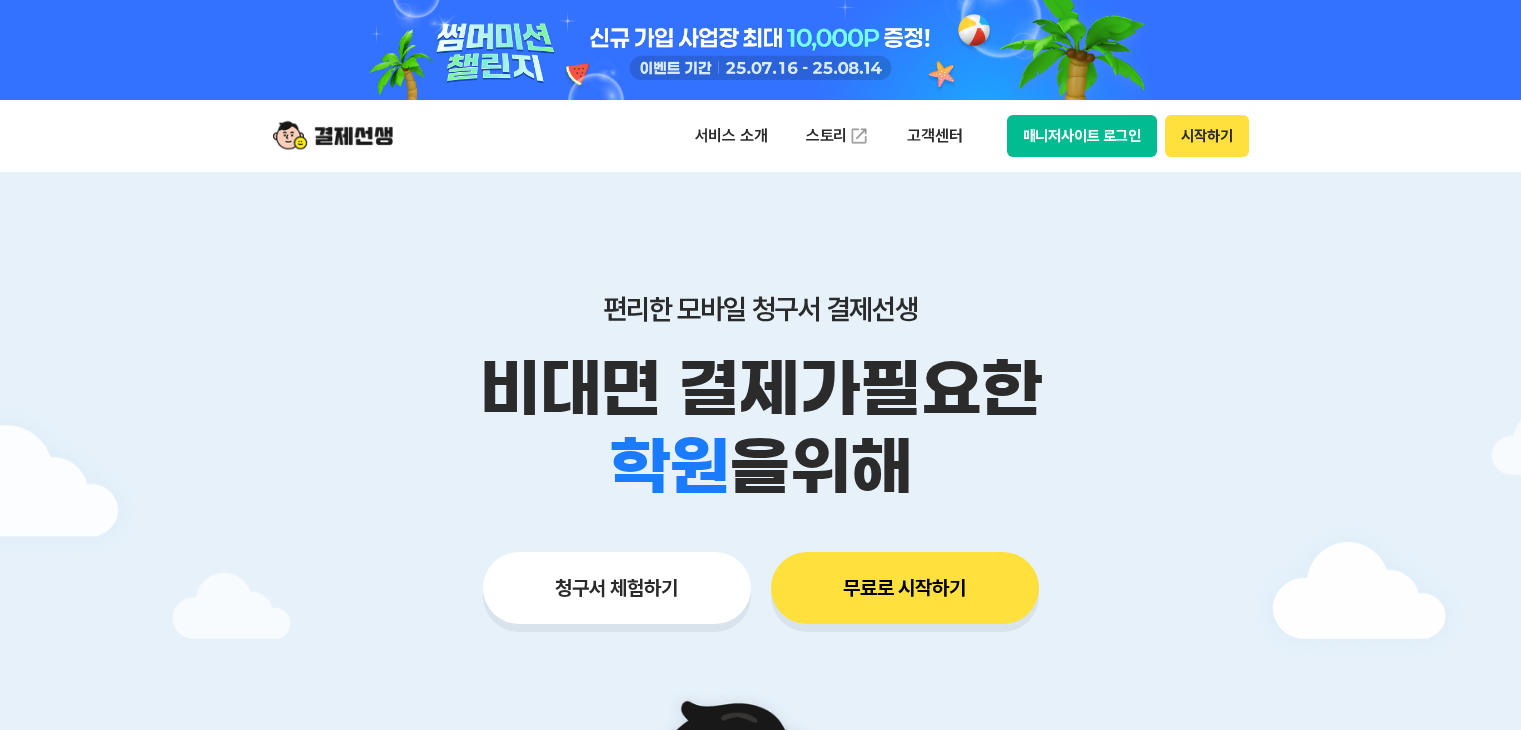 scroll, scrollTop: 0, scrollLeft: 0, axis: both 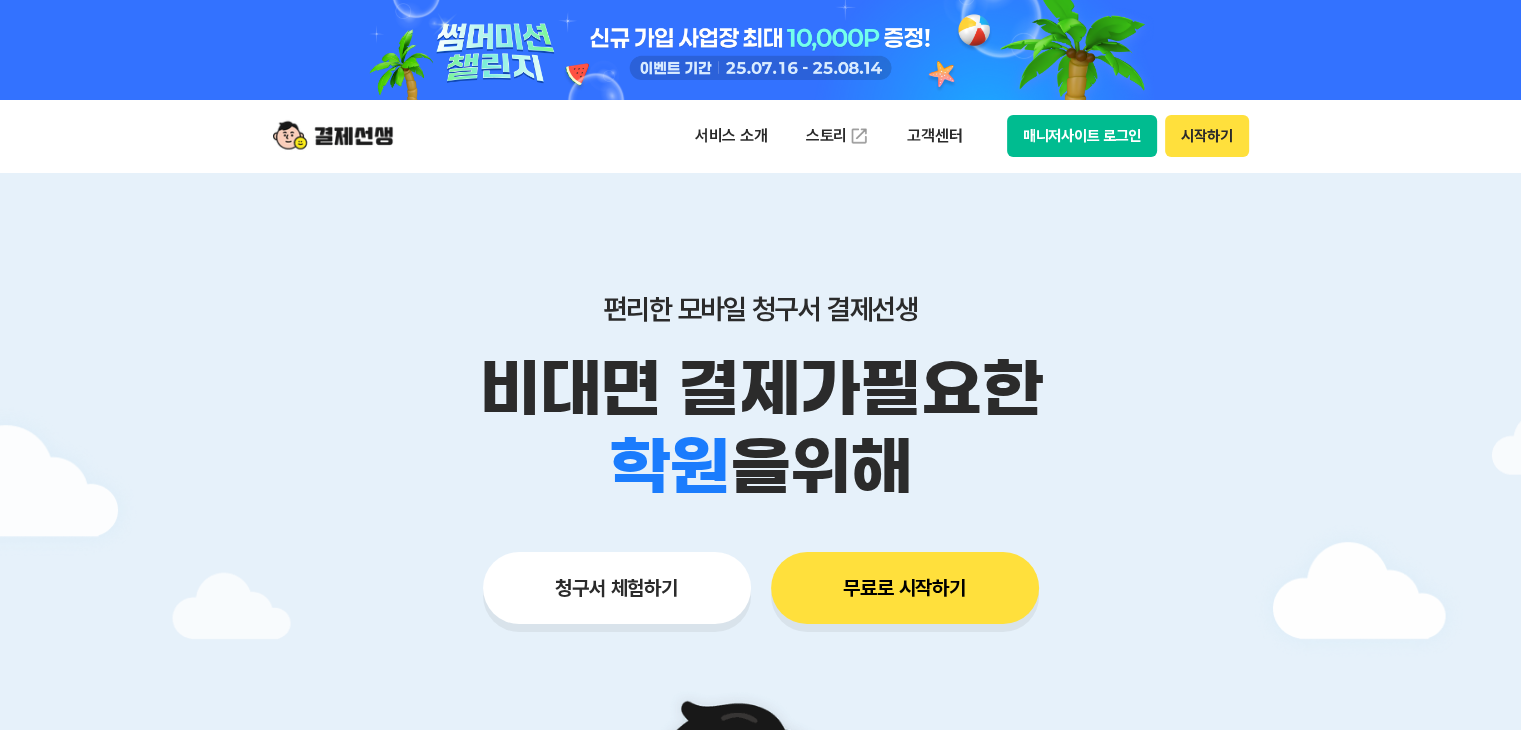 click on "매니저사이트 로그인" at bounding box center [1082, 136] 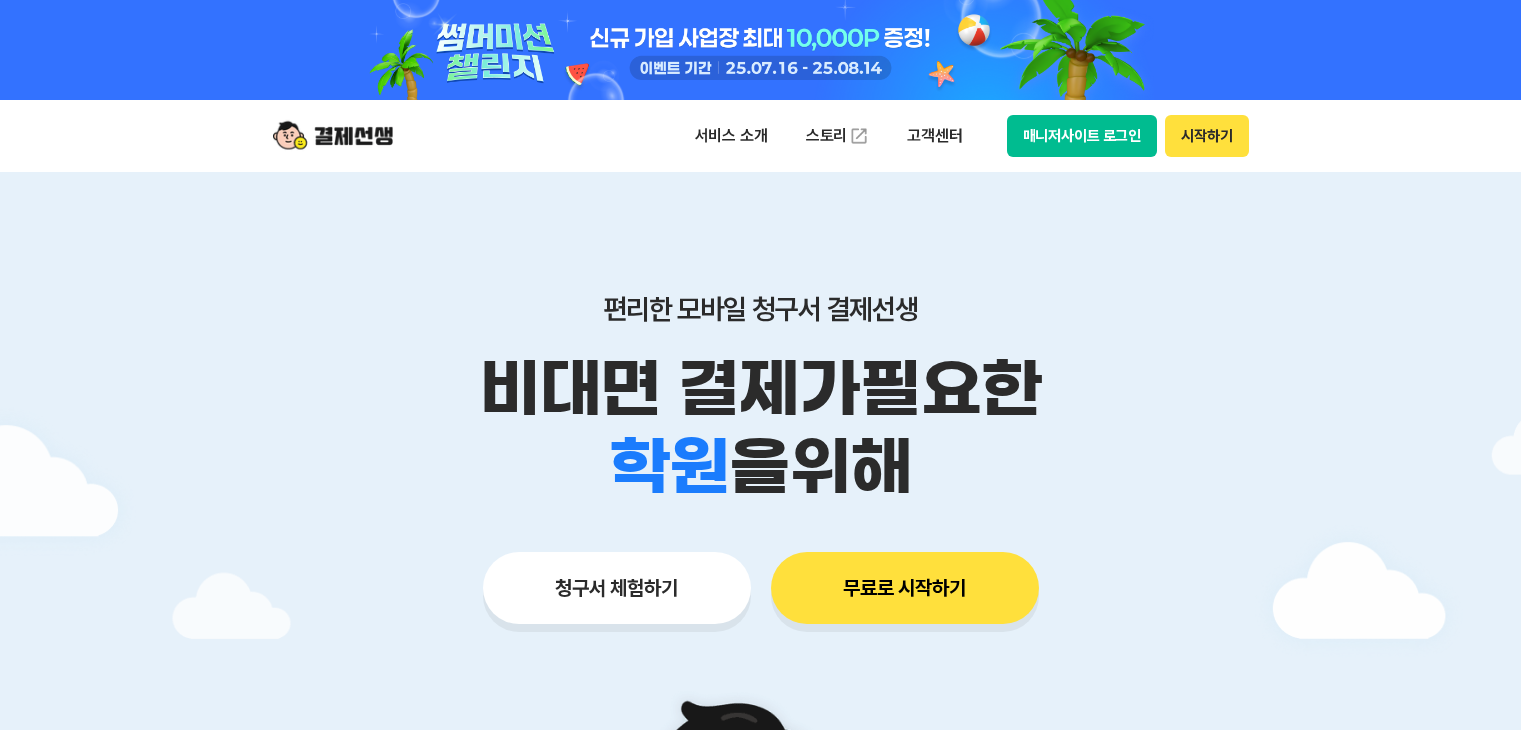 scroll, scrollTop: 0, scrollLeft: 0, axis: both 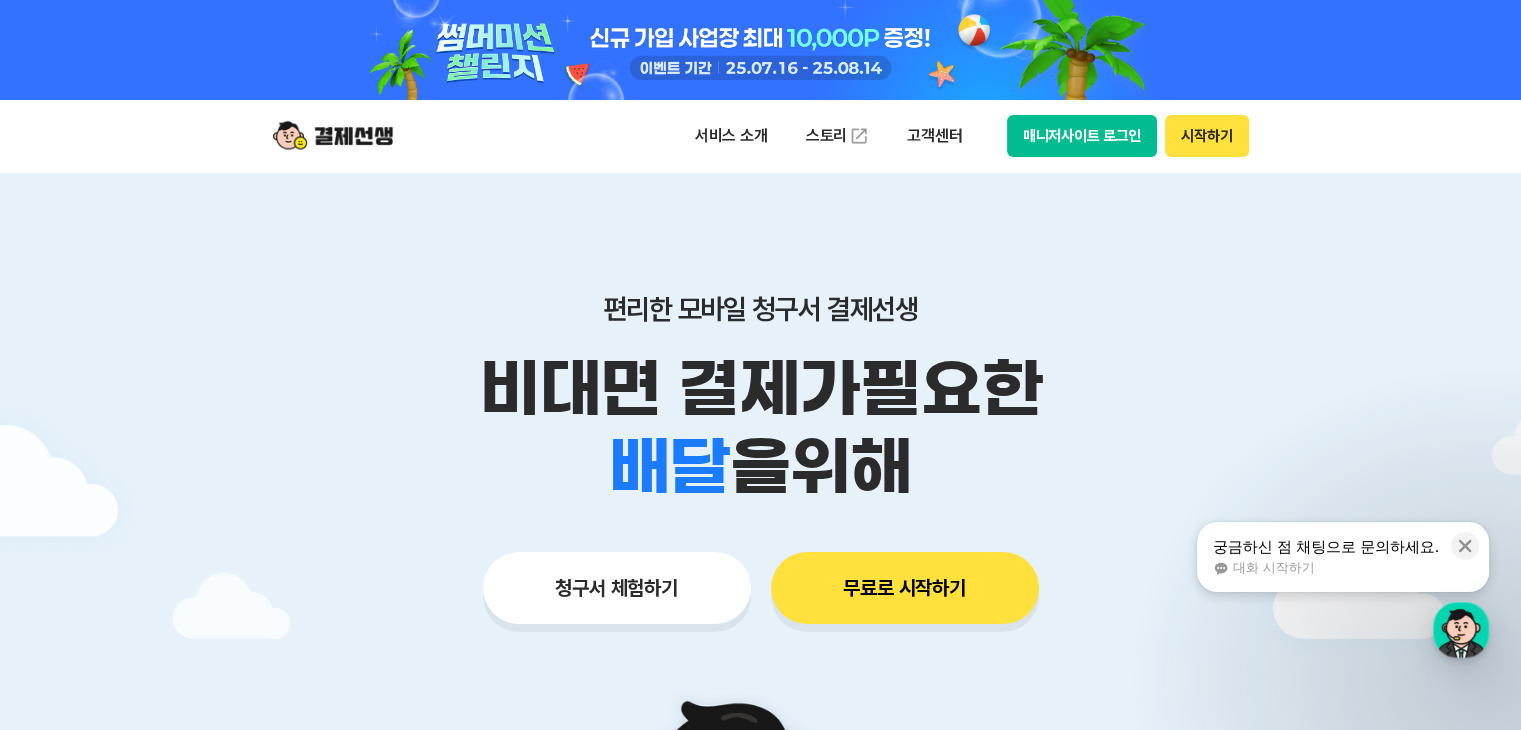 click on "매니저사이트 로그인" at bounding box center (1082, 136) 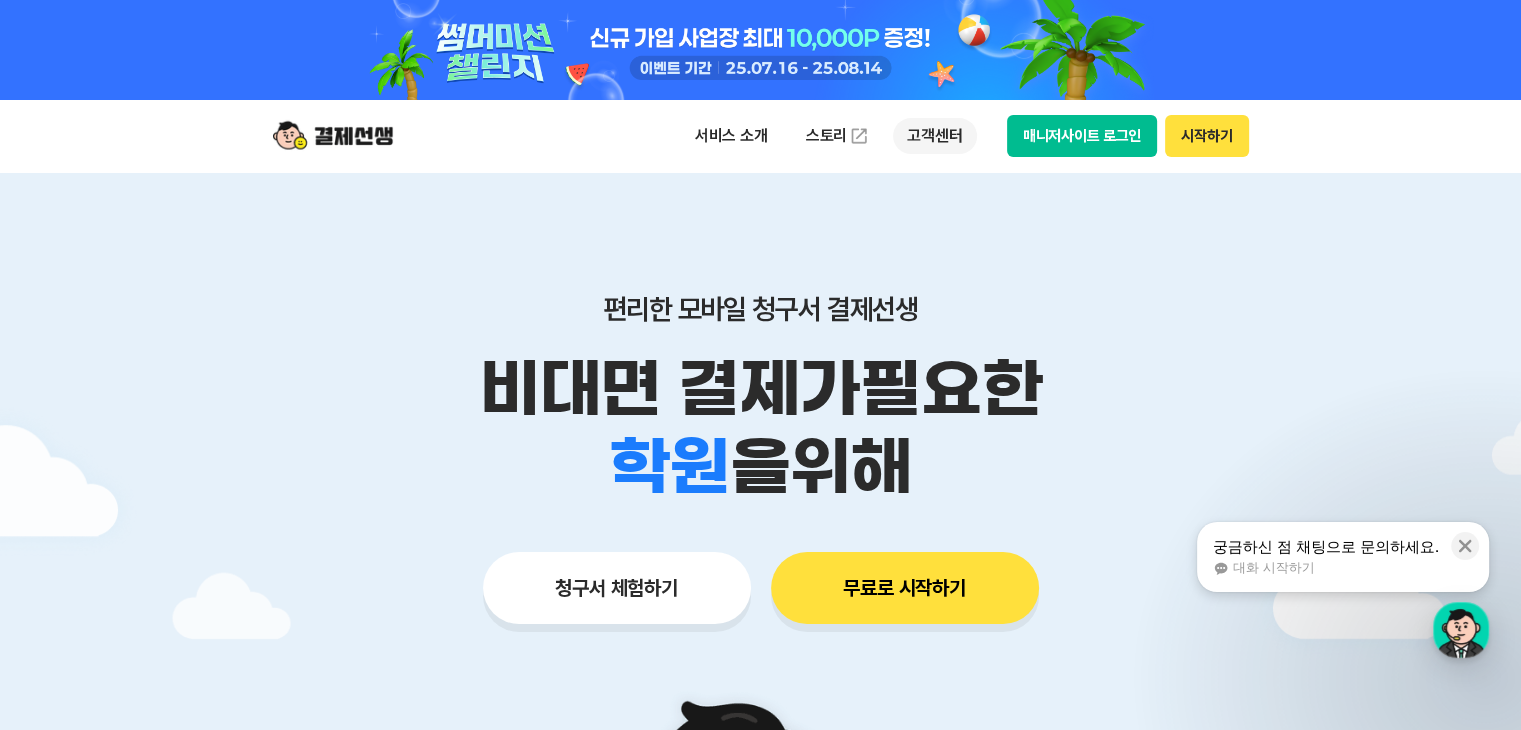 click on "고객센터" at bounding box center (934, 136) 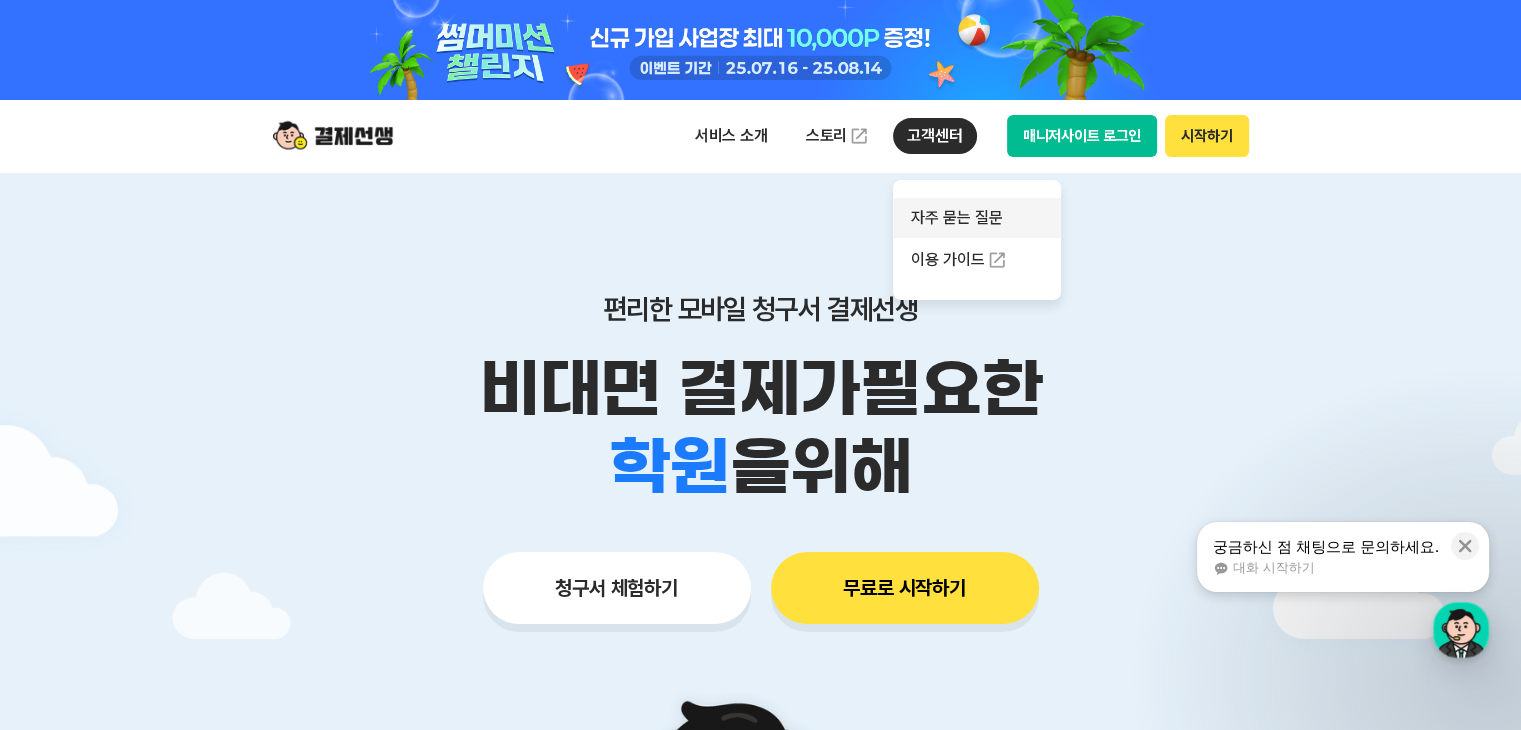 click on "자주 묻는 질문" at bounding box center [977, 218] 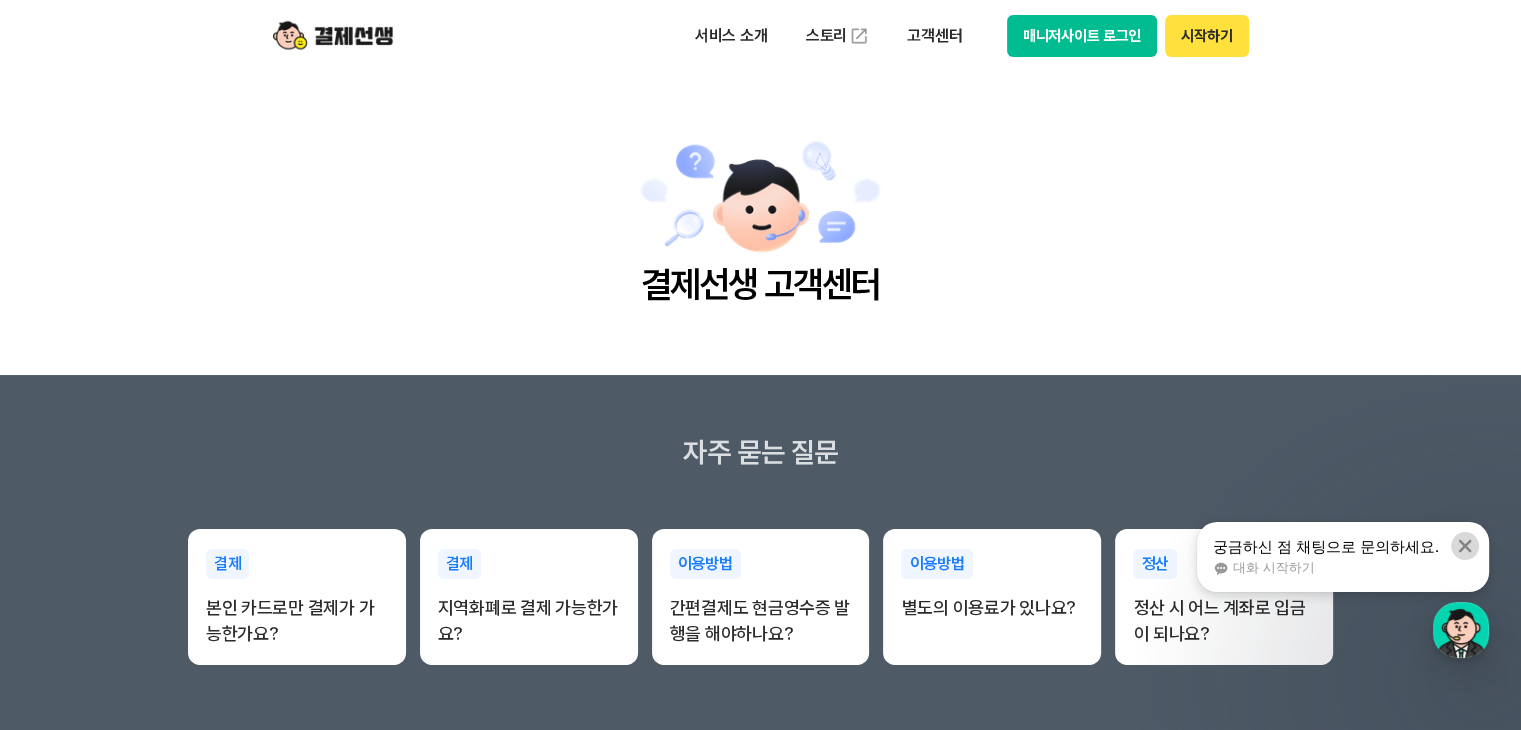 click 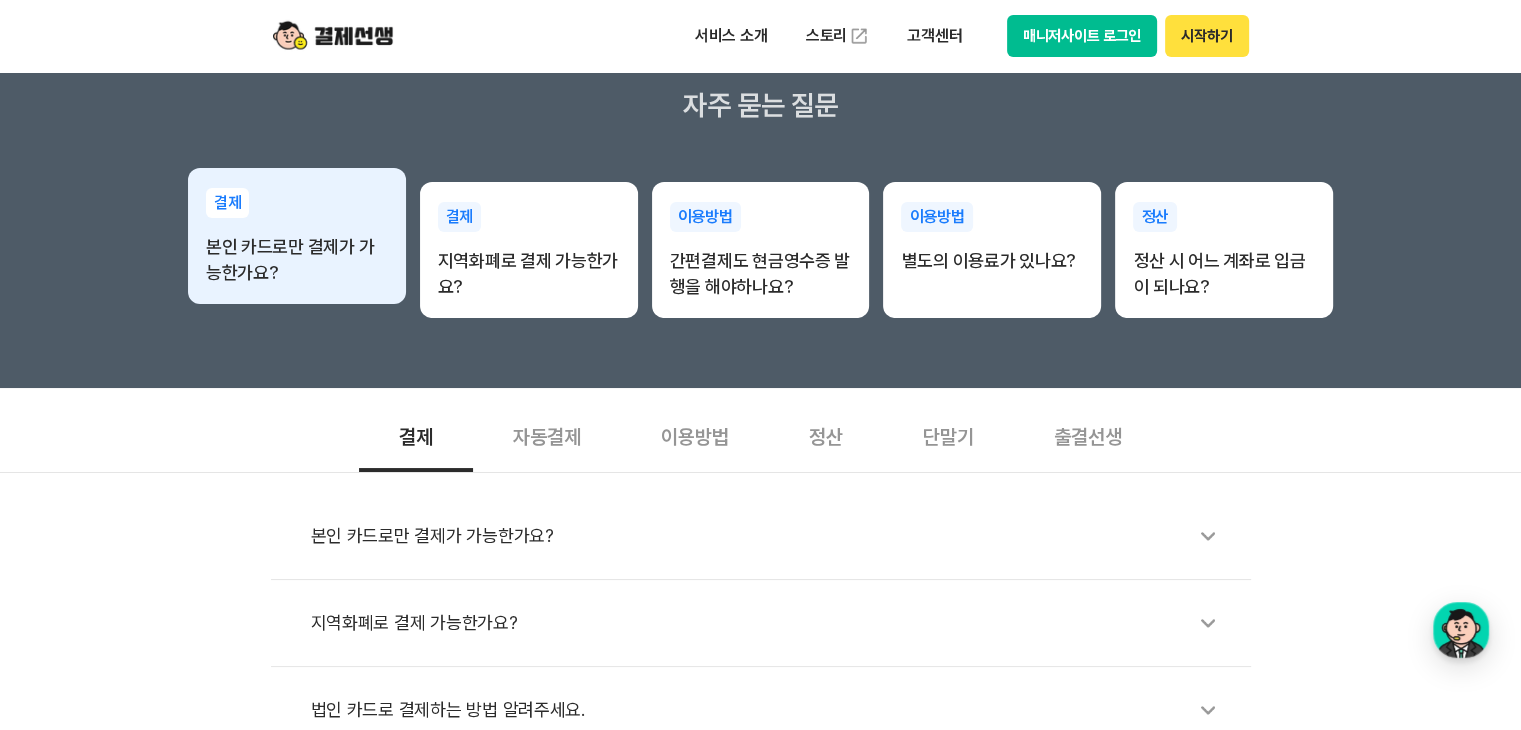 scroll, scrollTop: 400, scrollLeft: 0, axis: vertical 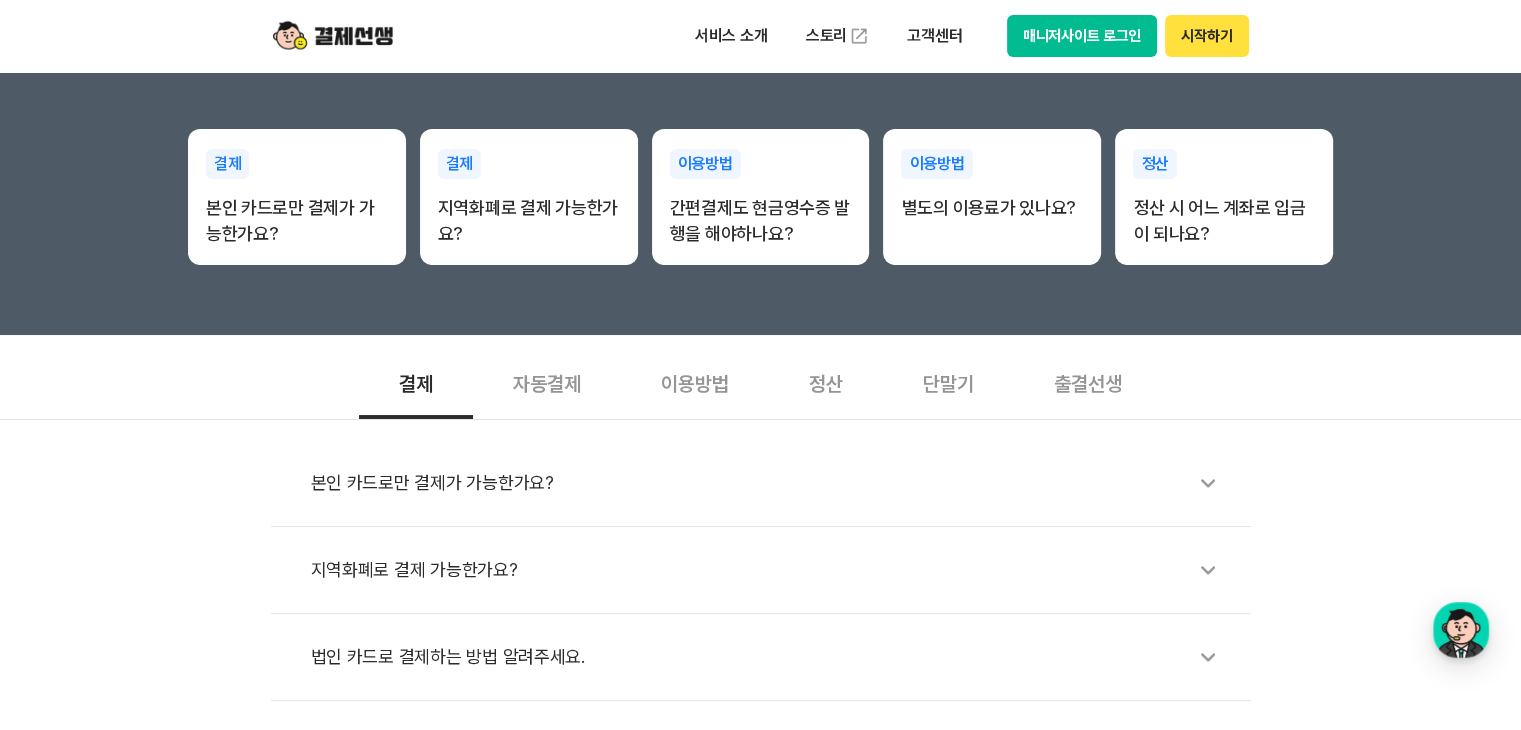 click on "자동결제" at bounding box center (547, 382) 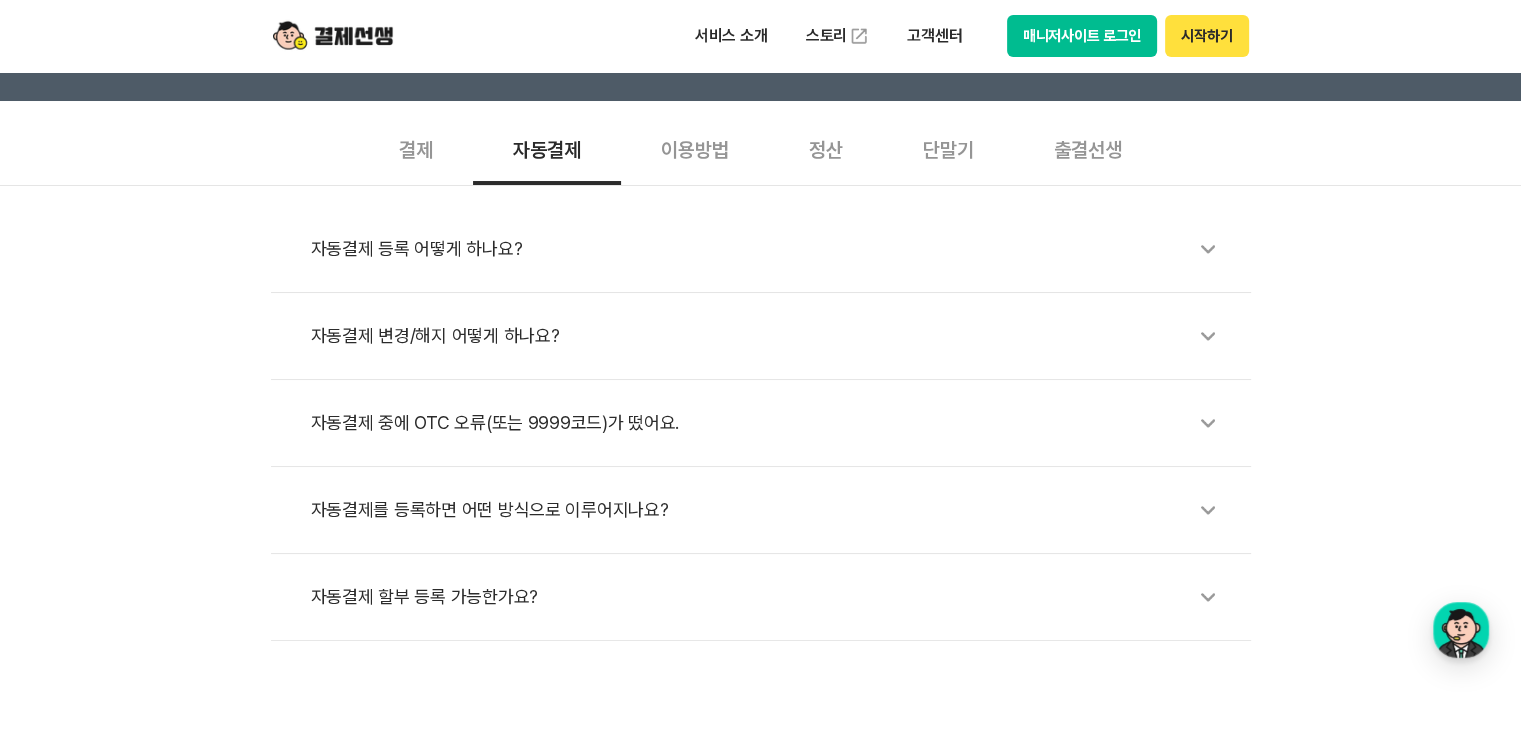 scroll, scrollTop: 600, scrollLeft: 0, axis: vertical 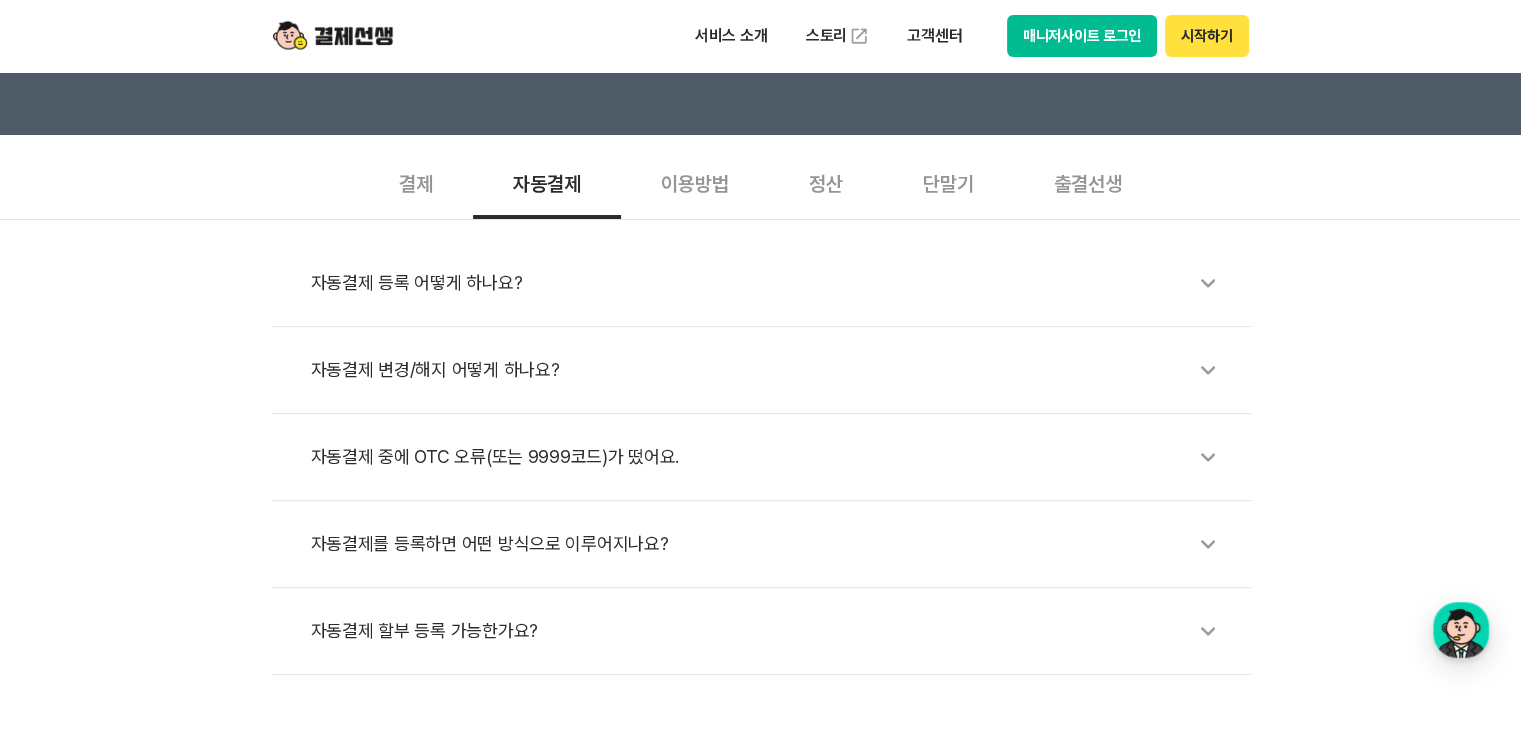 click on "이용방법" at bounding box center [695, 182] 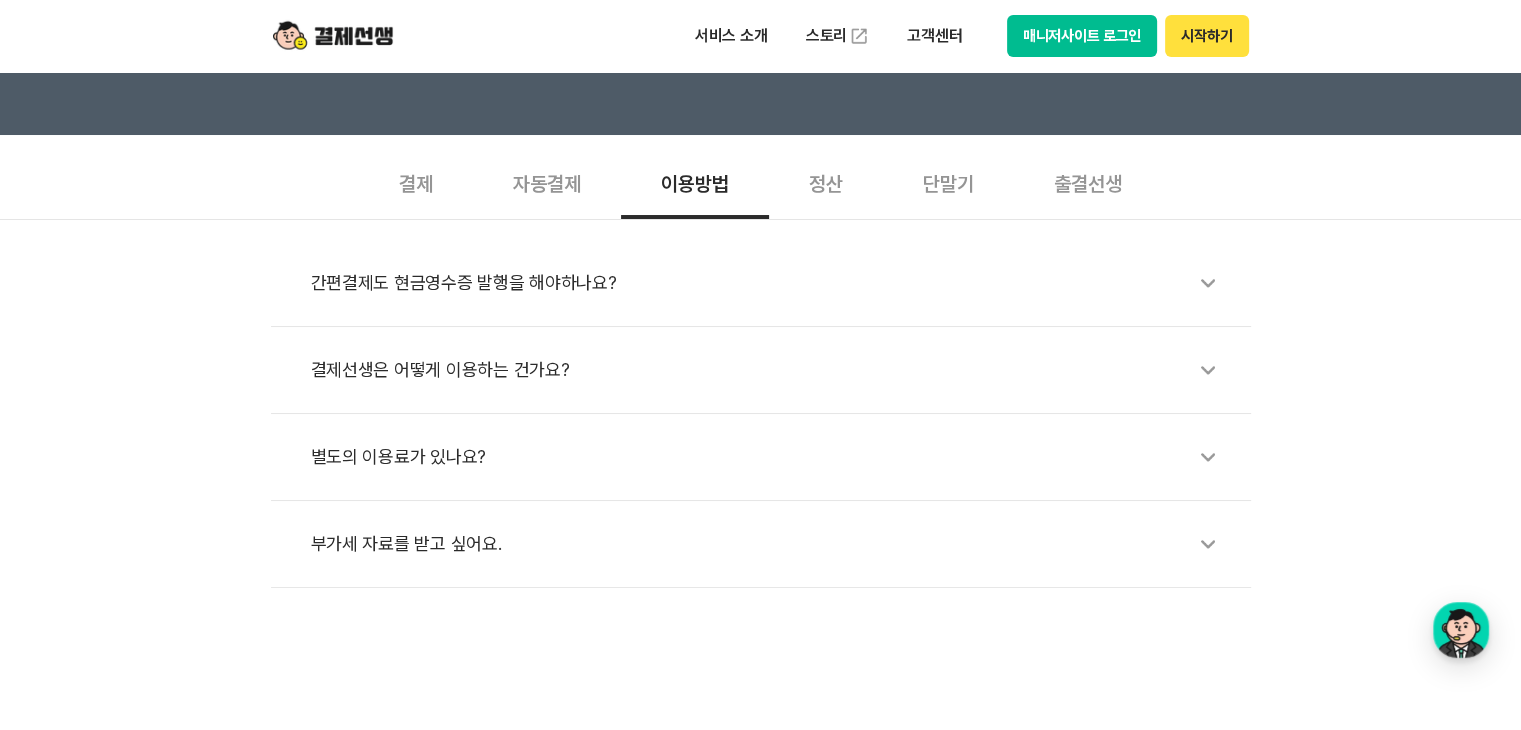 click on "정산" at bounding box center [826, 182] 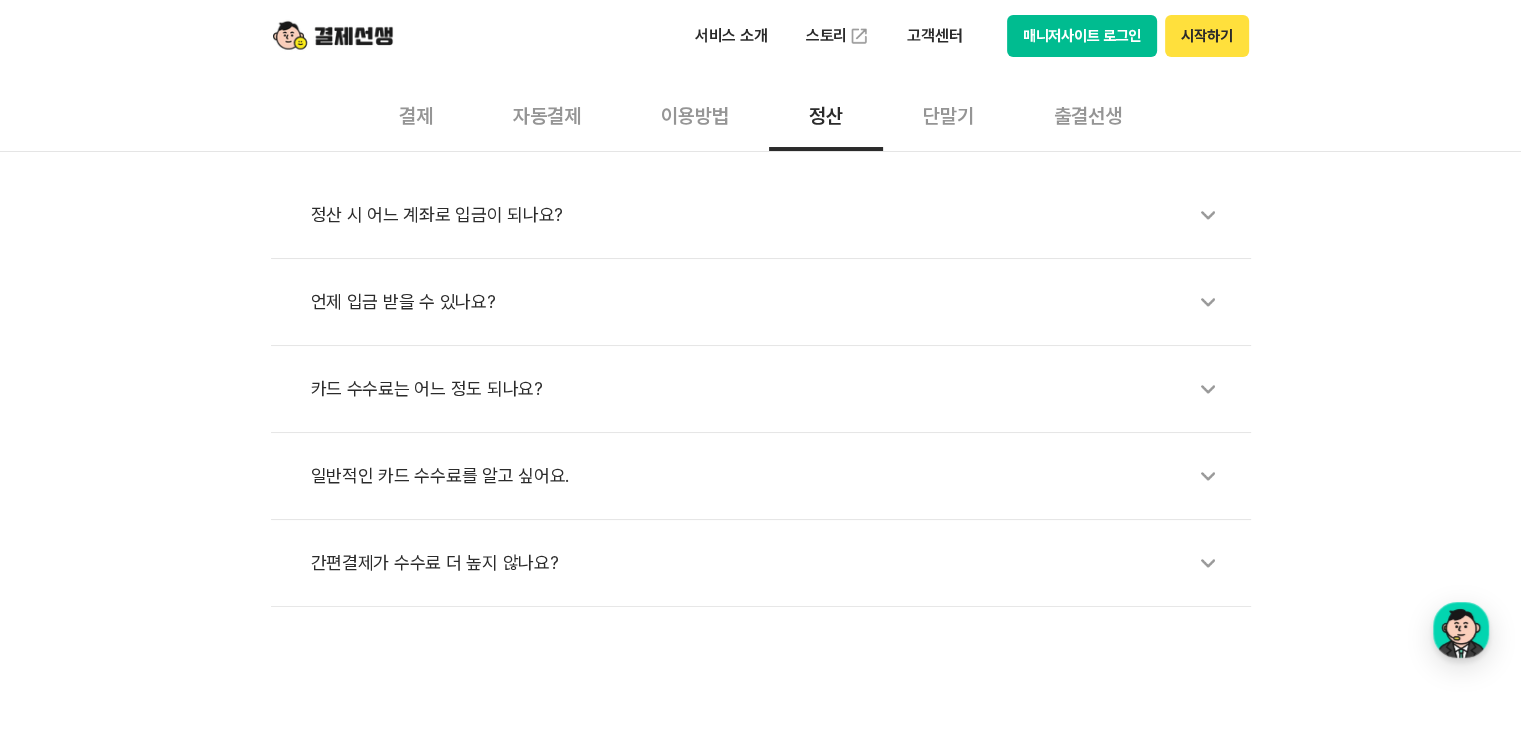 scroll, scrollTop: 700, scrollLeft: 0, axis: vertical 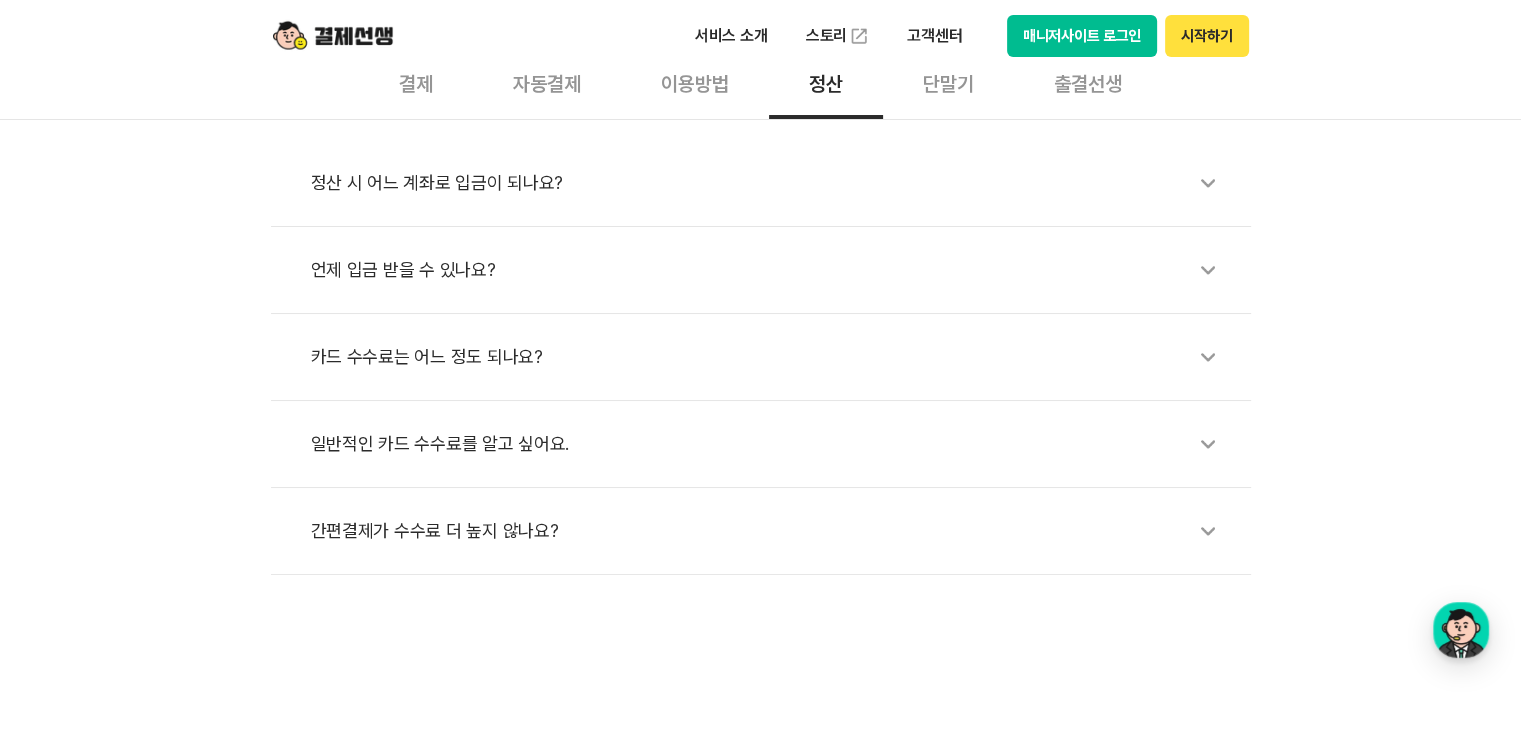 click on "카드 수수료는 어느 정도 되나요?" at bounding box center [771, 357] 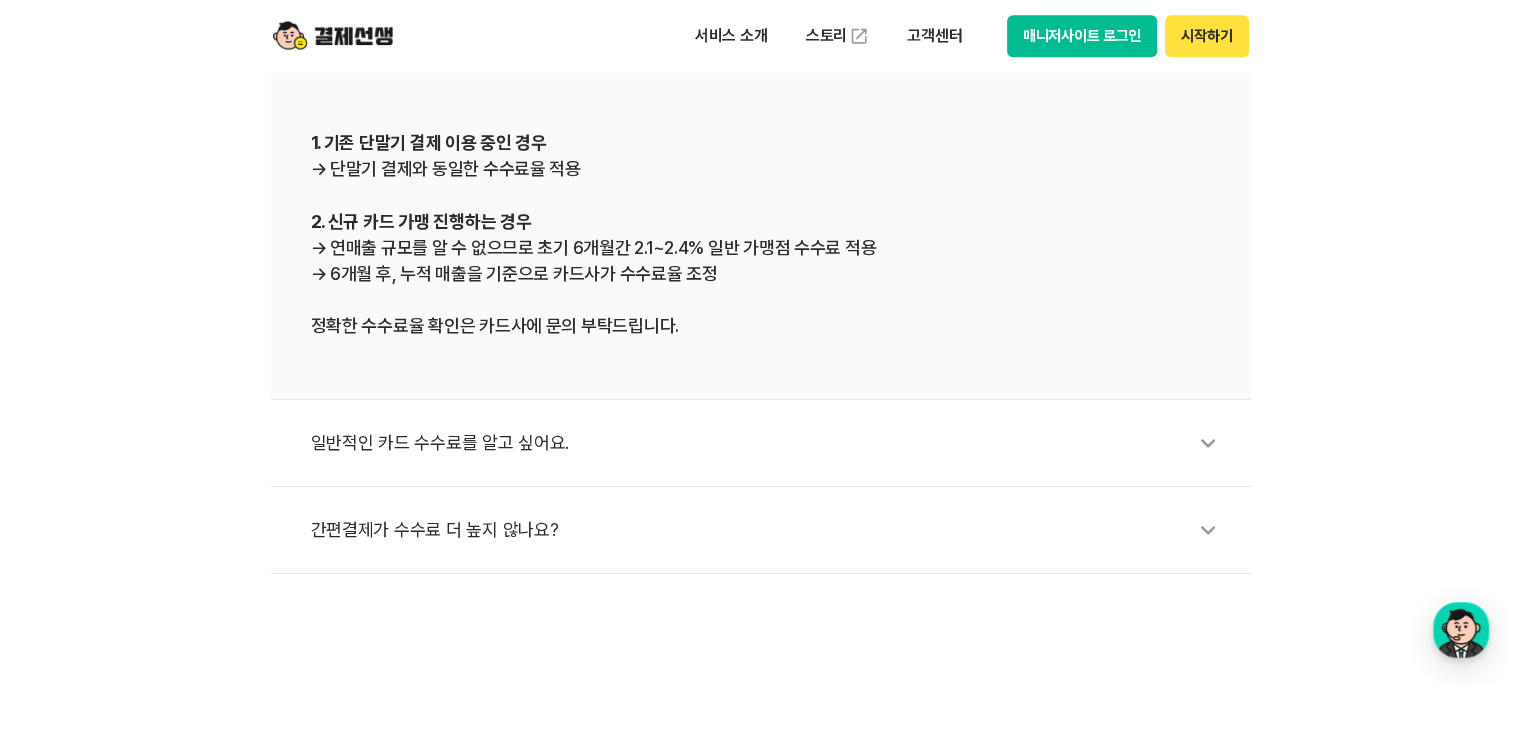 scroll, scrollTop: 1100, scrollLeft: 0, axis: vertical 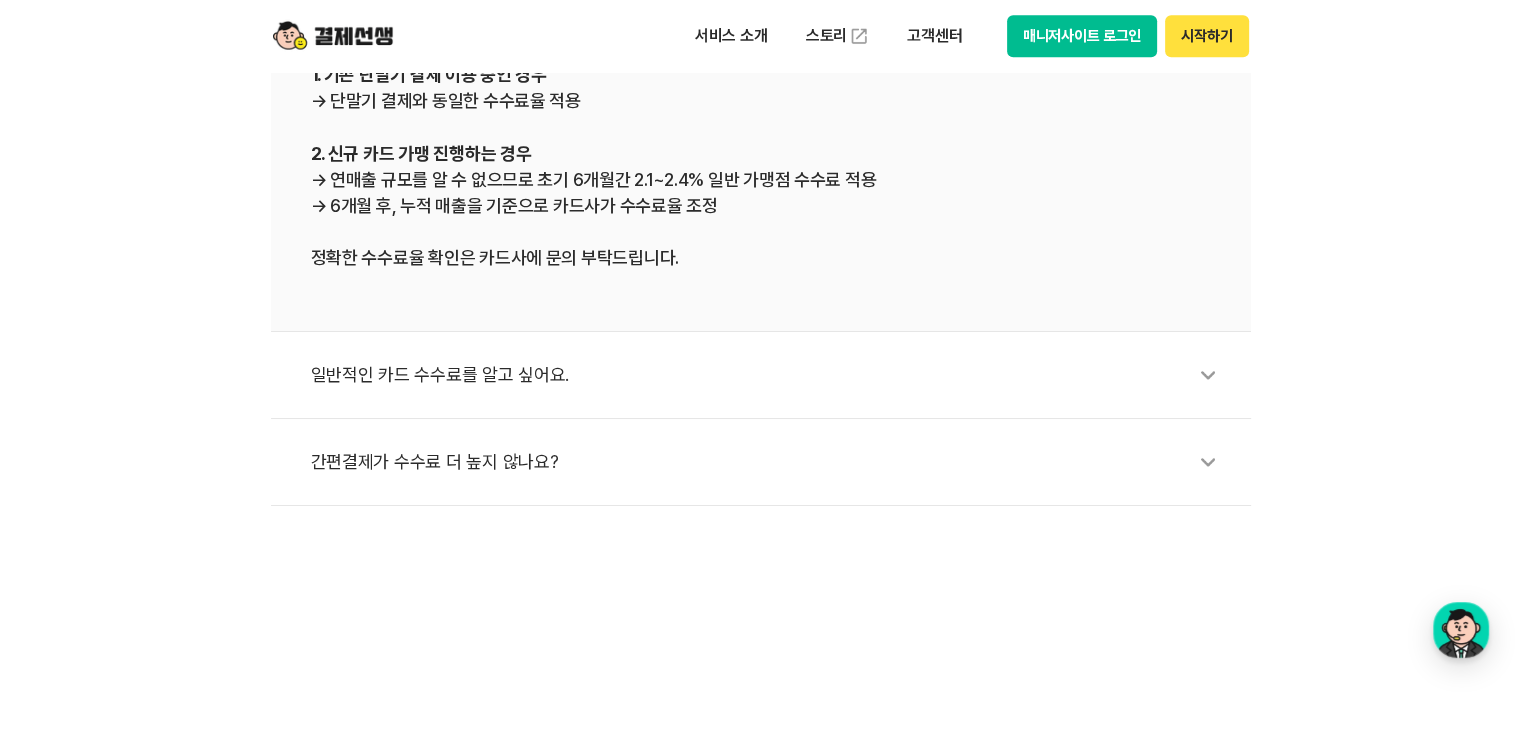 click on "일반적인 카드 수수료를 알고 싶어요." at bounding box center (771, 375) 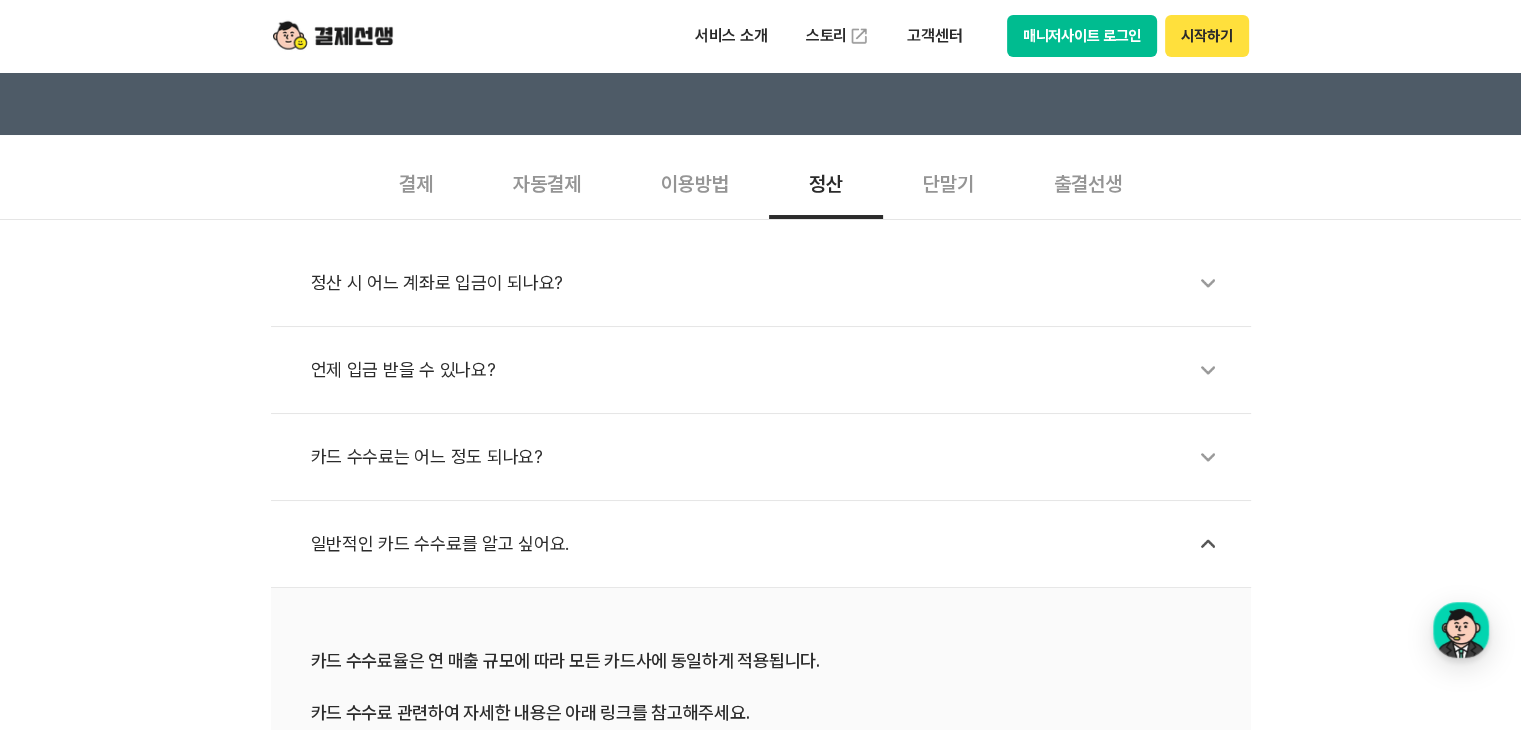 scroll, scrollTop: 500, scrollLeft: 0, axis: vertical 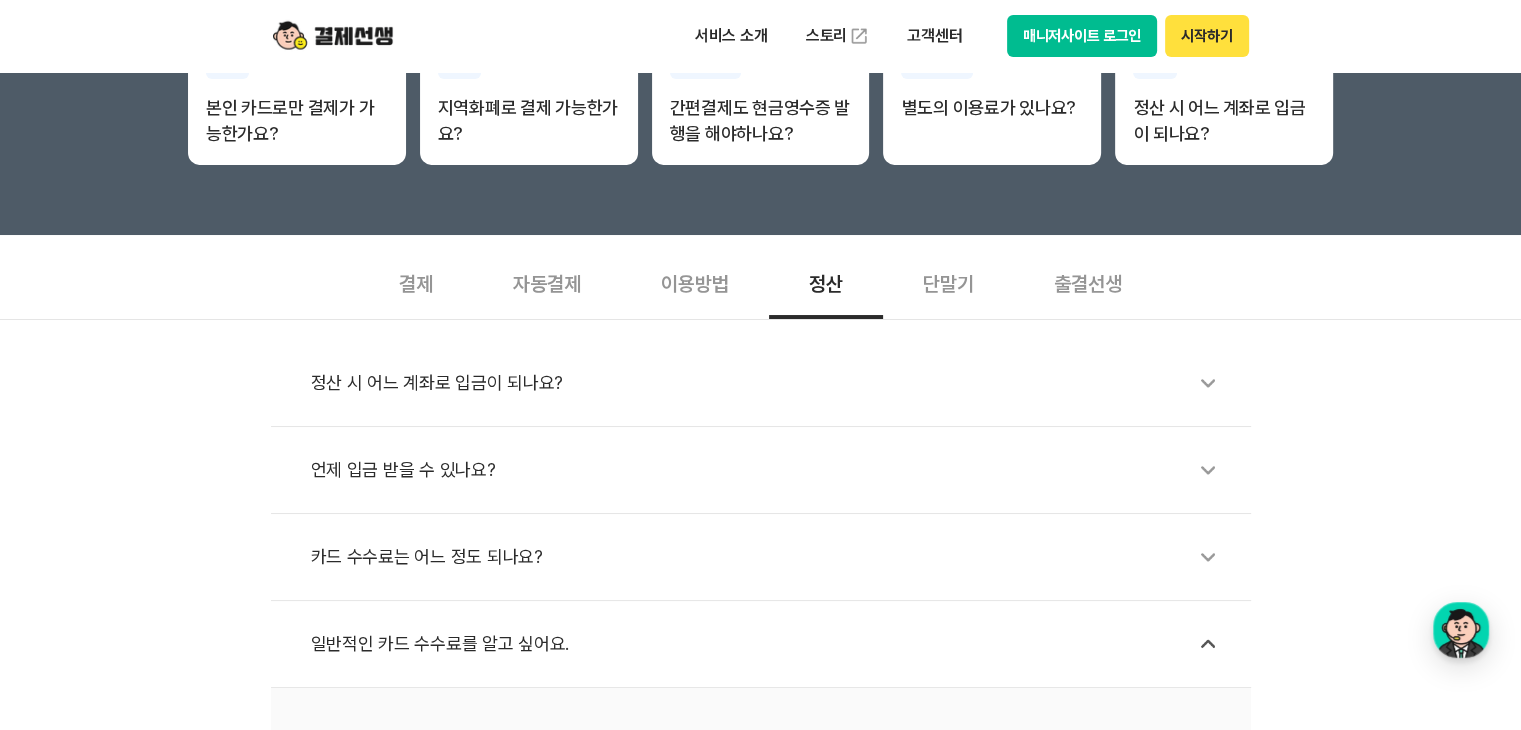 click on "단말기" at bounding box center [948, 282] 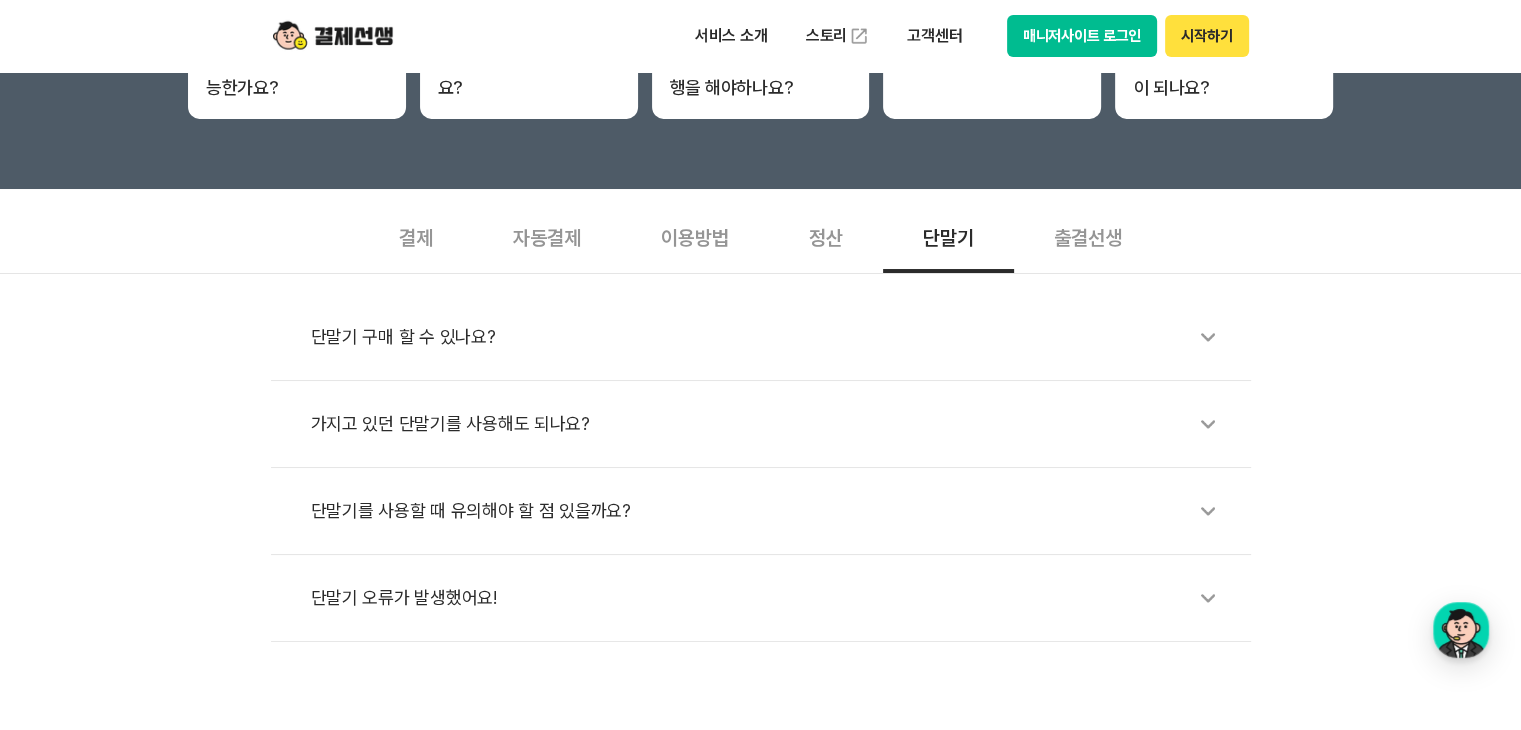 scroll, scrollTop: 500, scrollLeft: 0, axis: vertical 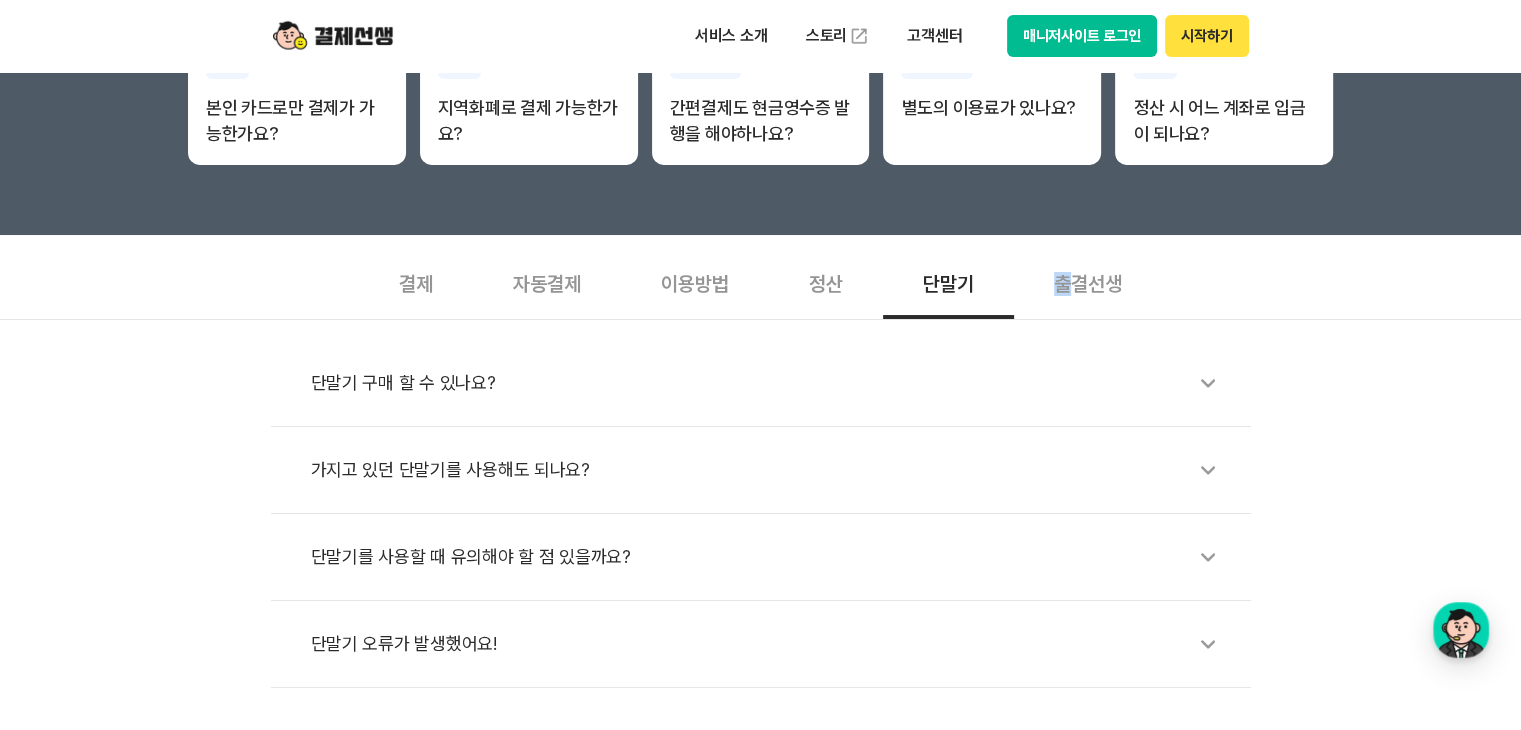 click on "출결선생" at bounding box center [1088, 282] 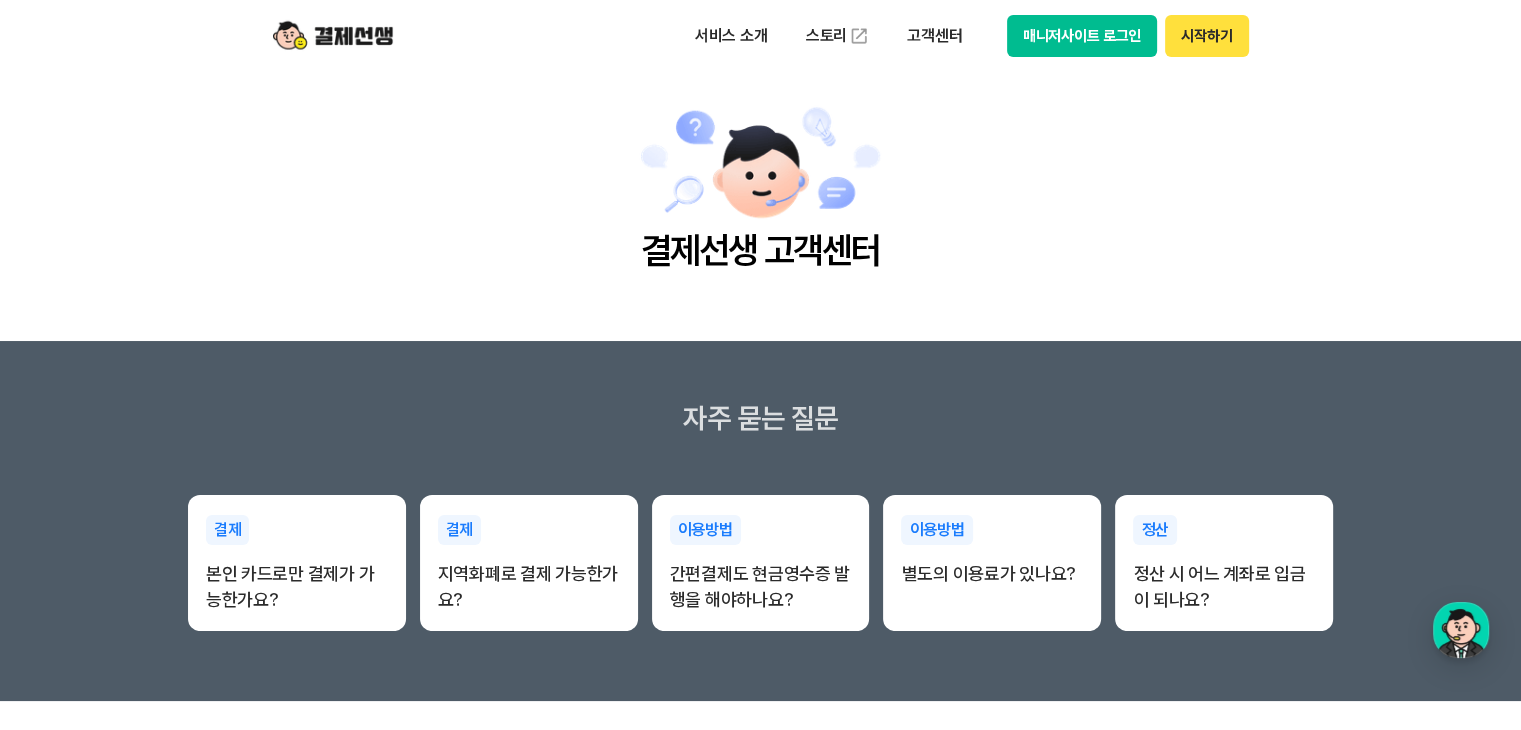 scroll, scrollTop: 0, scrollLeft: 0, axis: both 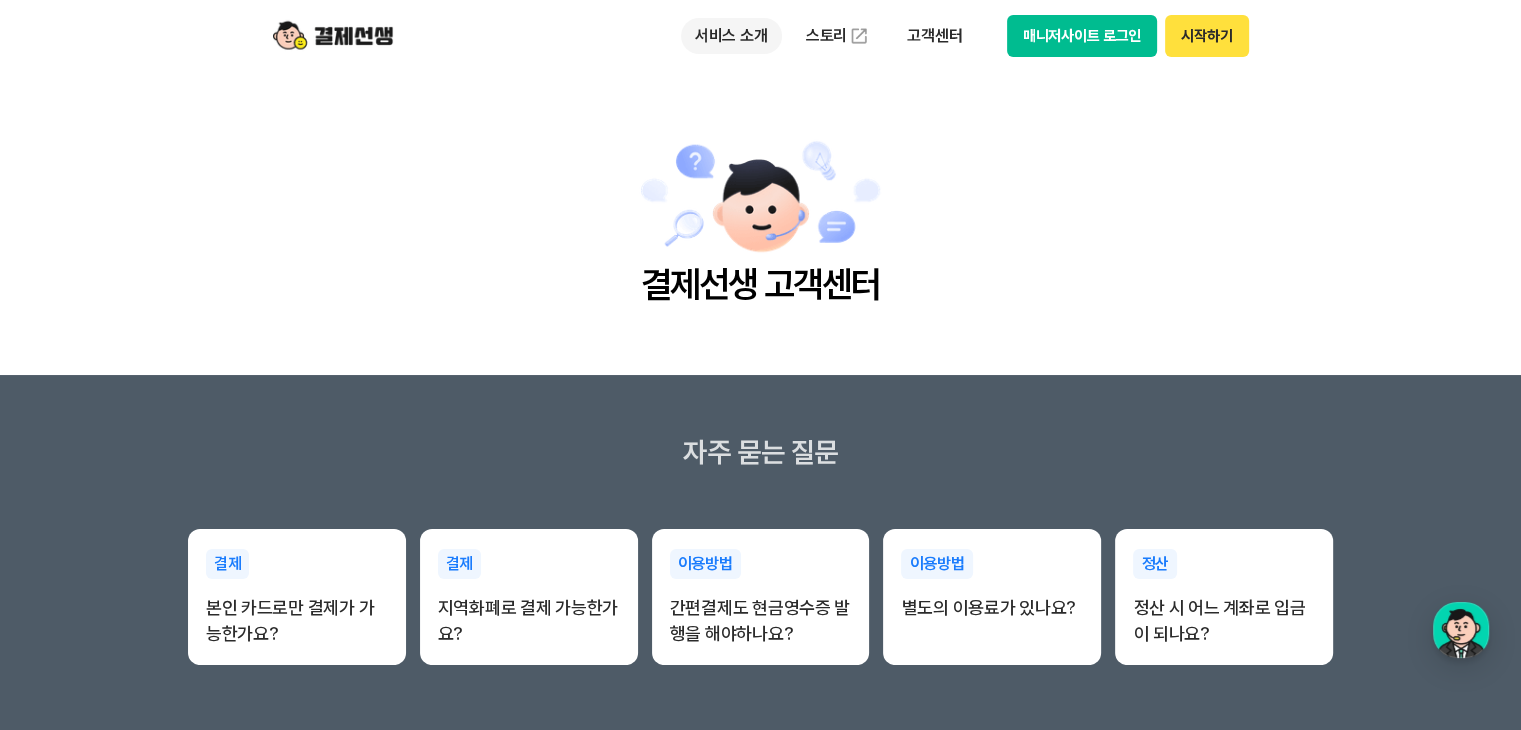 click on "서비스 소개" at bounding box center [731, 36] 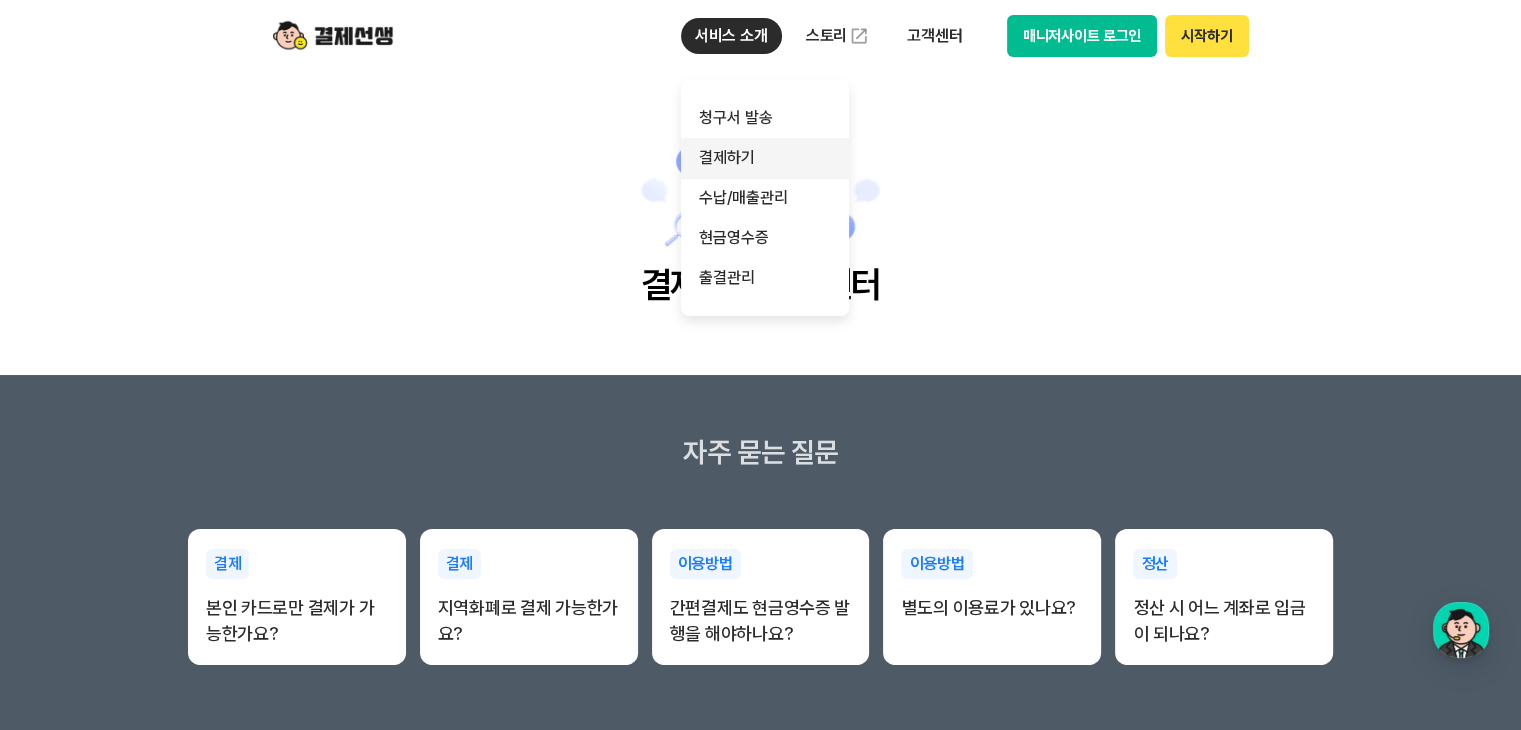 click on "결제하기" at bounding box center (765, 158) 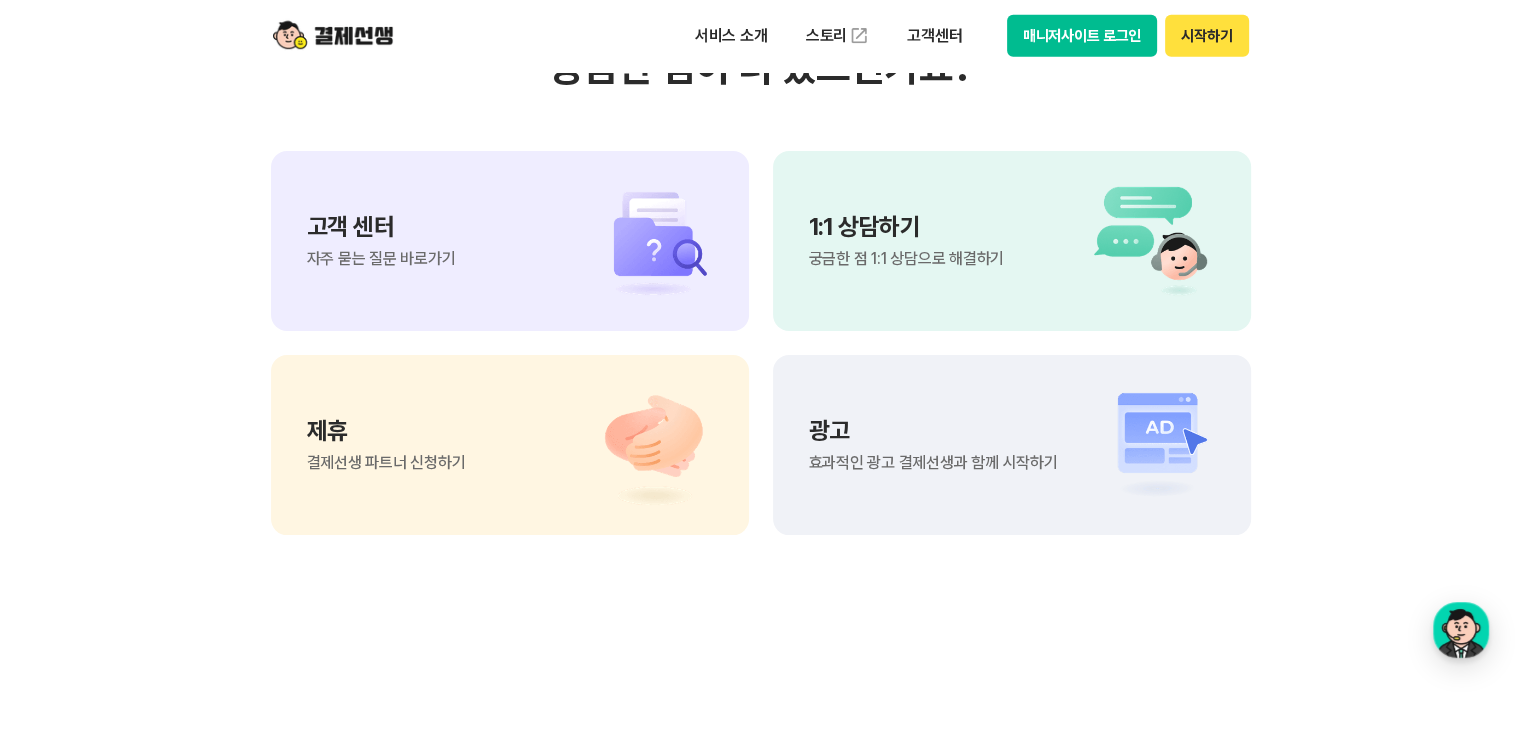 scroll, scrollTop: 5500, scrollLeft: 0, axis: vertical 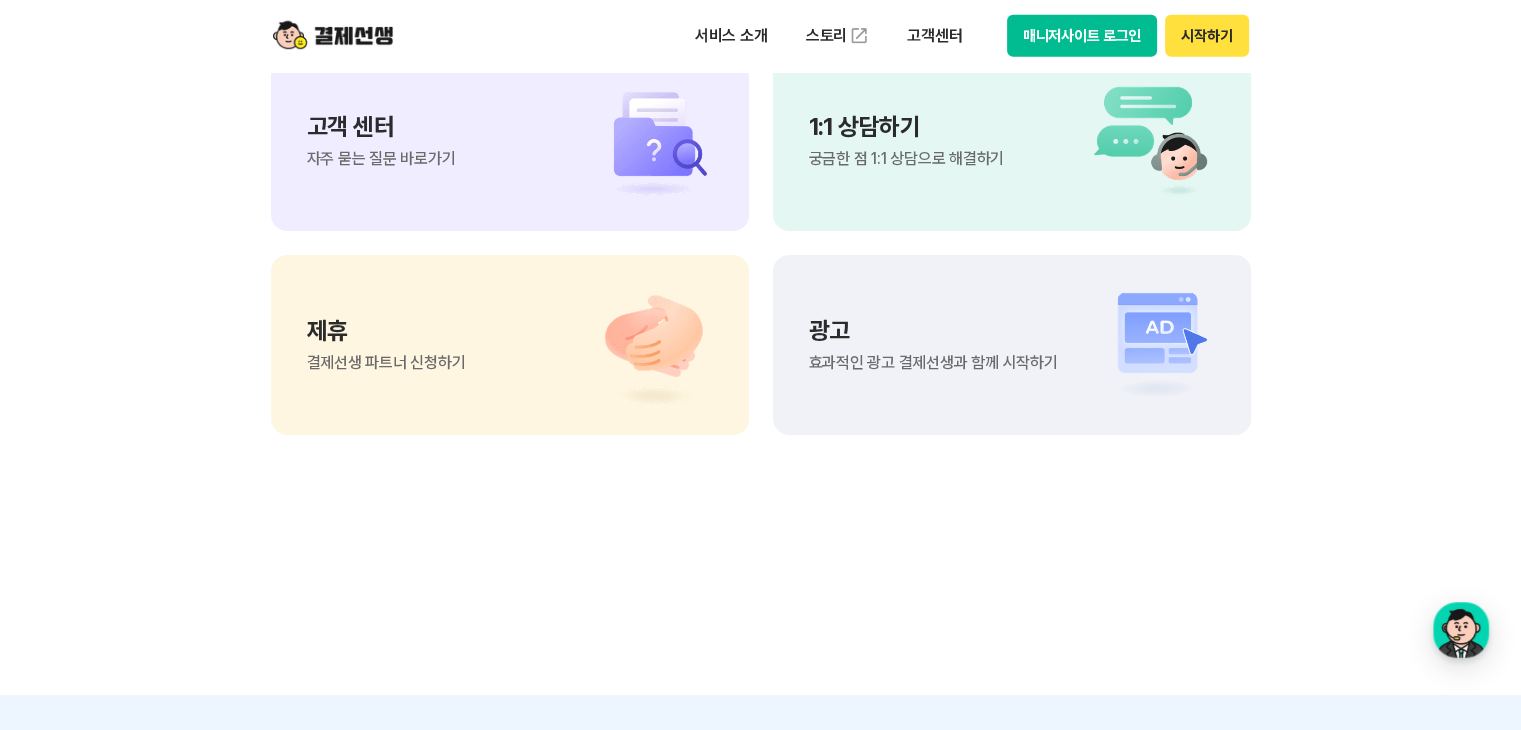 click on "궁금한 점 1:1 상담으로 해결하기" at bounding box center [906, 159] 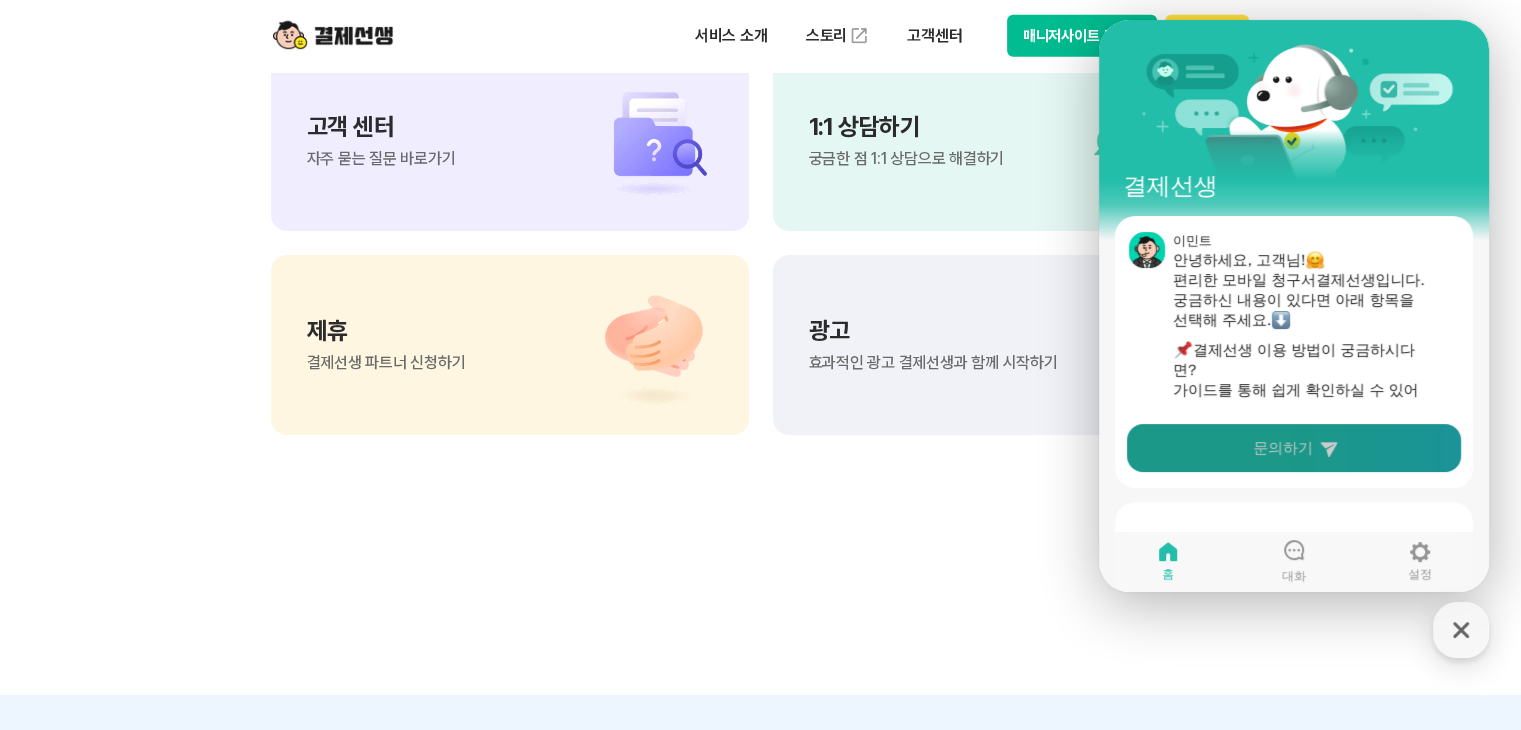 click on "문의하기" at bounding box center [1294, 448] 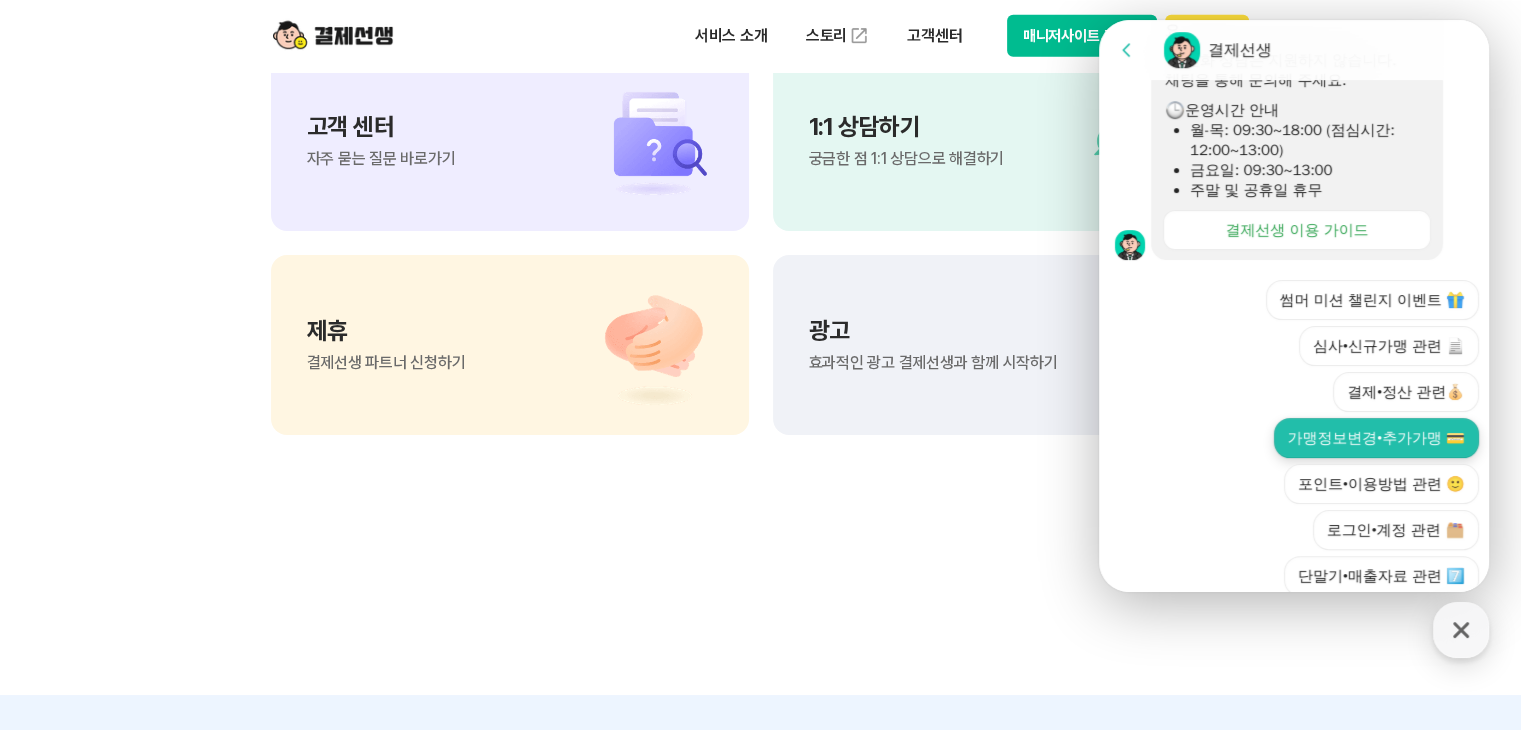 scroll, scrollTop: 654, scrollLeft: 0, axis: vertical 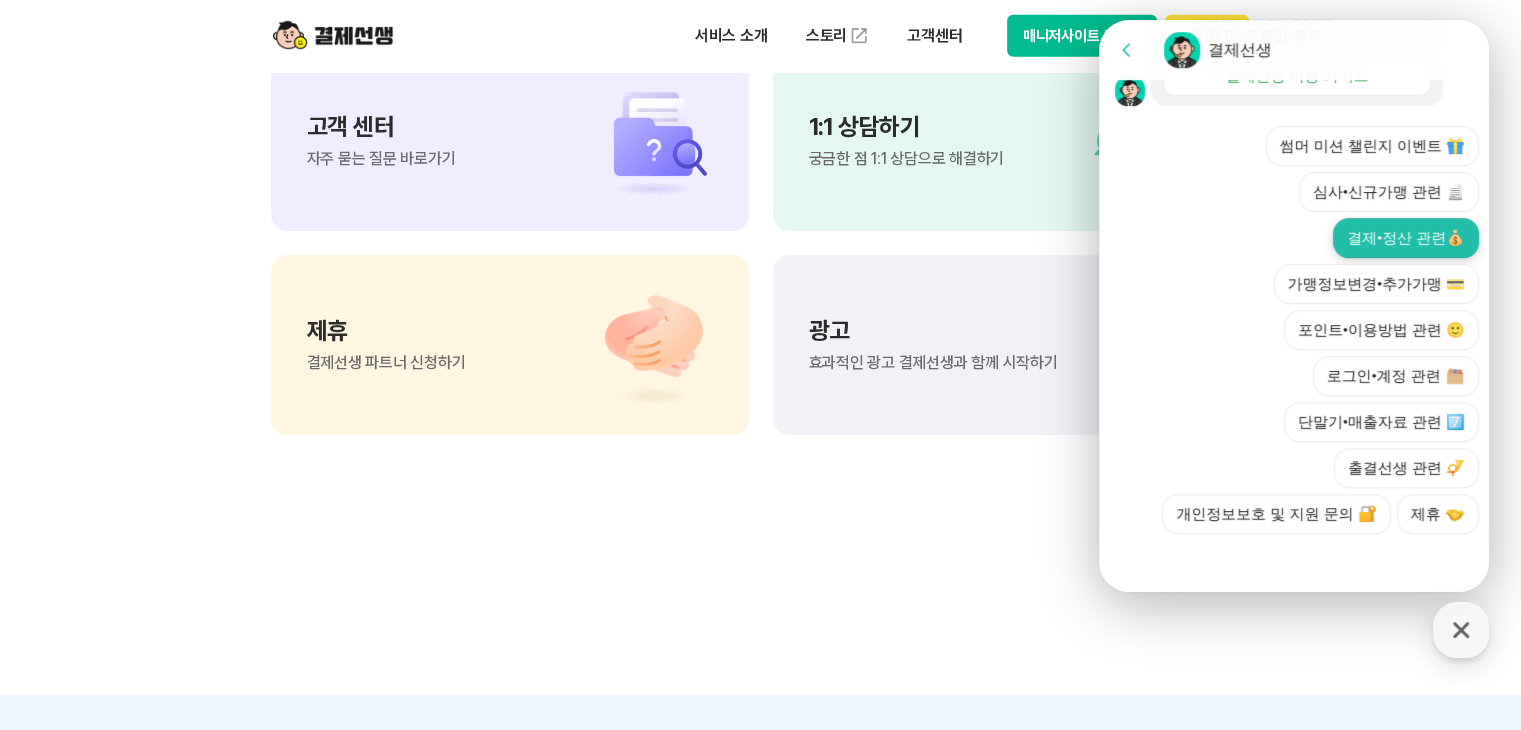 click on "결제•정산 관련💰" at bounding box center [1406, 238] 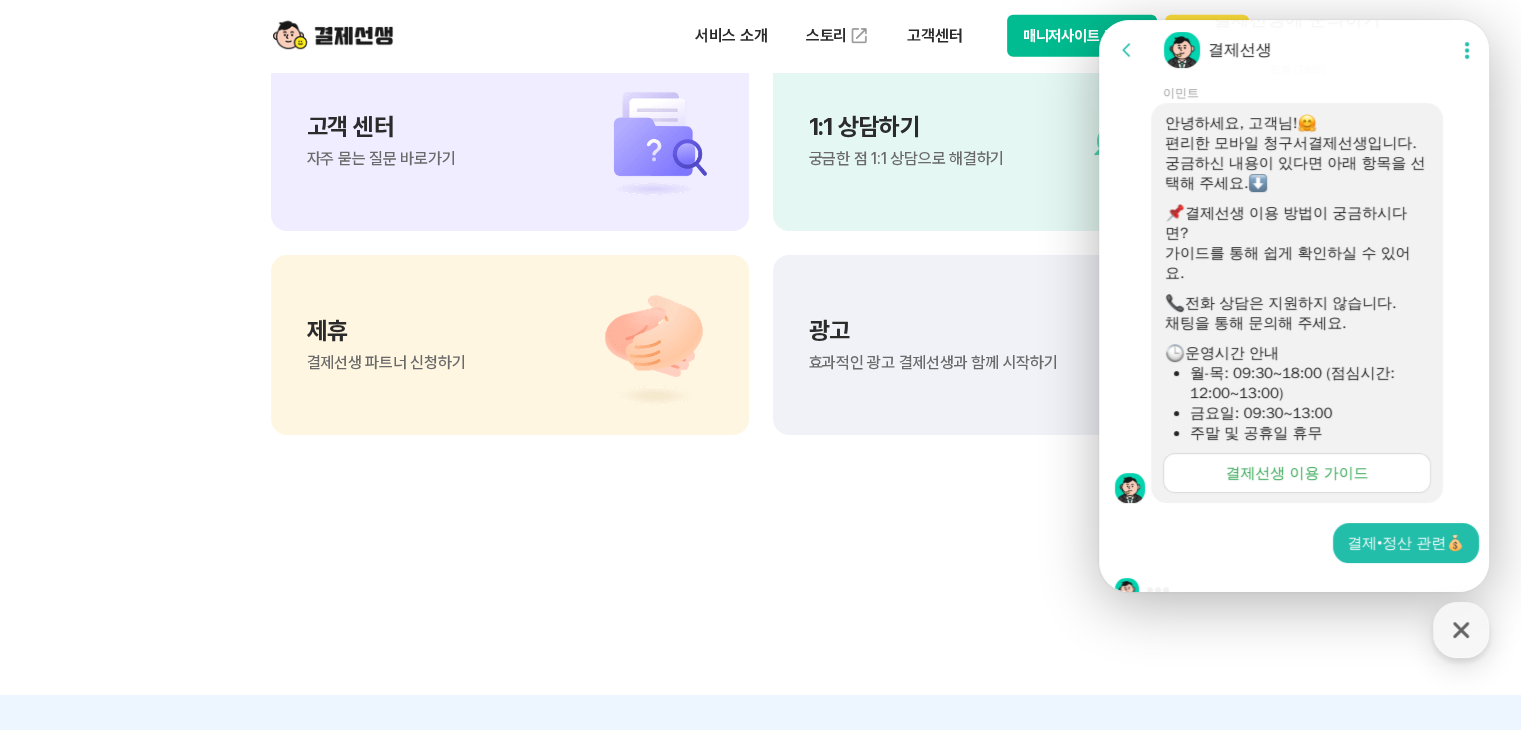 scroll, scrollTop: 290, scrollLeft: 0, axis: vertical 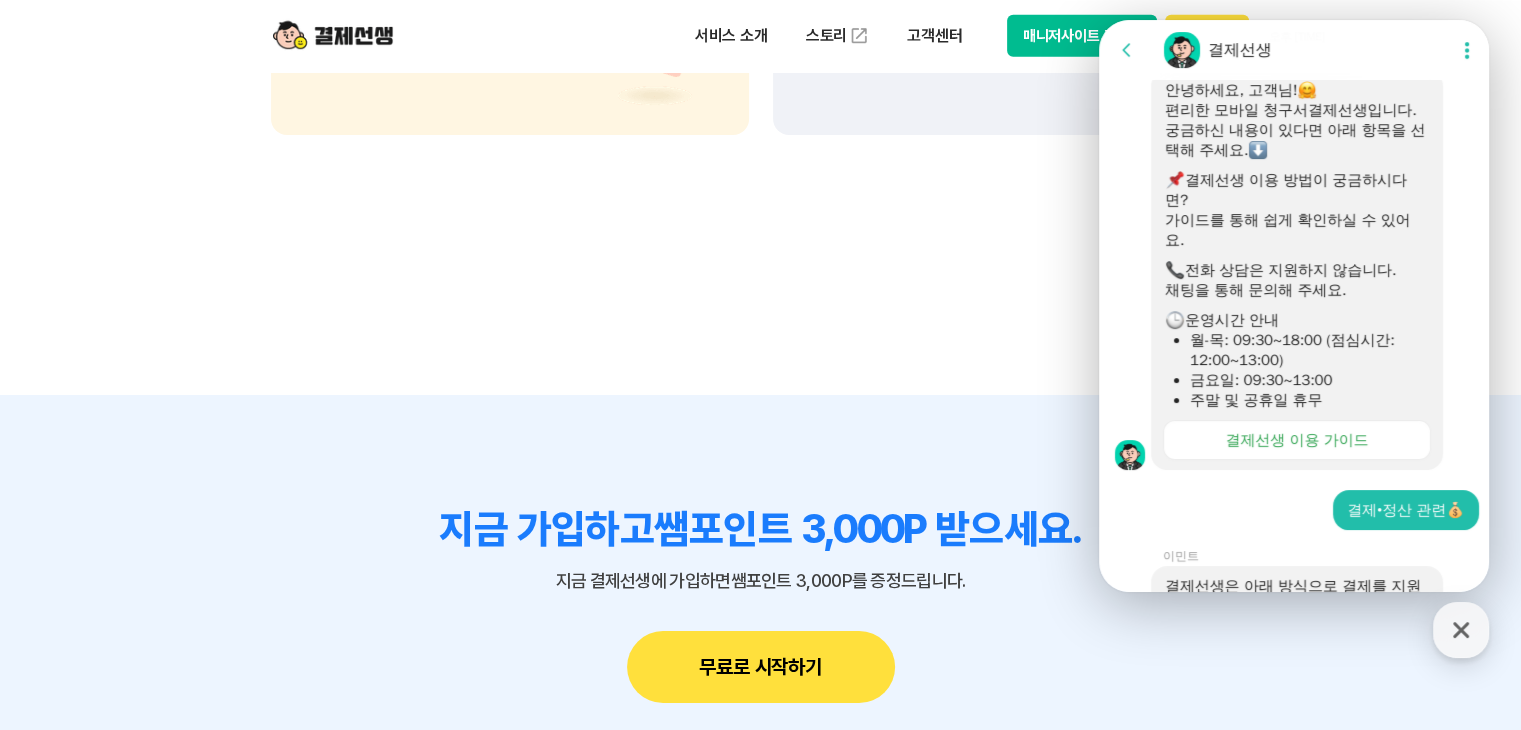 click on "Message List  민생회복 소비쿠폰은 거주지 기준 지자체 내 연 매출 30억 원 이하 일반 카드 가맹점 및 지역사랑상품권 가맹점에서 사용 가능합니다.
다만, 지자체별 승인 조건이 다를 수 있으니 거래 전 카드사 앱 또는 지역사랑상품권 안내 사이트에서 확인해 주세요. 더보기 결제선생에 문의하기 오후 6:53  A message sent by an agent  [NAME] 안녕하세요, 고객님!  편리한 모바일 청구서  결제선생 입니다. 궁금하신 내용이 있다면 아래 항목을 선택해 주세요.   ​ 결제선생 이용 방법이 궁금하시다면? 가이드를 통해 쉽게 확인하실 수 있어요.  ​ 전화 상담은 지원하지 않습니다. 채팅을 통해 문의해 주세요.  ​ 운영시간 안내 월-목: 09:30~18:00 (점심시간: 12:00~13:00) 금요일: 09:30~13:00 주말 및 공휴일 휴무 결제선생 이용 가이드  A message sent by me  결제•정산 관련💰 [NAME]  ​  ​  ​" at bounding box center [1297, 499] 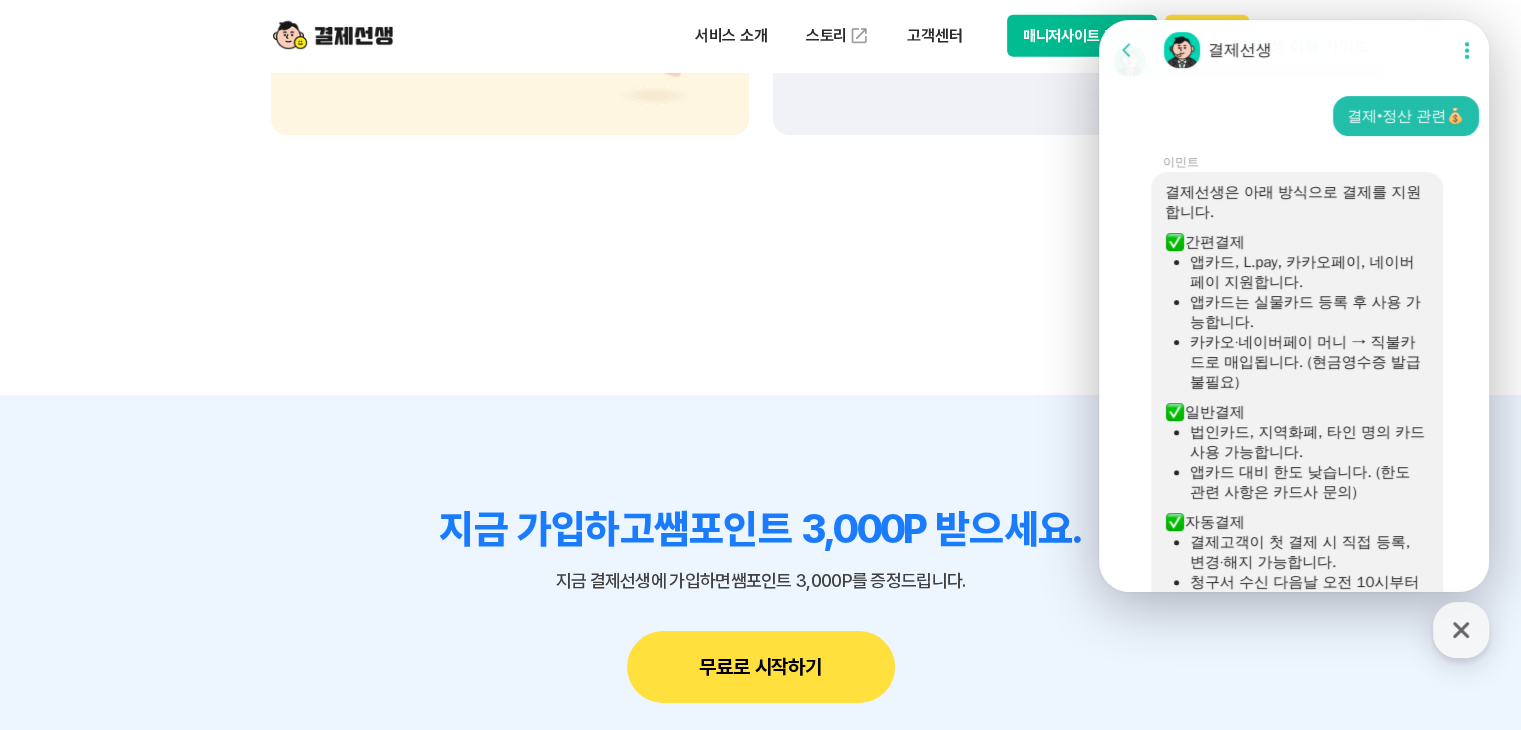 scroll, scrollTop: 1284, scrollLeft: 0, axis: vertical 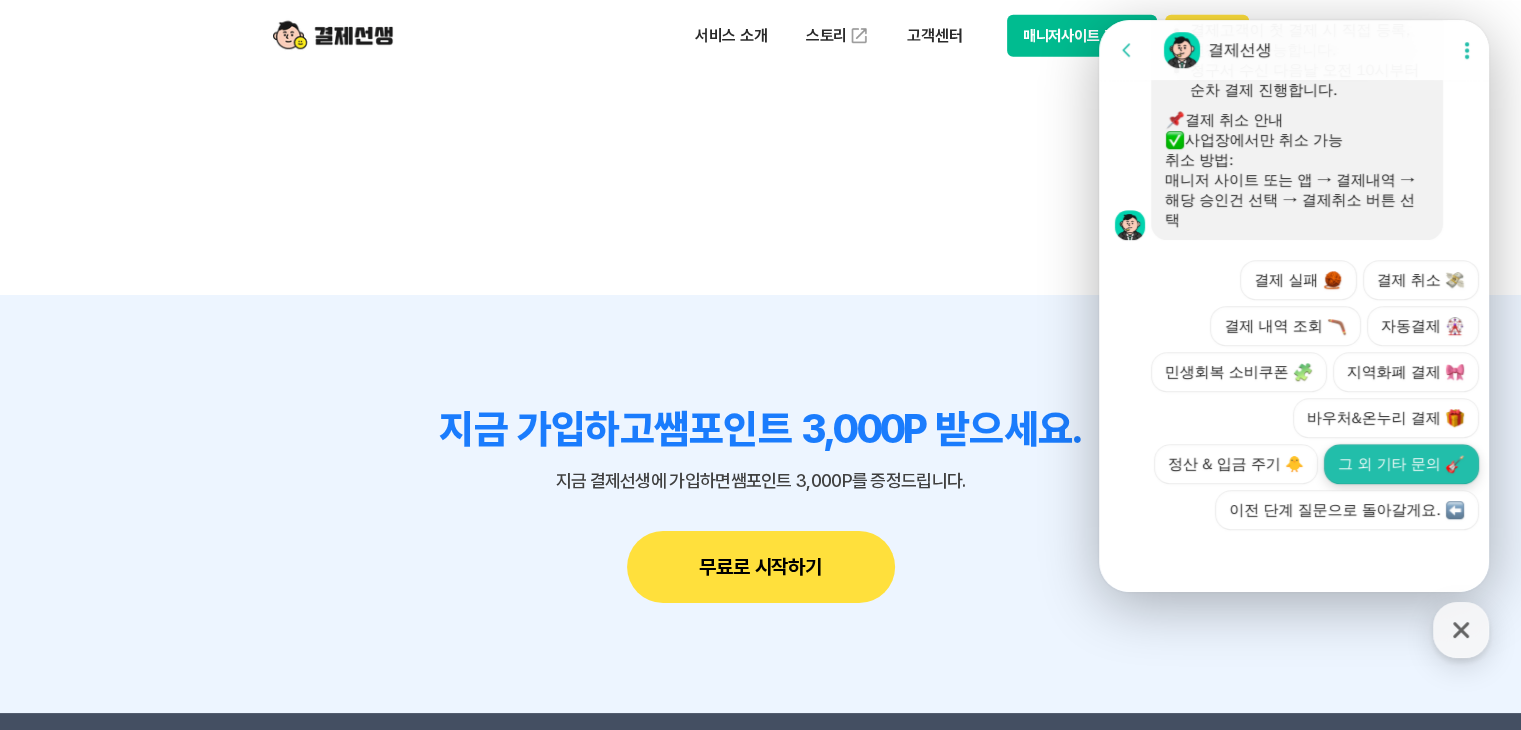 click on "그 외 기타 문의" at bounding box center (1401, 464) 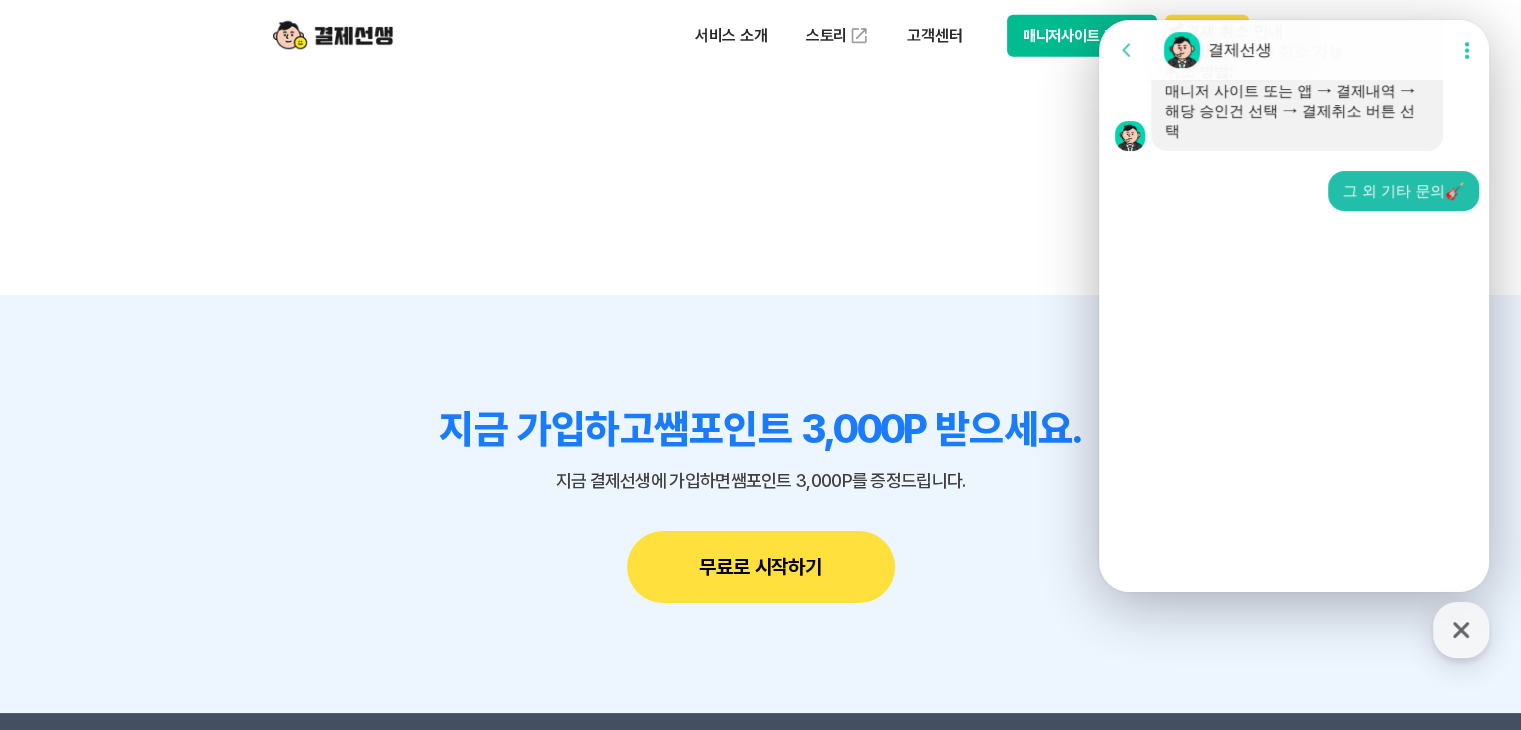 scroll, scrollTop: 966, scrollLeft: 0, axis: vertical 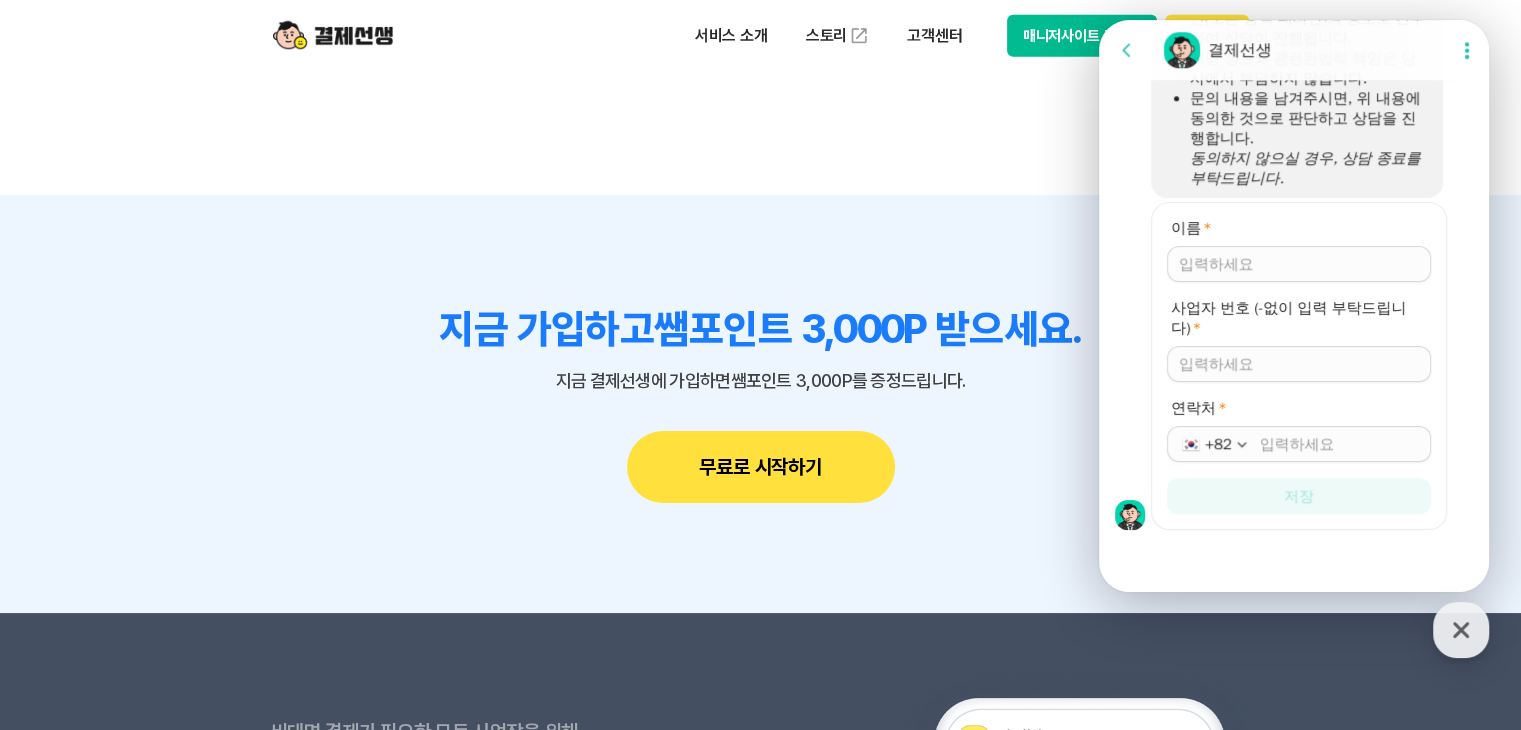 click on "이름 *" at bounding box center (1299, 264) 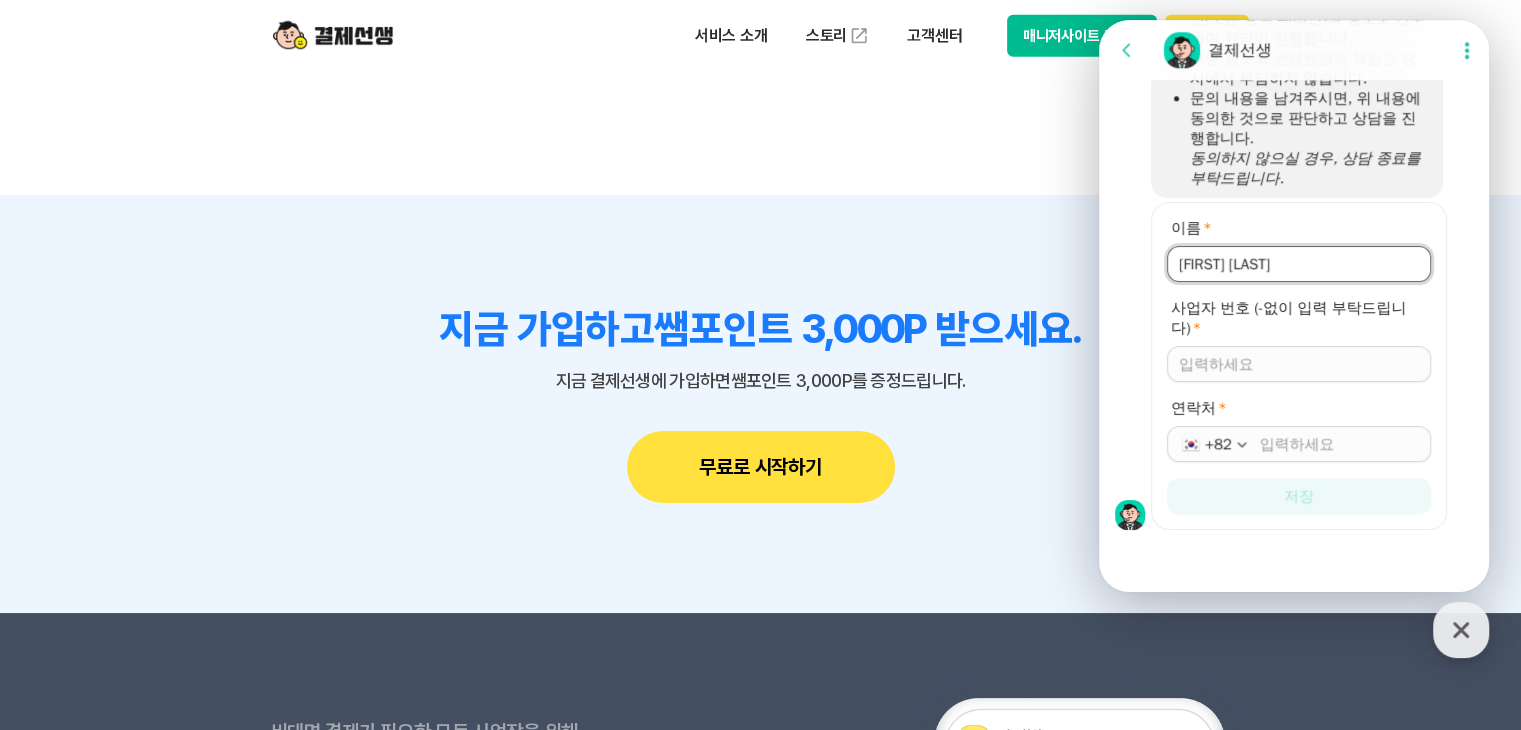 type on "[FIRST] [LAST]" 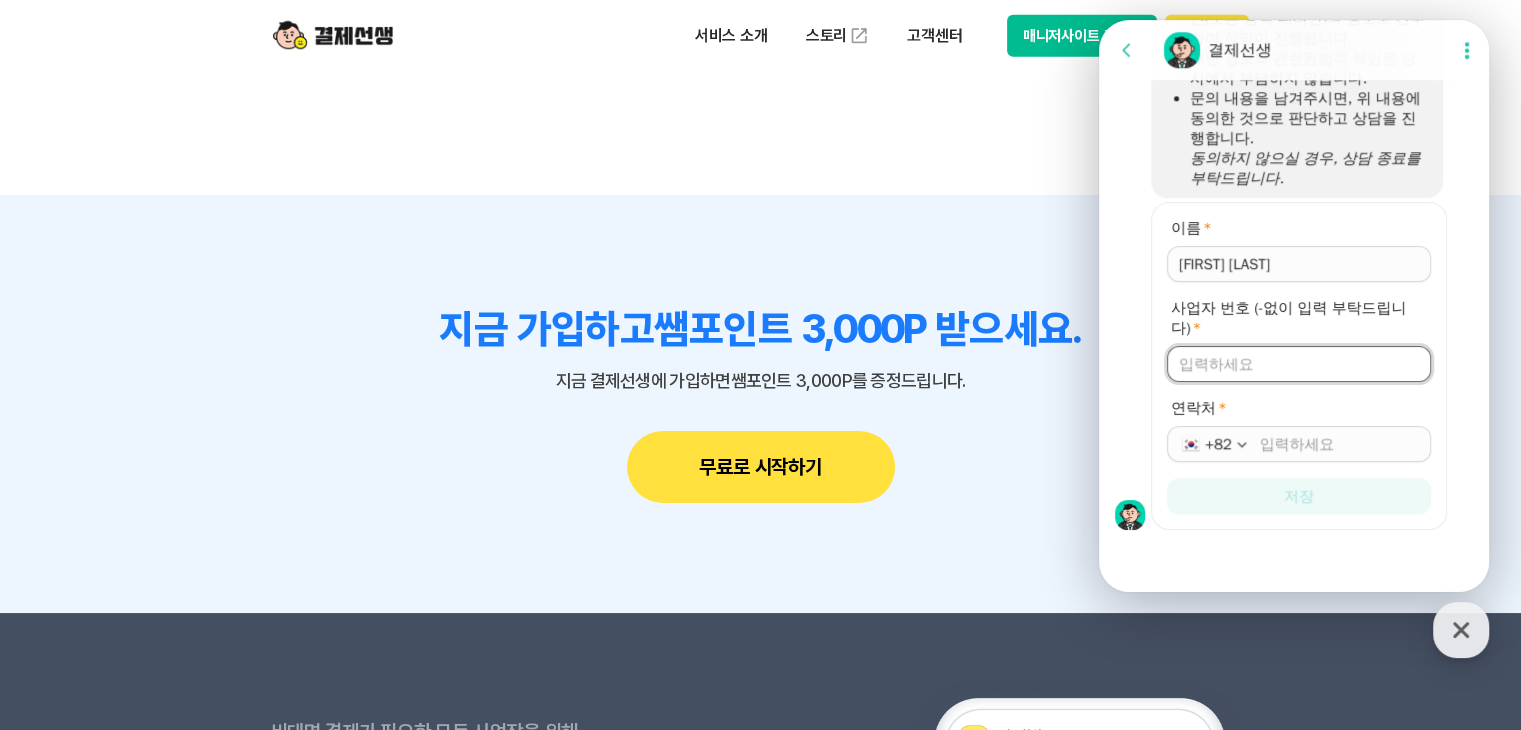 click on "사업자 번호 (-없이 입력 부탁드립니다) *" at bounding box center (1299, 364) 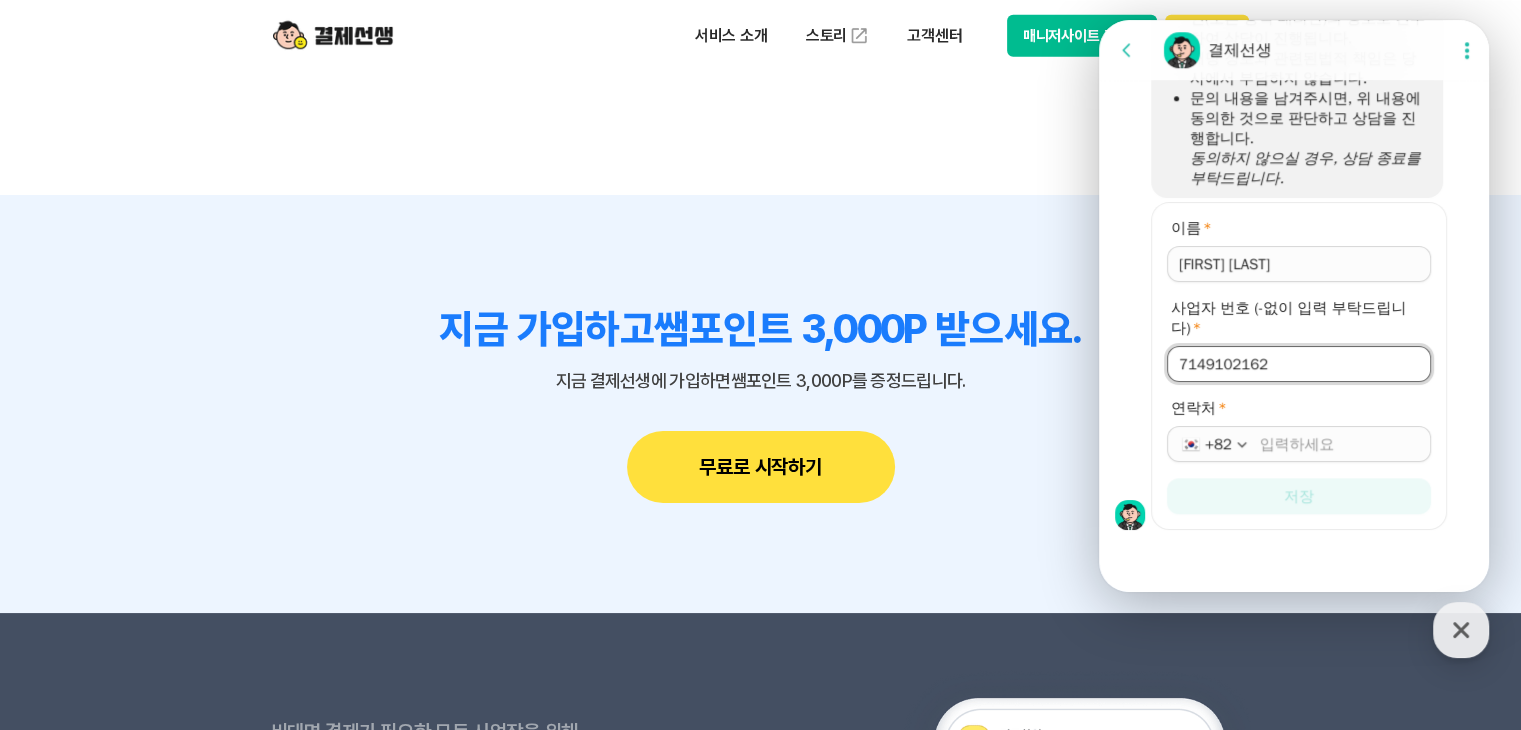 type on "7149102162" 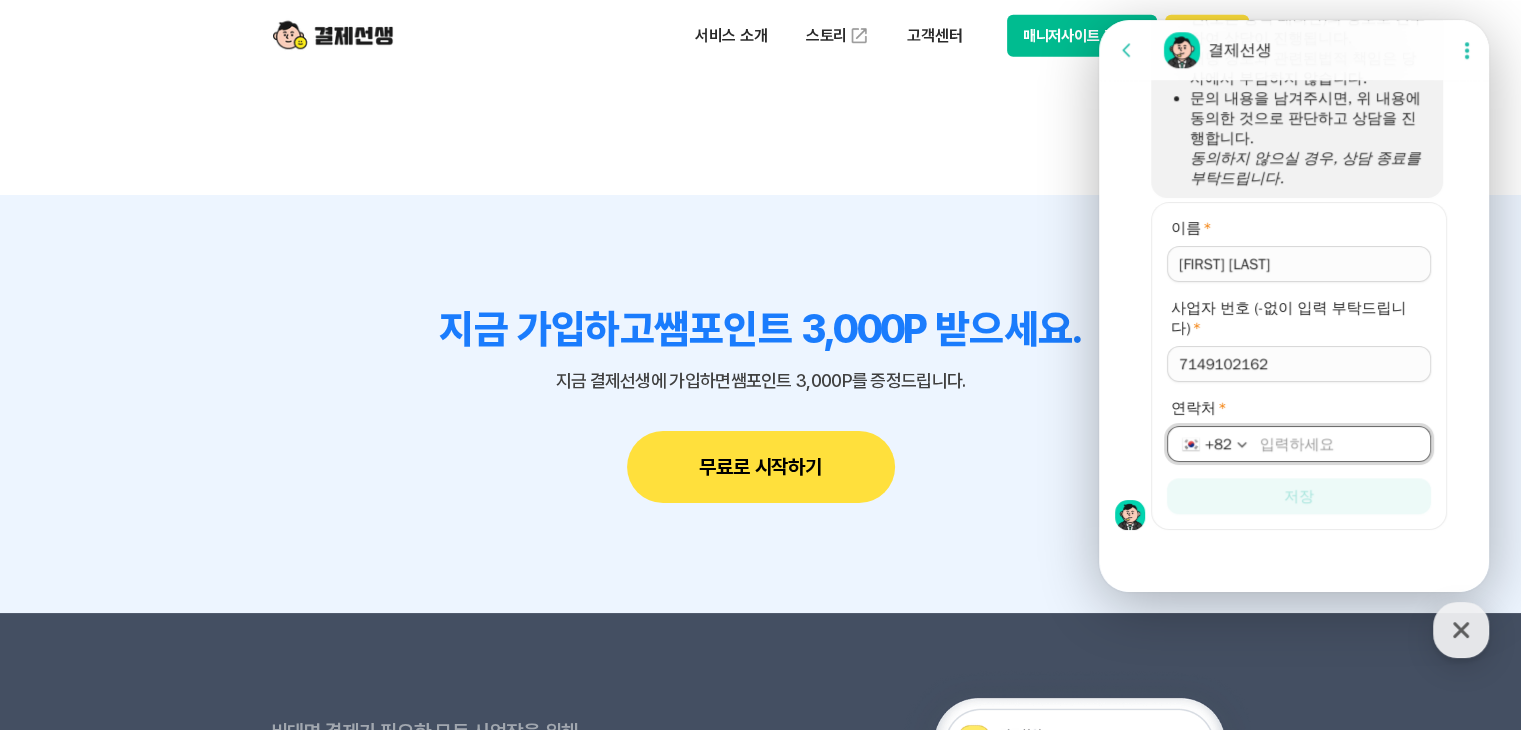click on "연락처 *" at bounding box center (1339, 444) 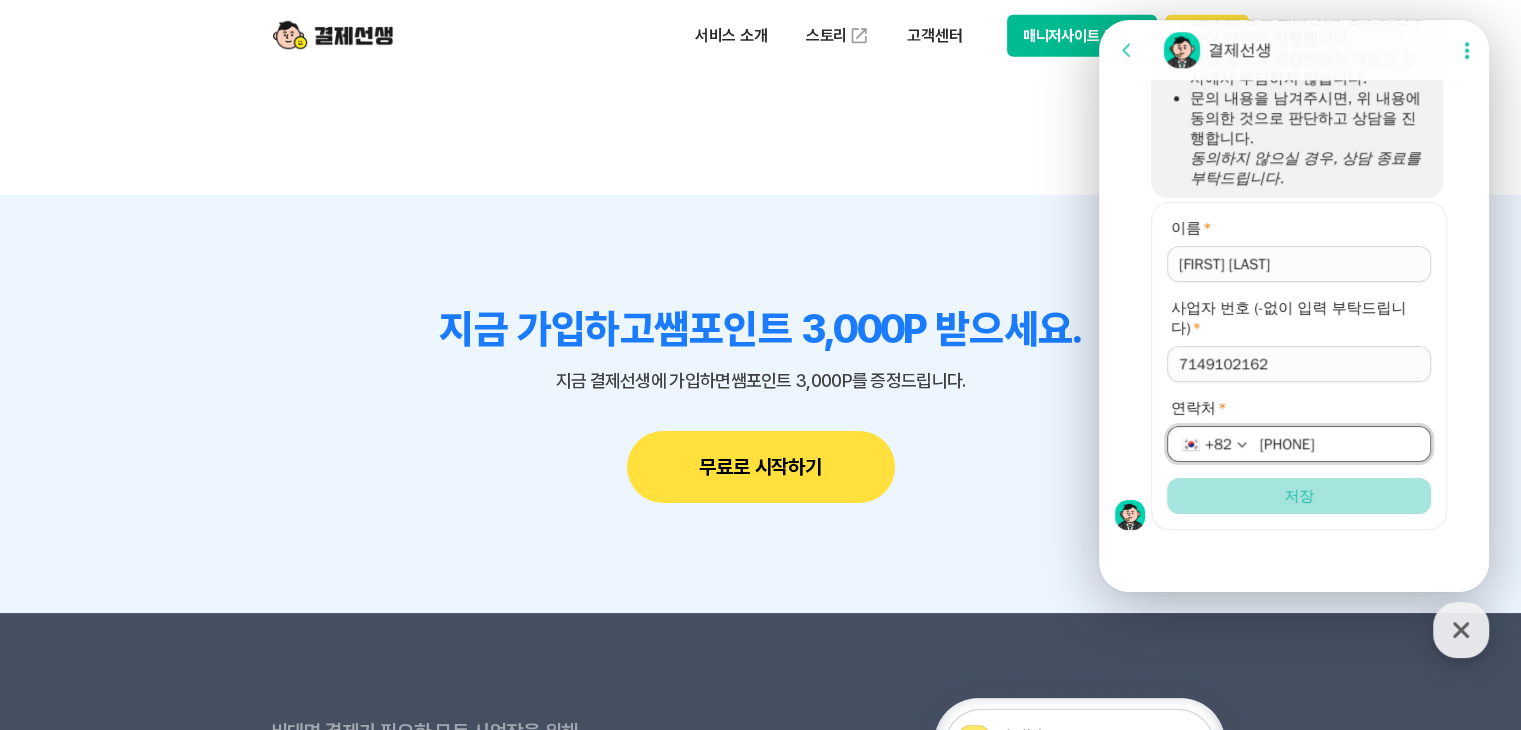 type on "[PHONE]" 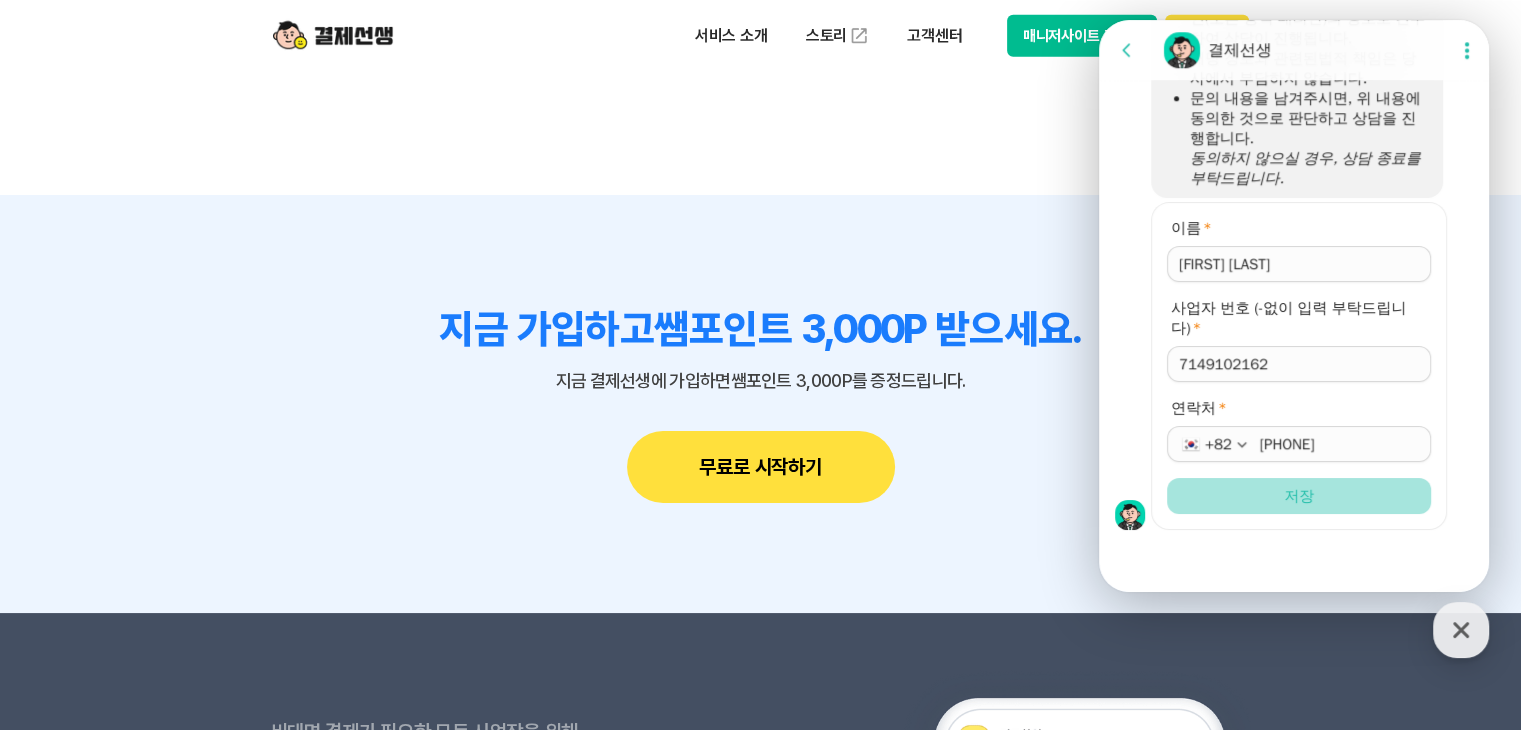 click on "저장" at bounding box center [1299, 496] 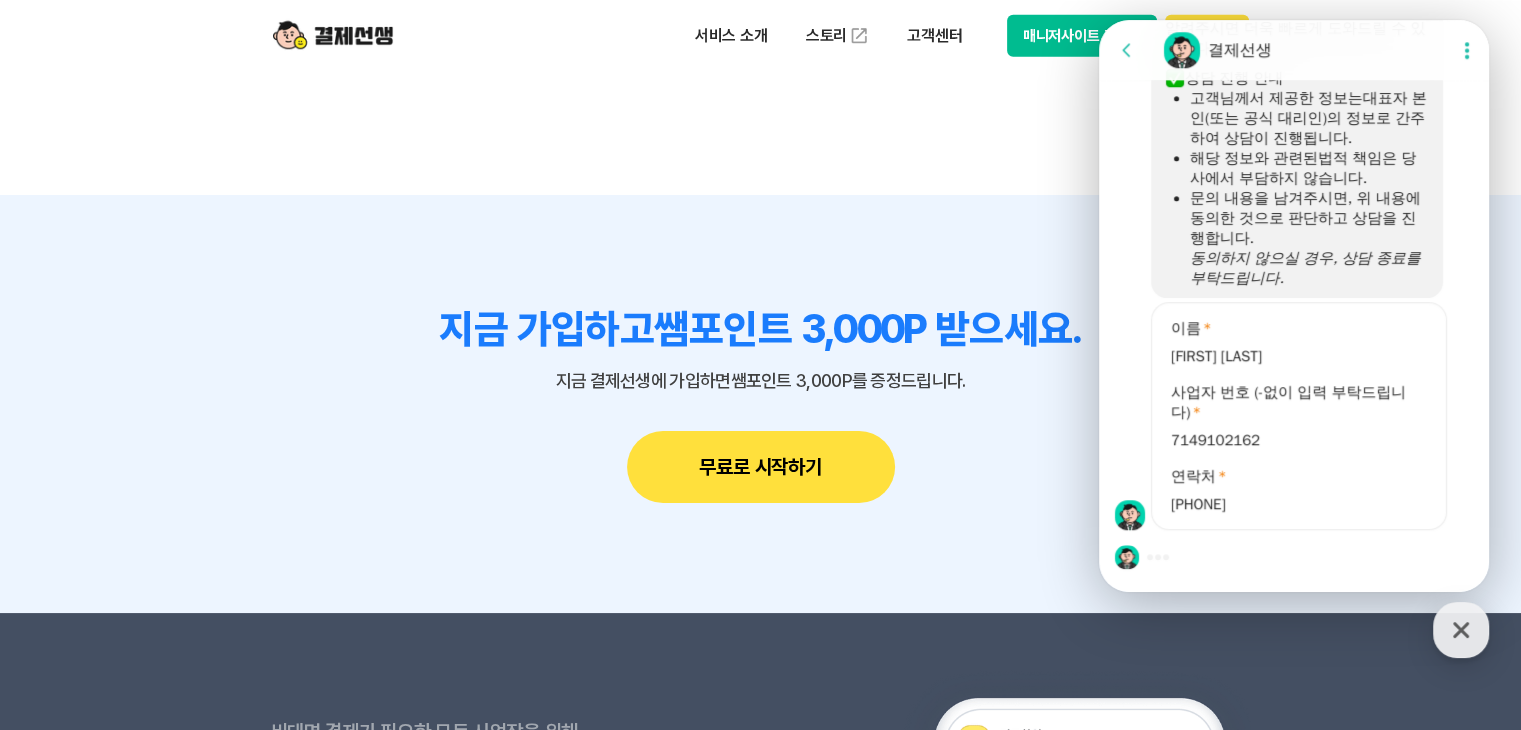 scroll, scrollTop: 1564, scrollLeft: 0, axis: vertical 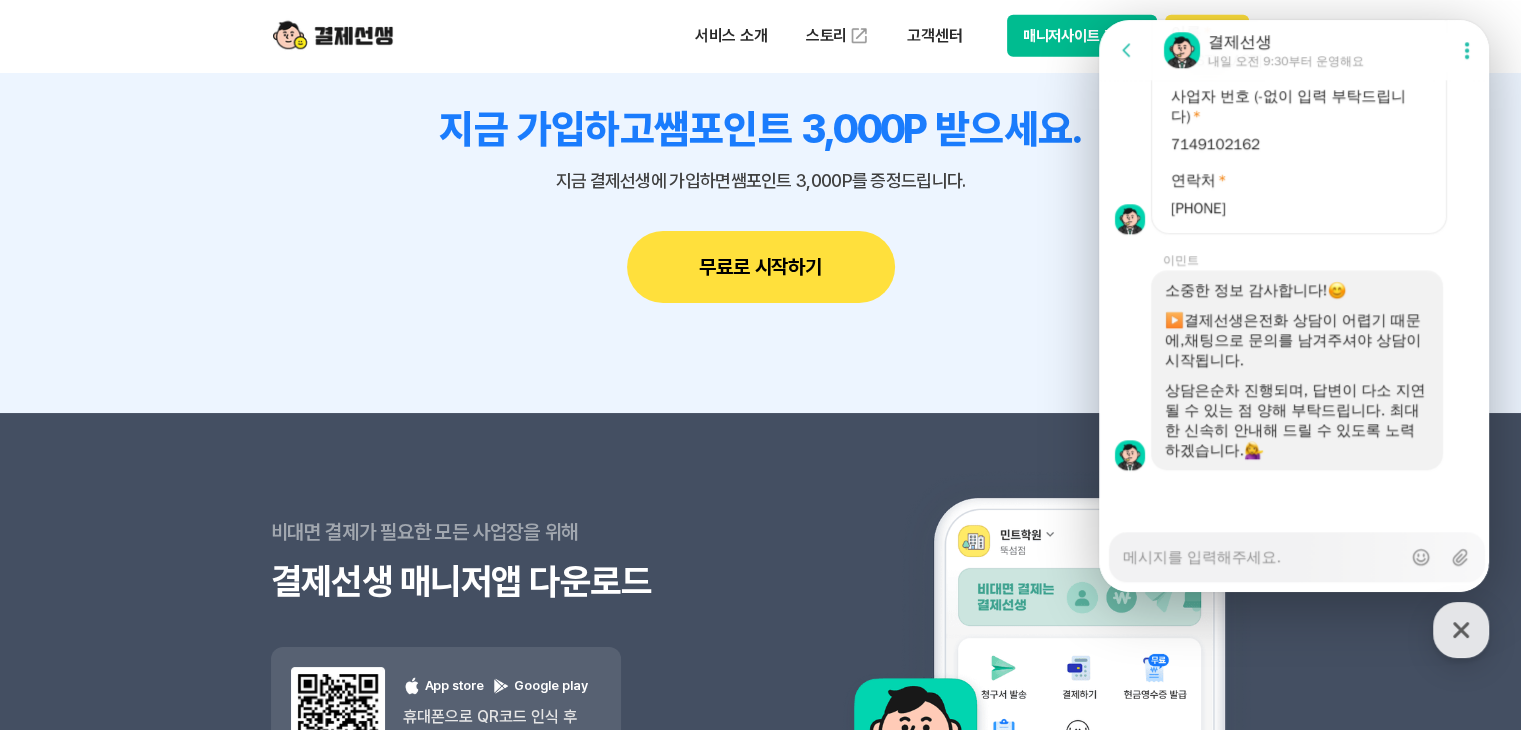 click on "Messenger Input Textarea" at bounding box center [1262, 550] 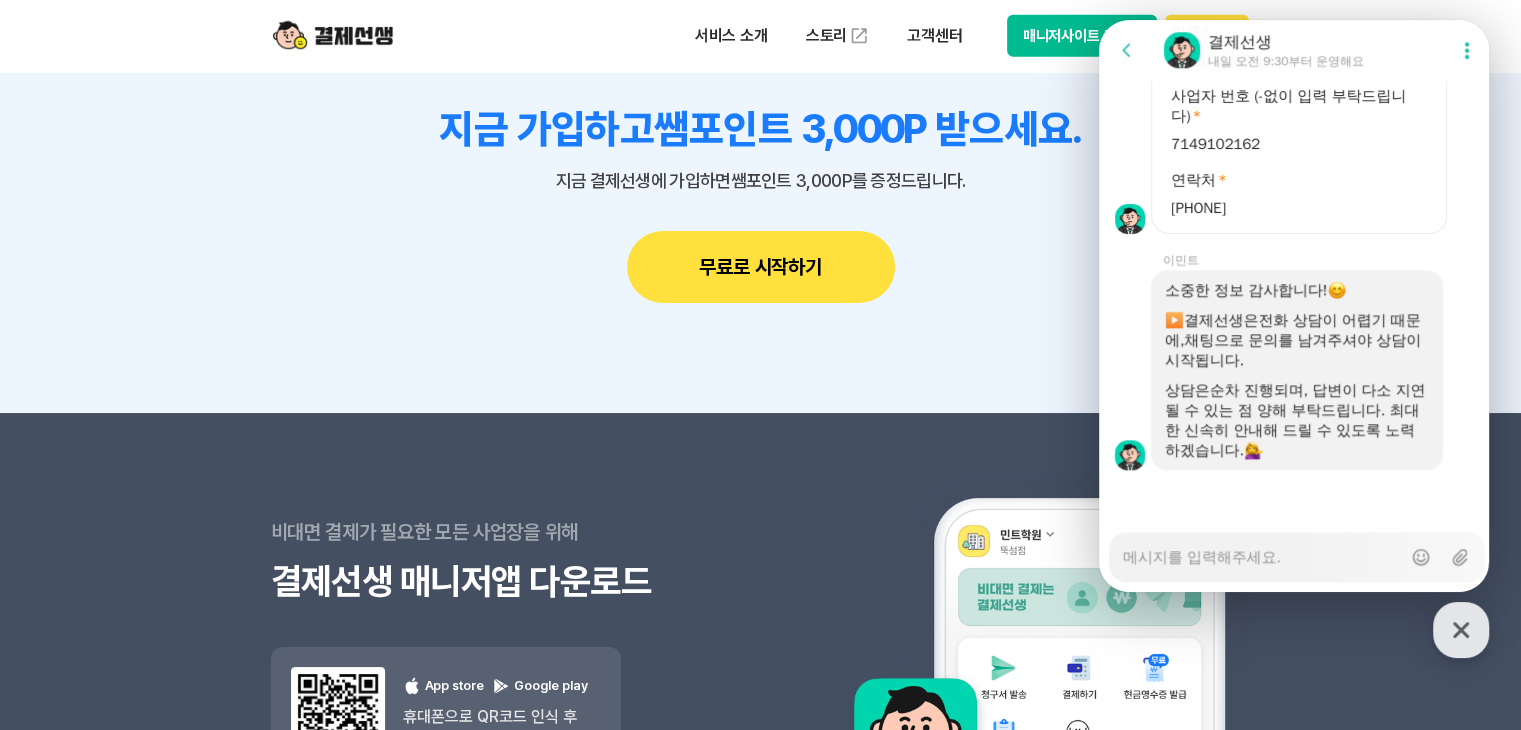 type on "x" 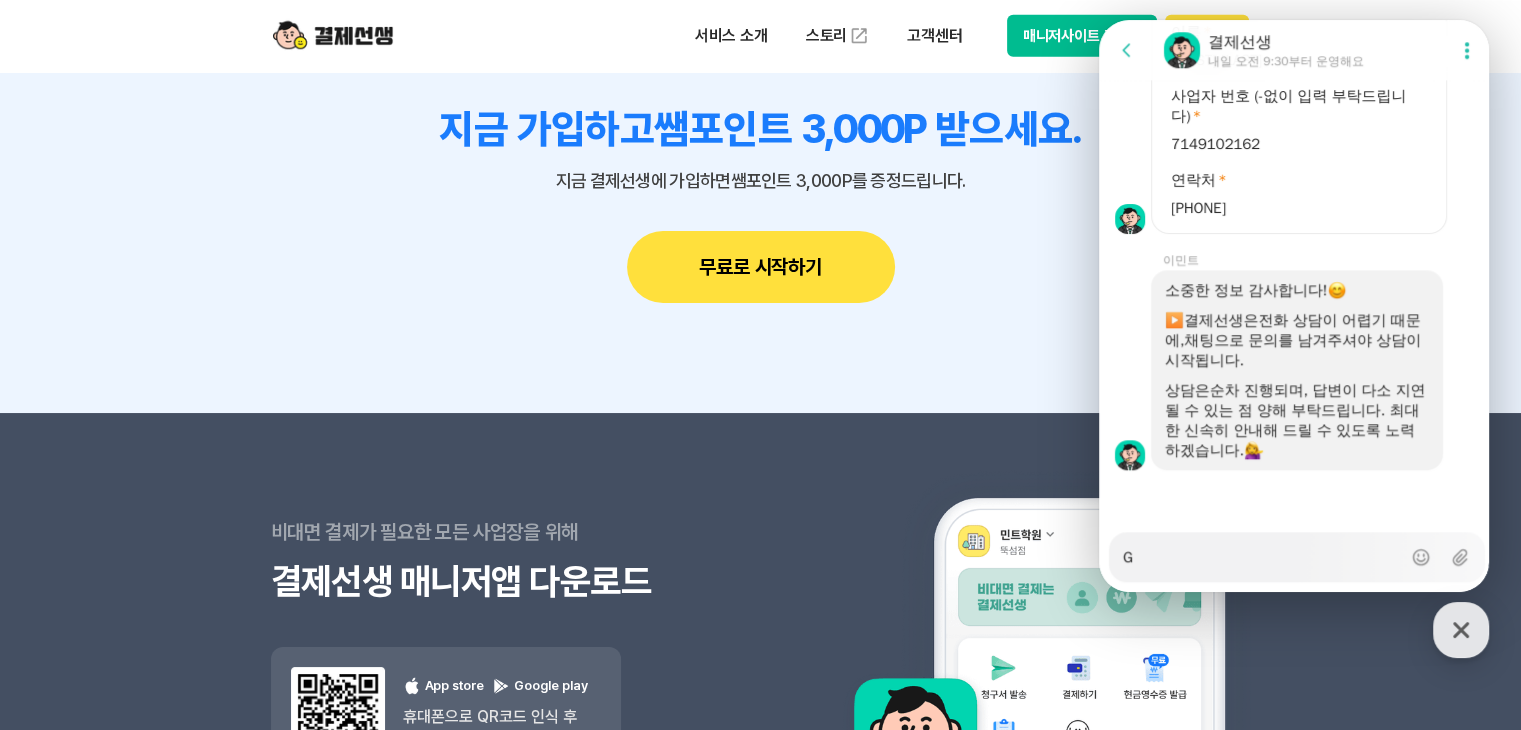 type on "x" 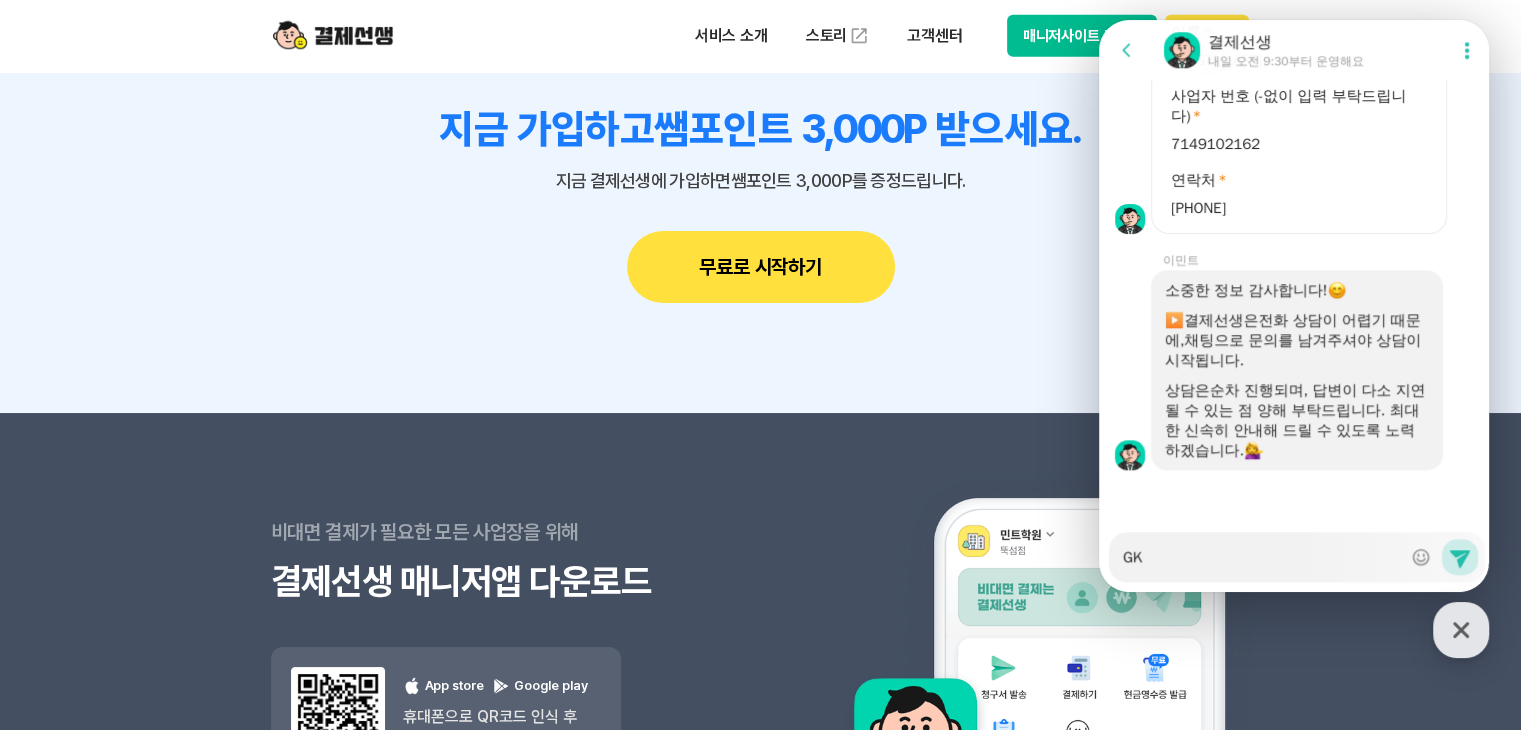 type on "x" 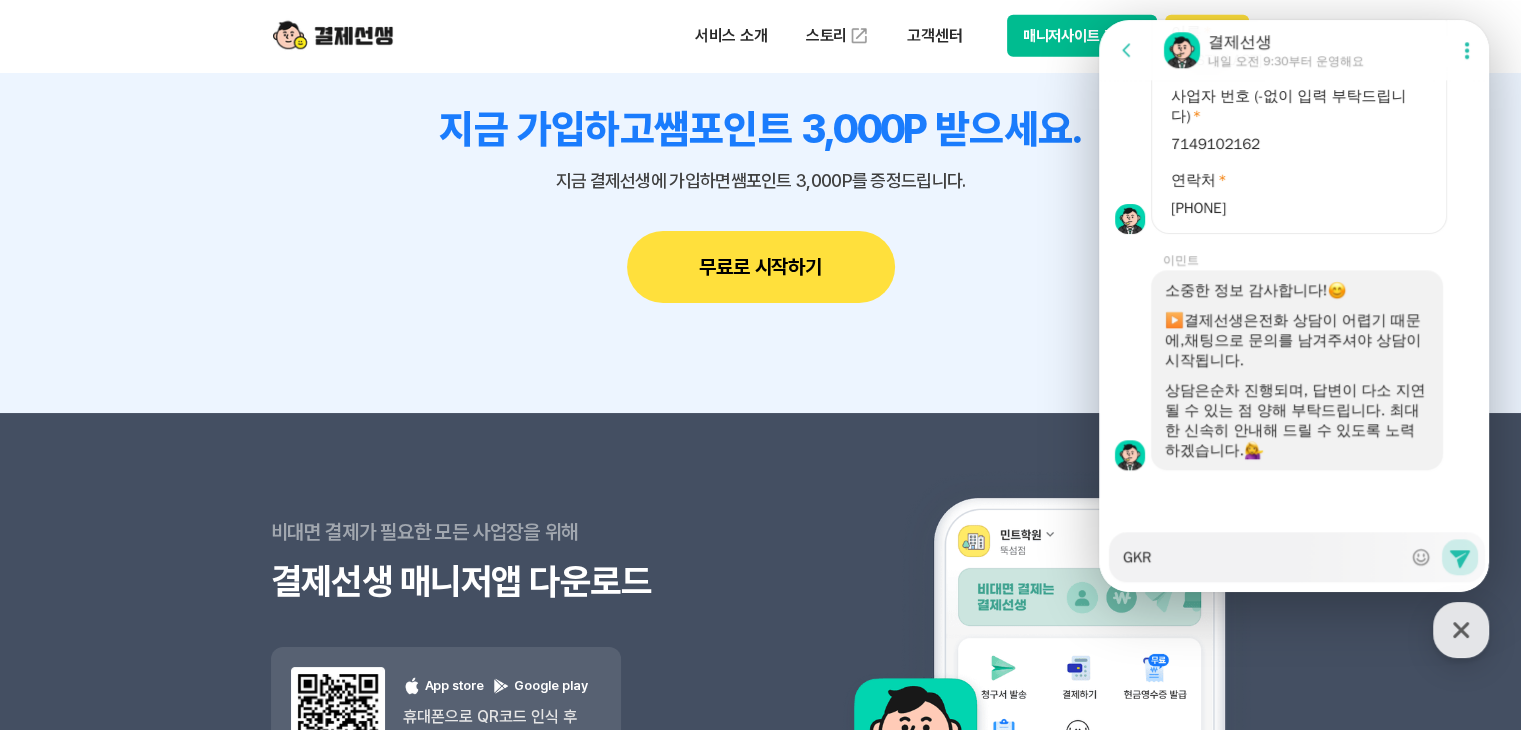 type on "x" 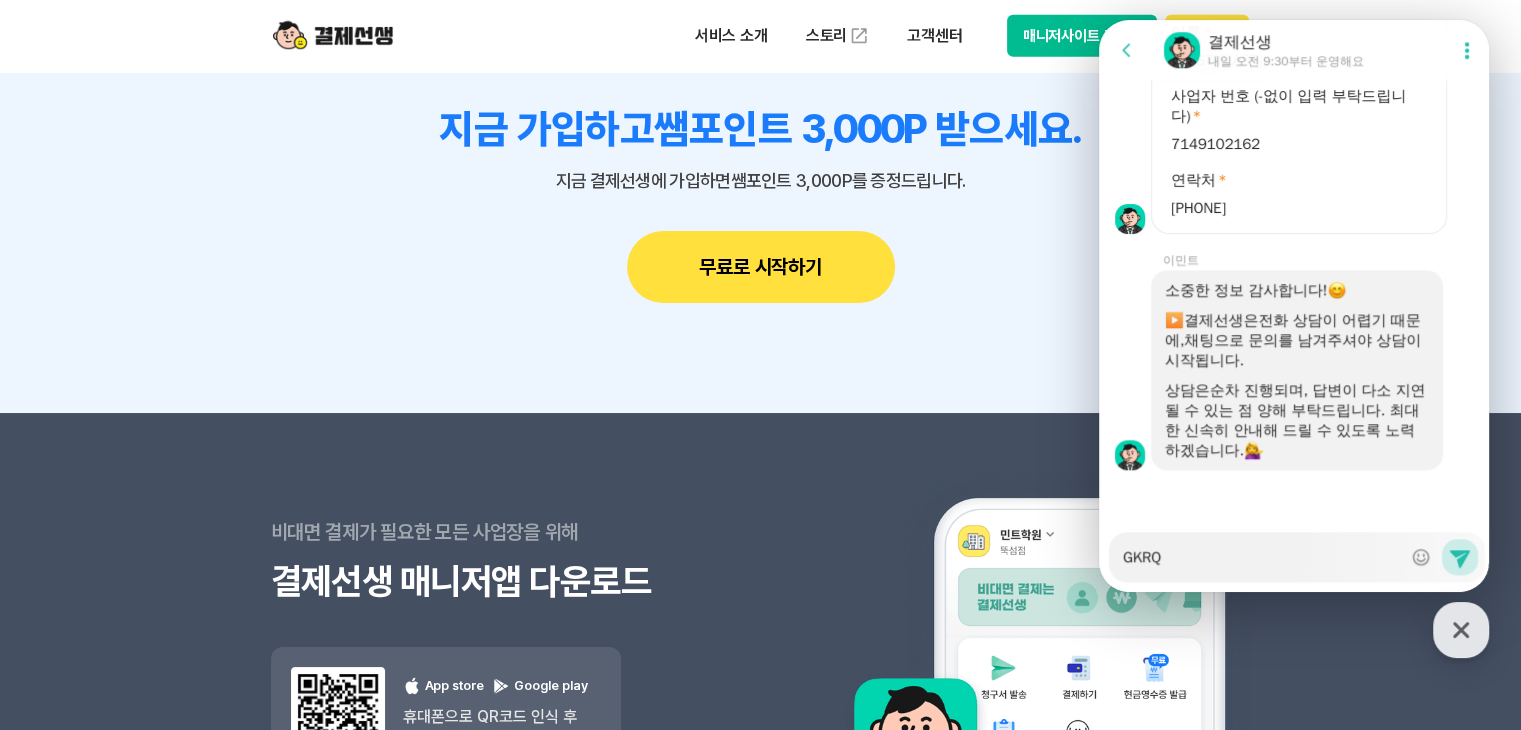 type on "x" 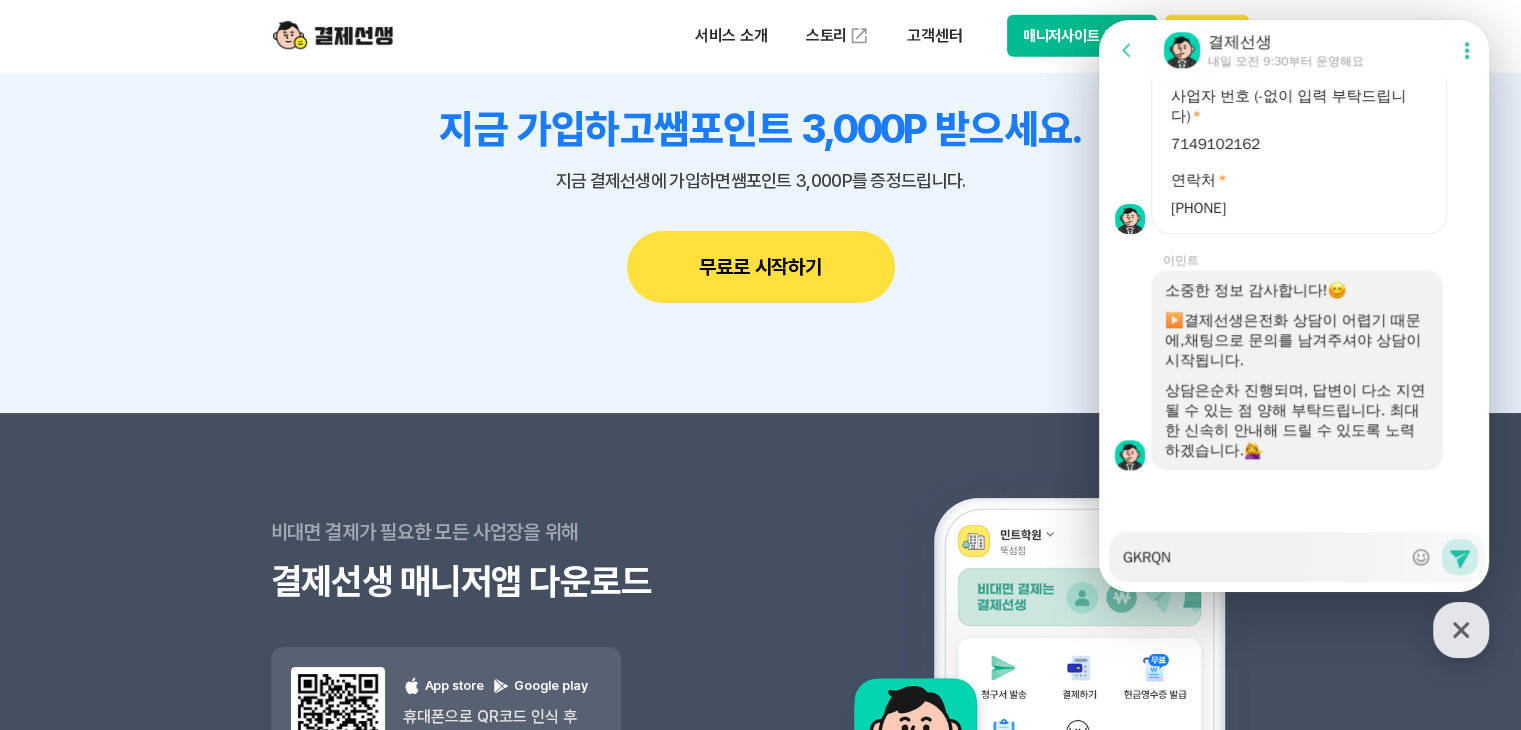 type on "x" 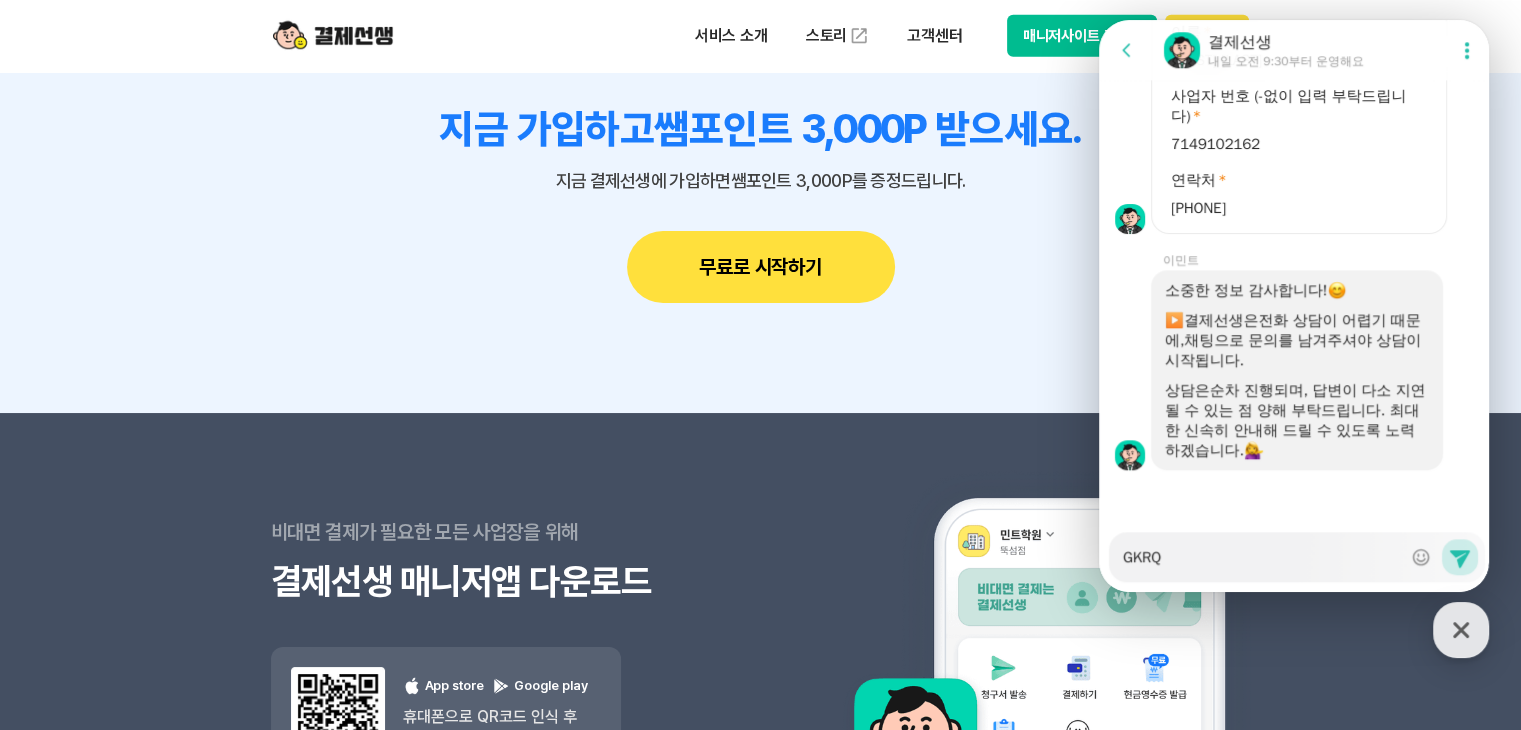 type on "x" 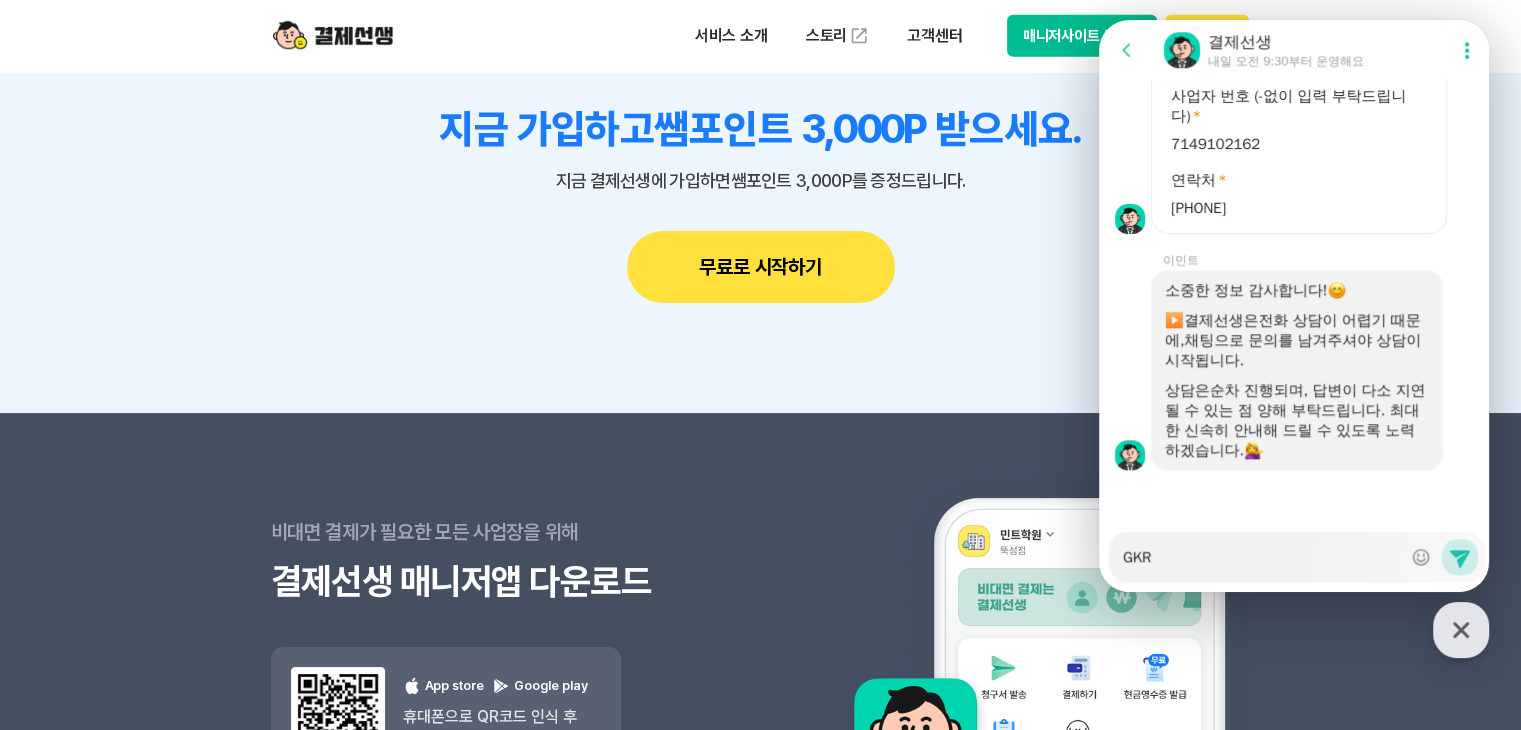 type on "x" 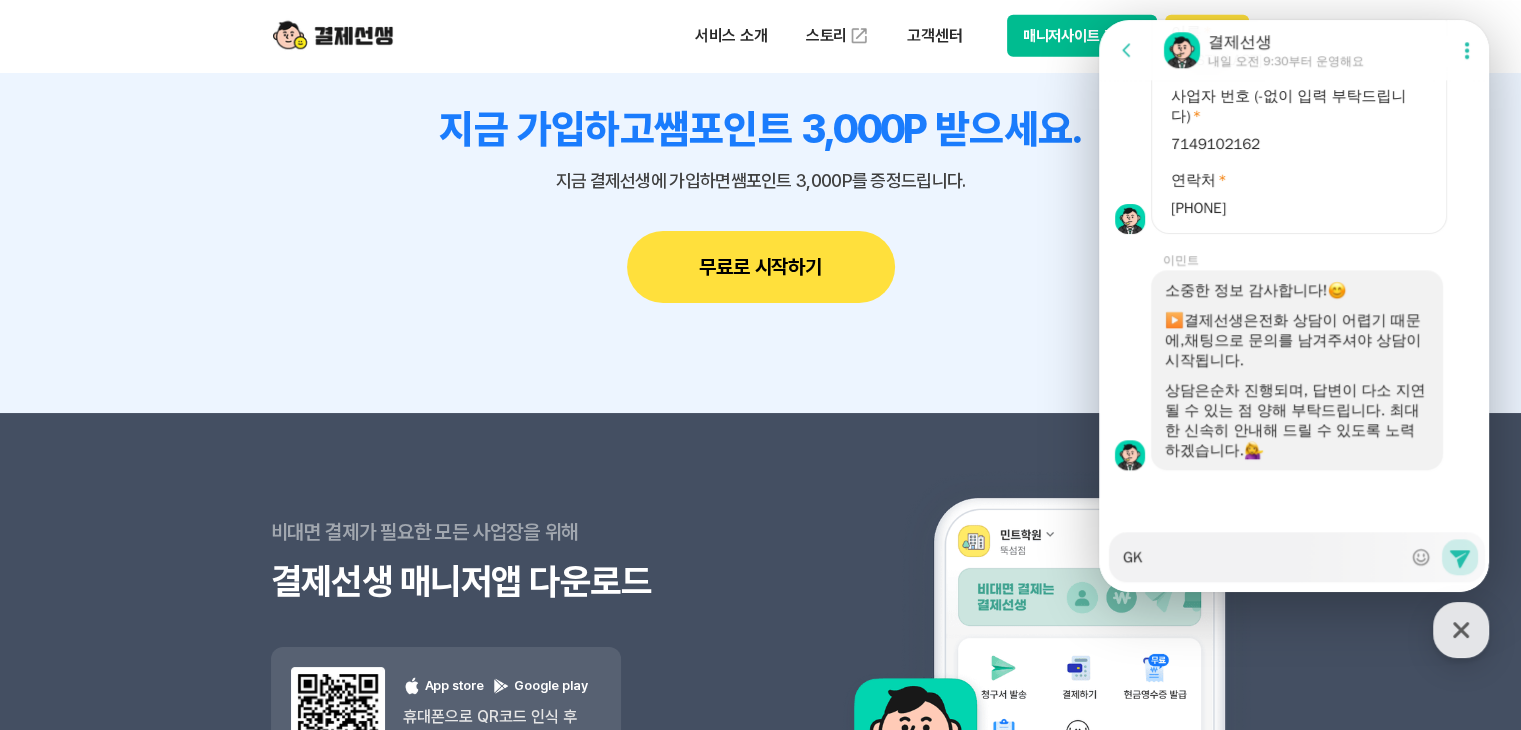 type on "x" 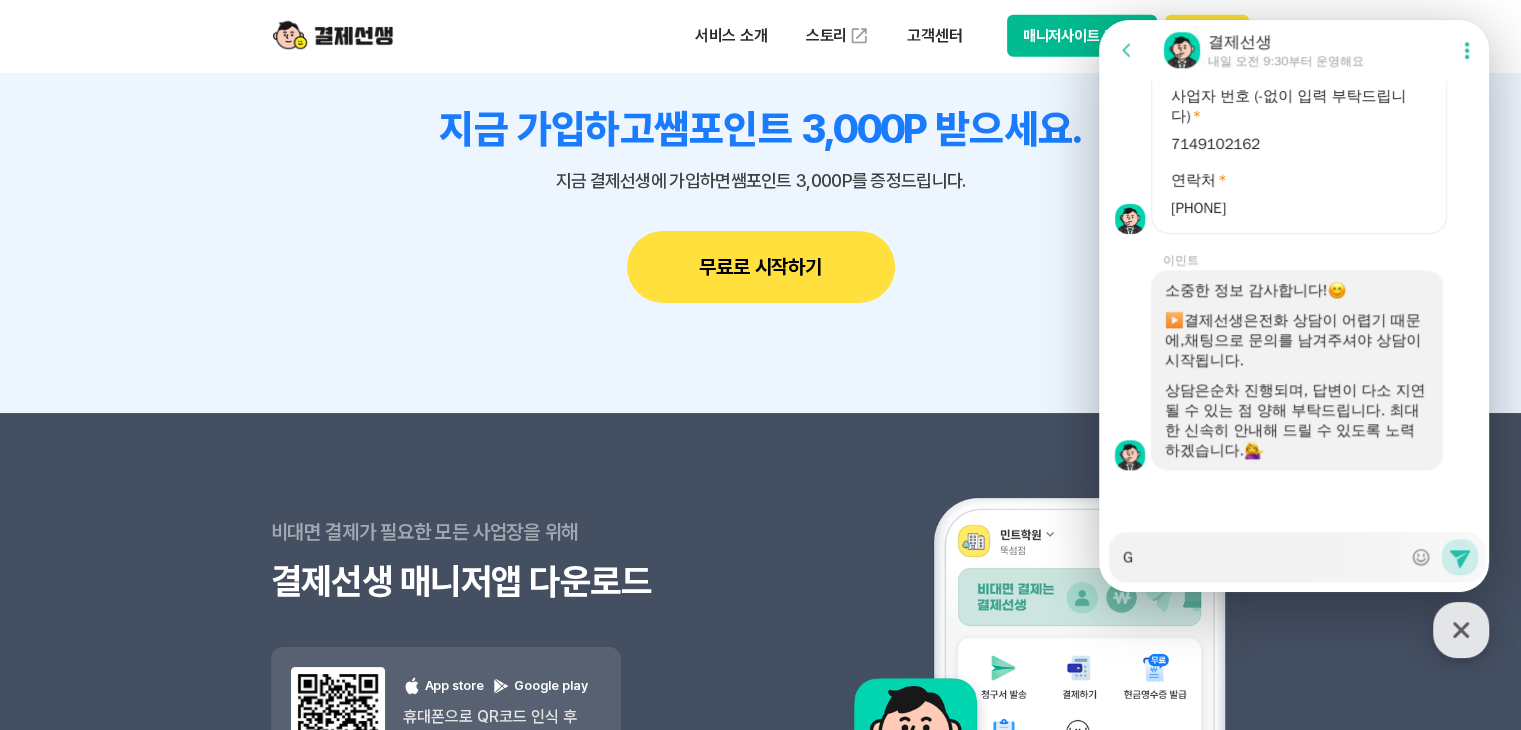 type on "x" 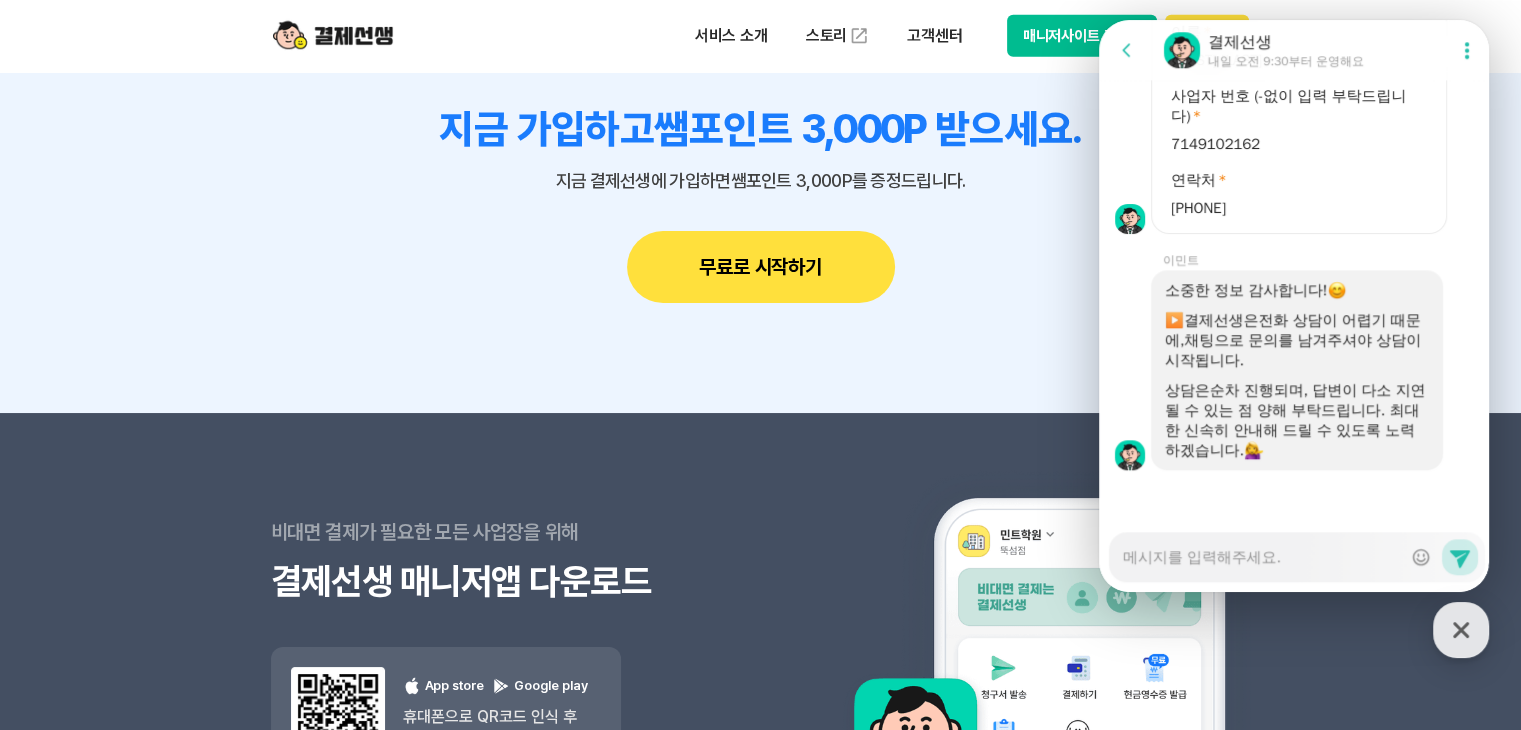 type on "x" 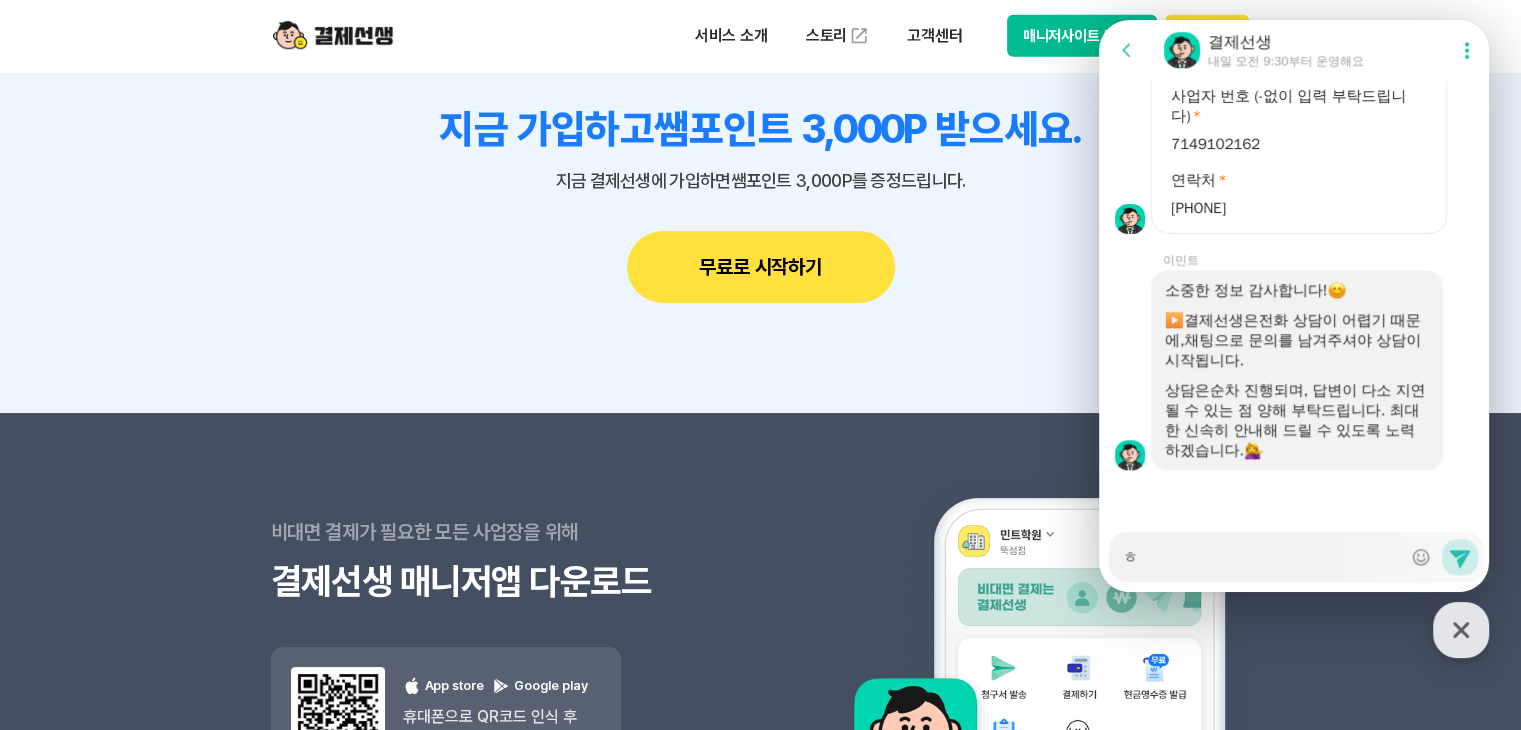 type on "x" 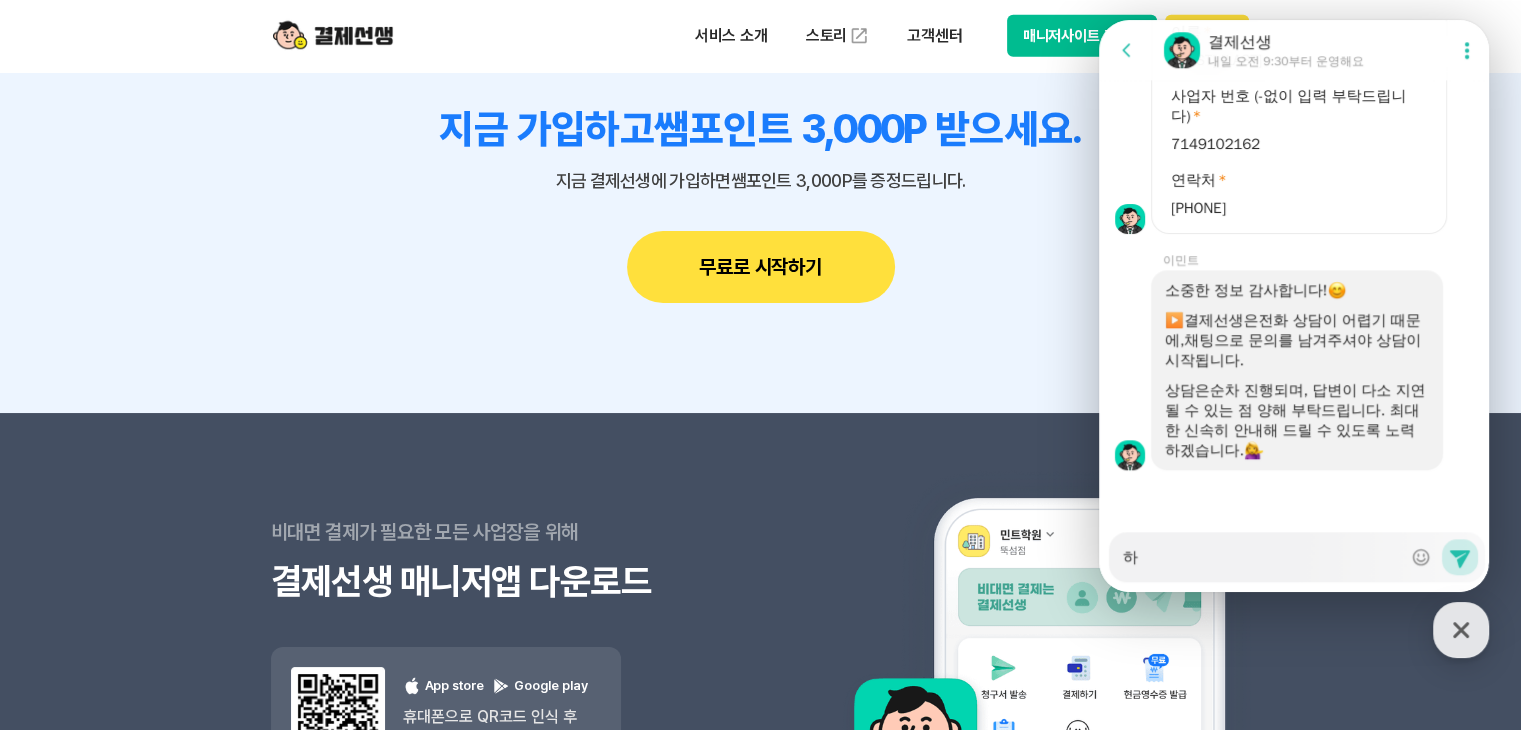 type on "x" 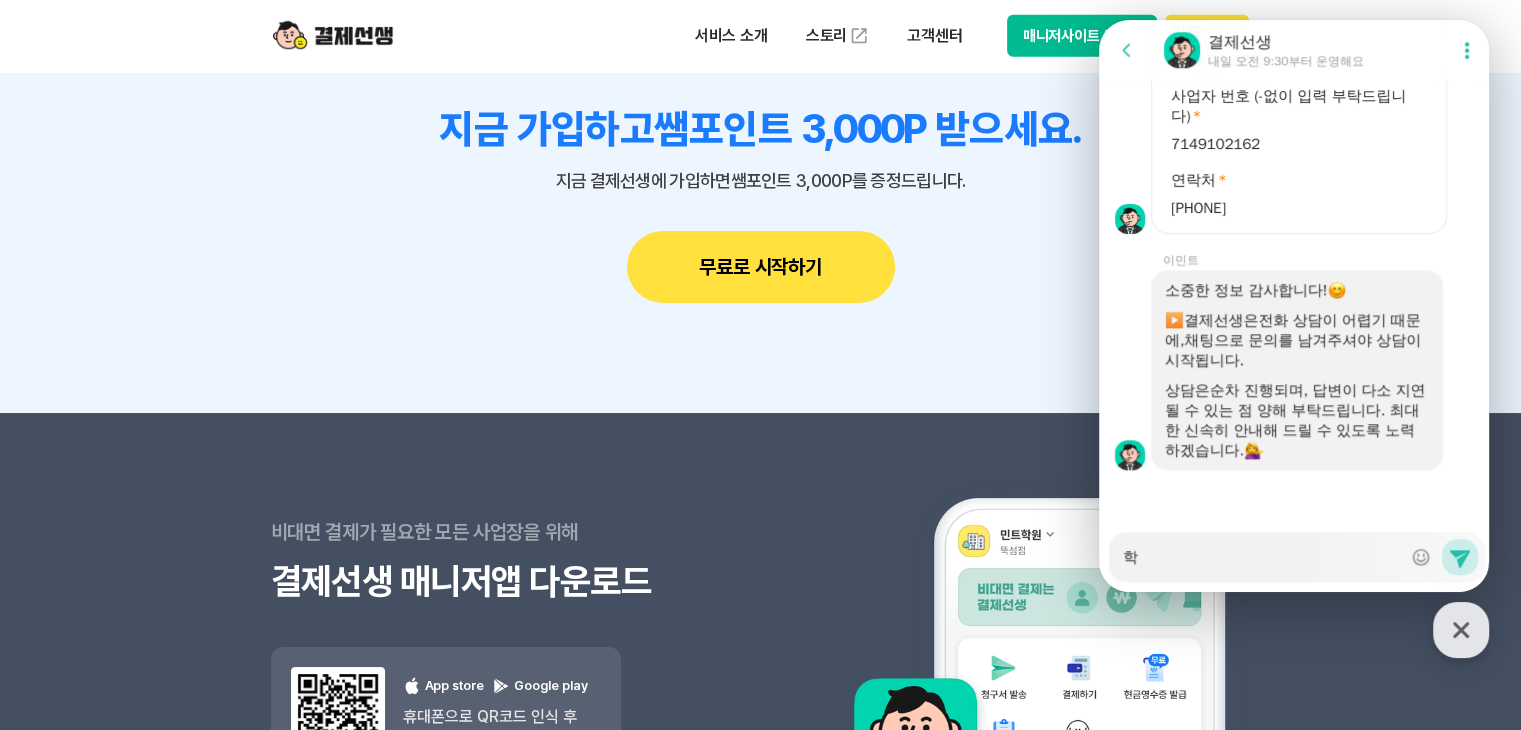 type on "x" 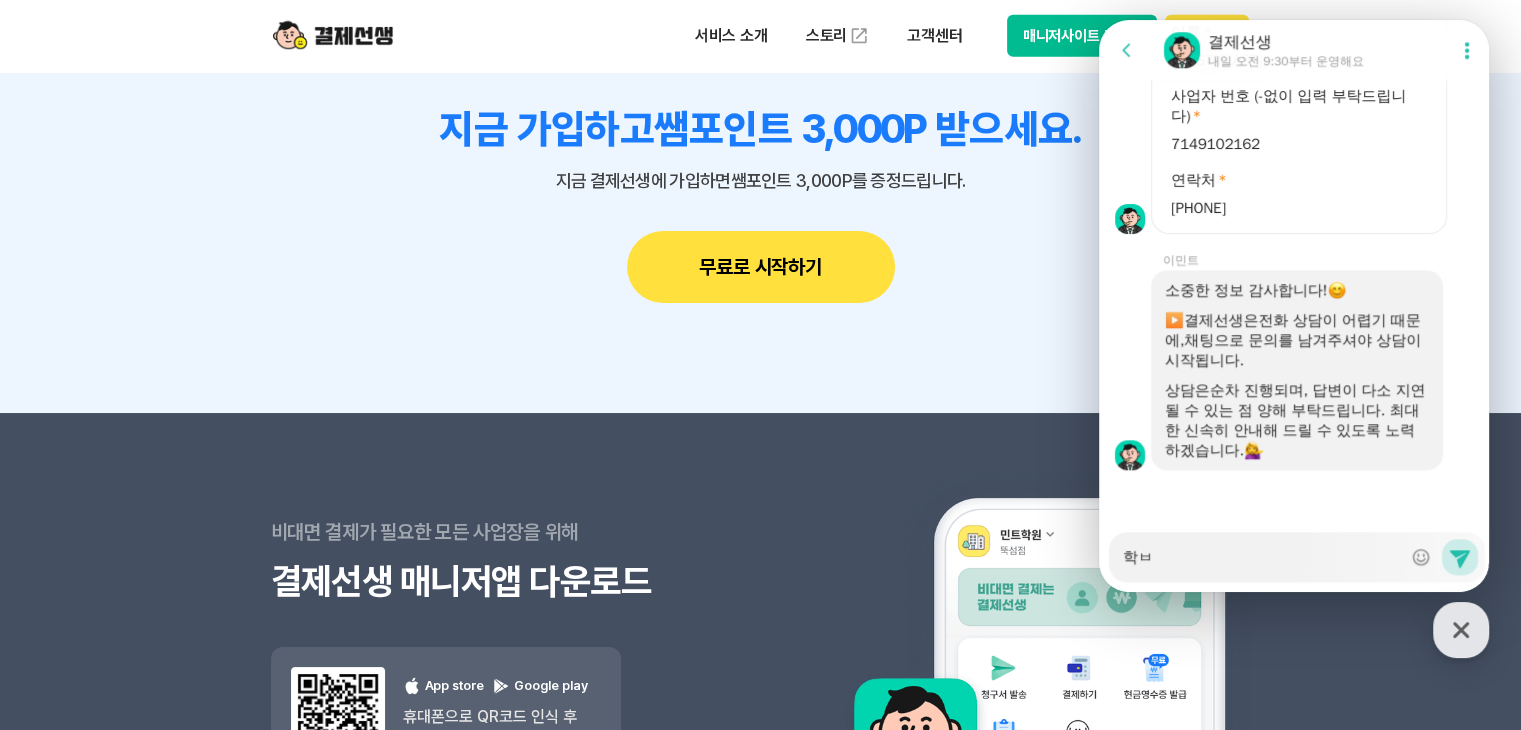 type on "x" 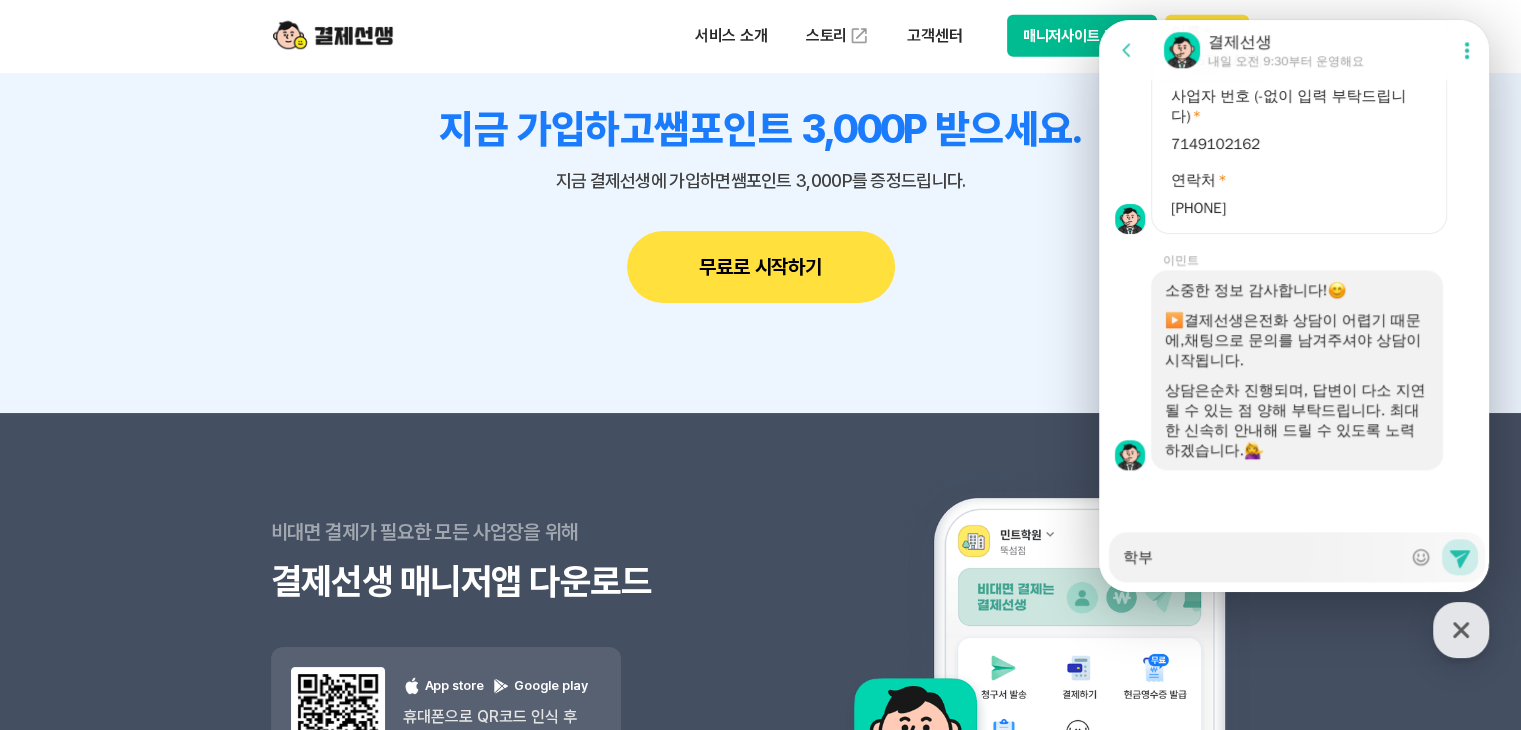 type on "x" 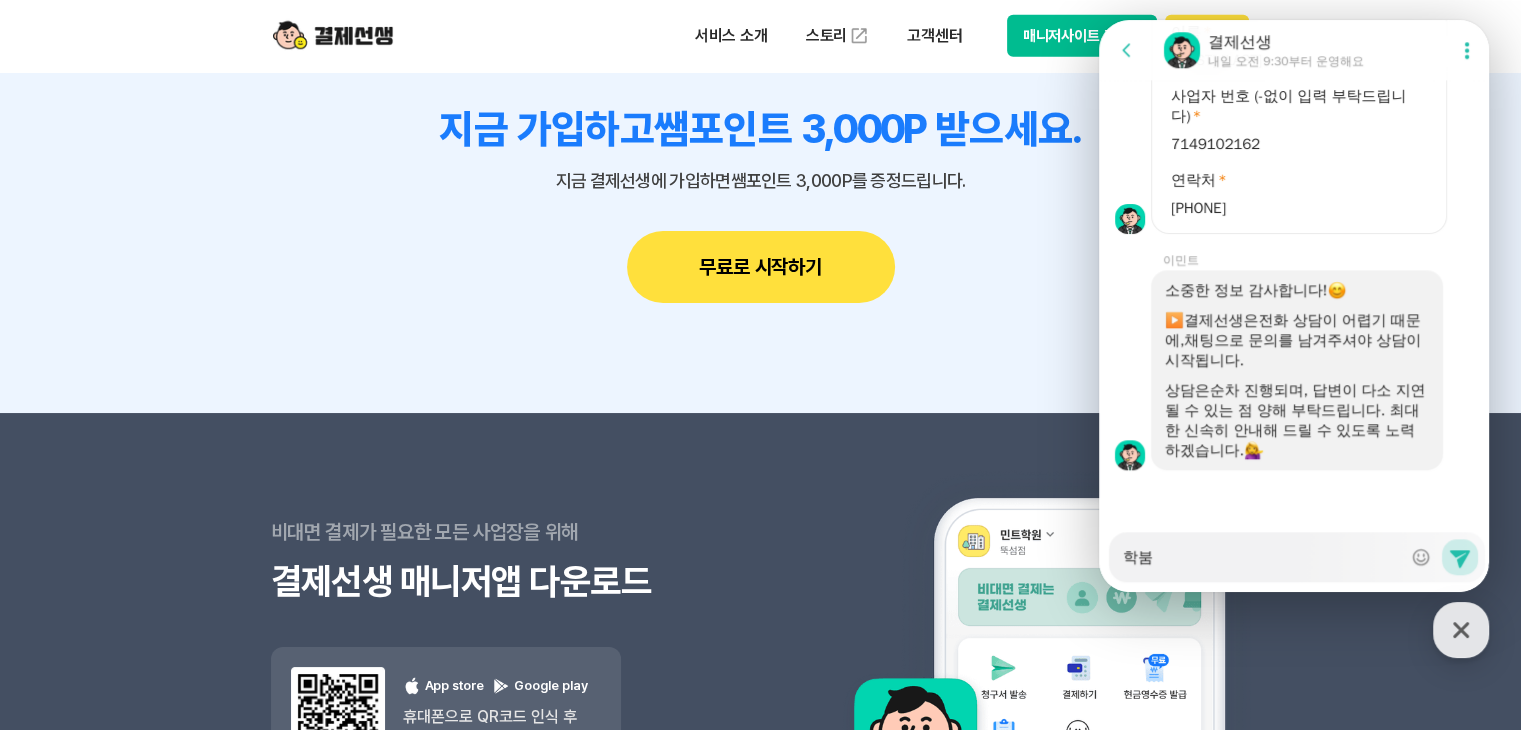 type on "x" 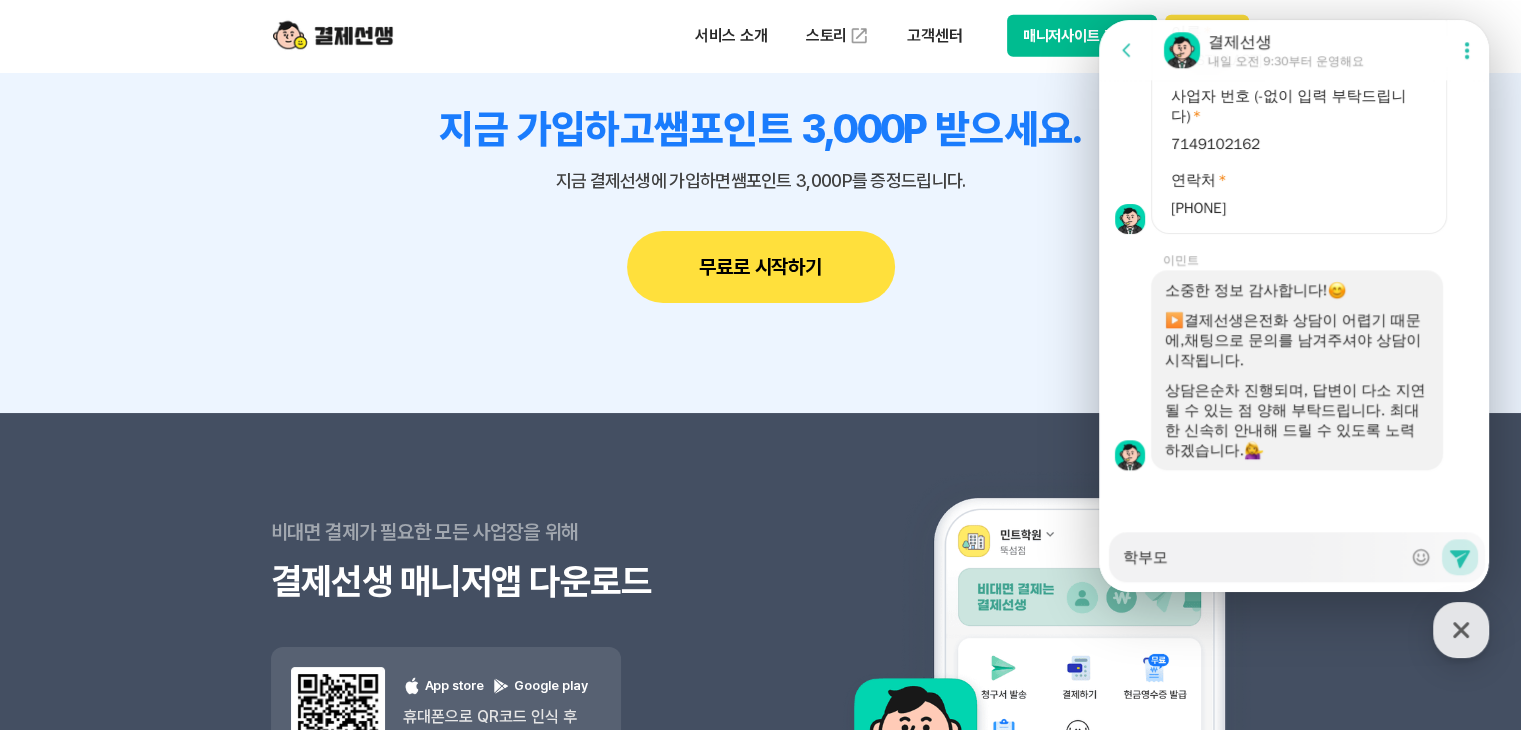 type on "x" 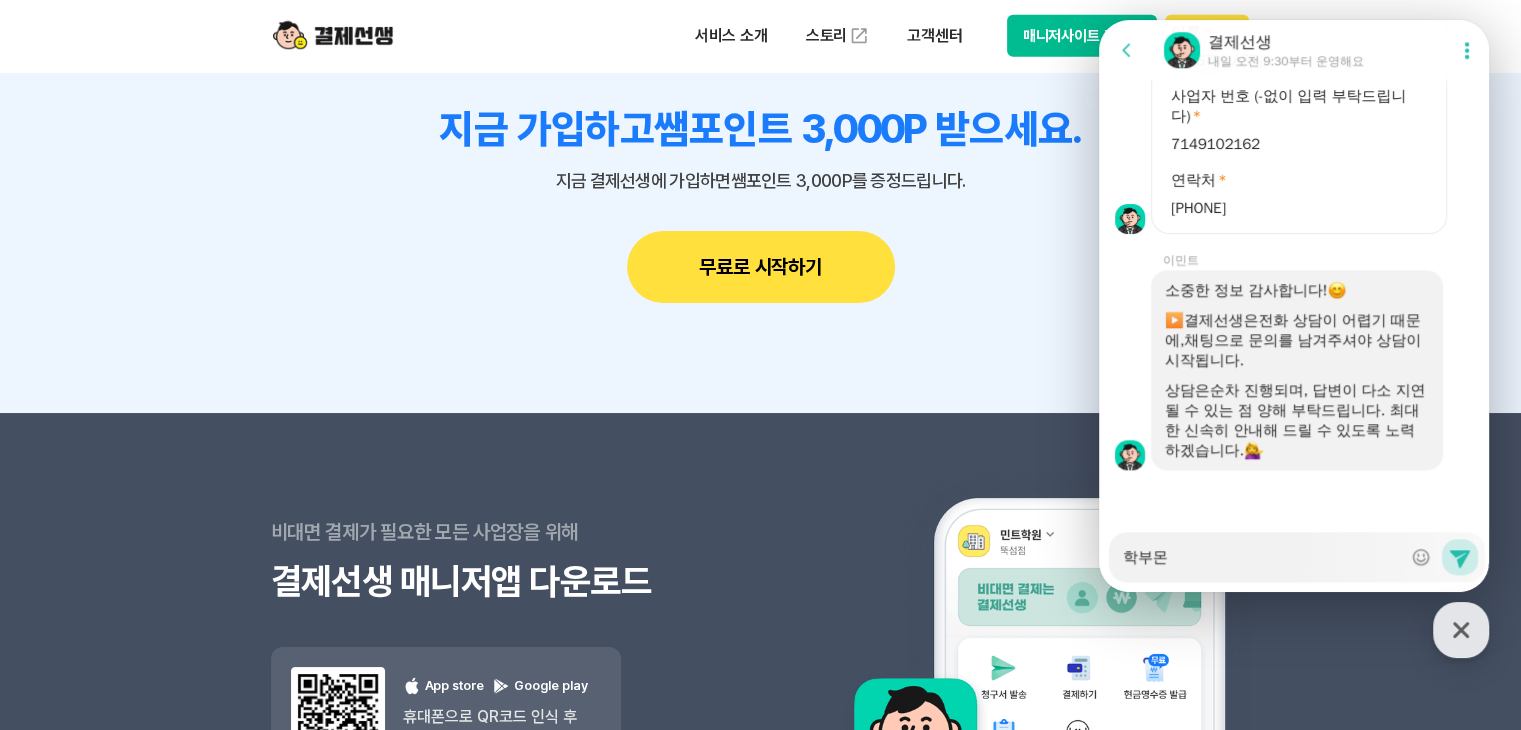 type on "x" 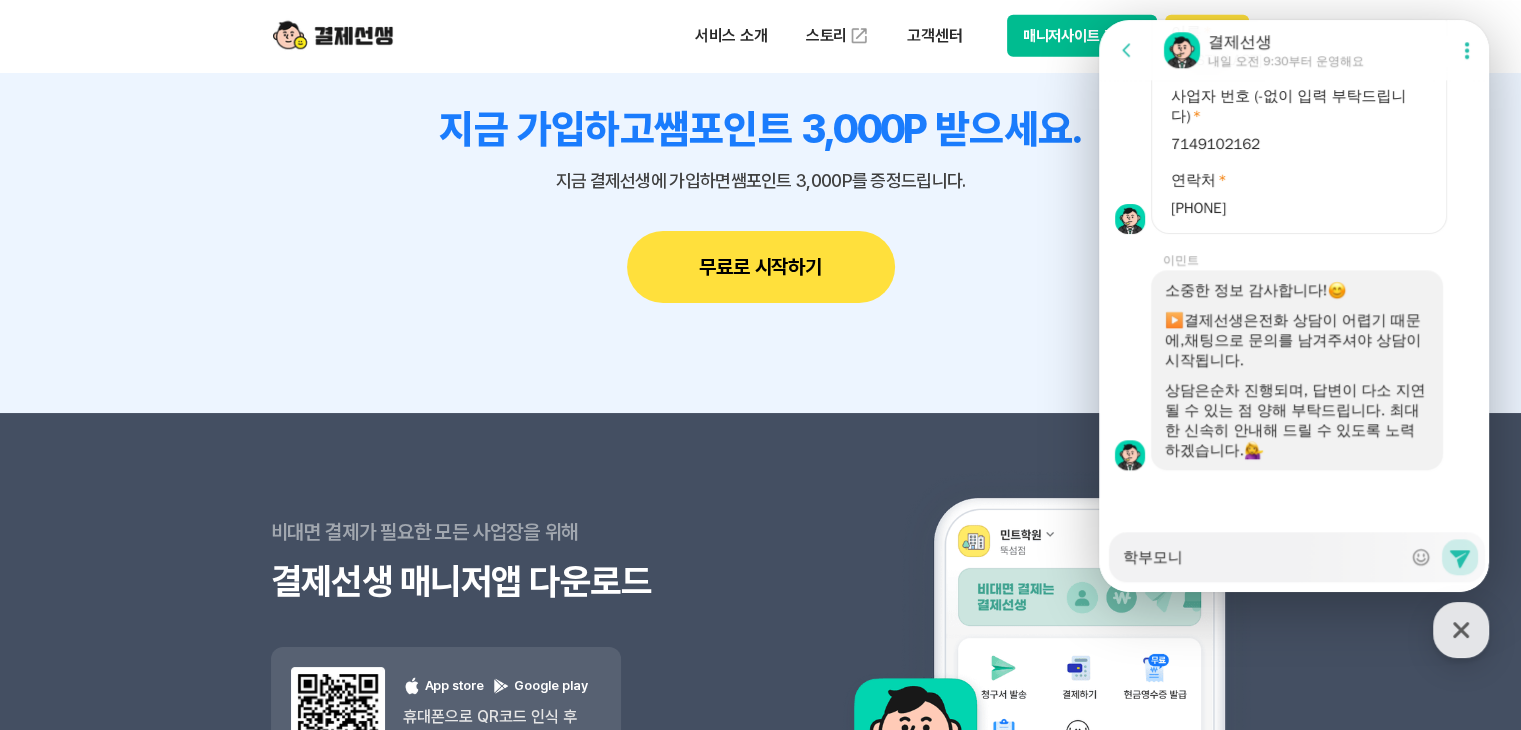 type on "x" 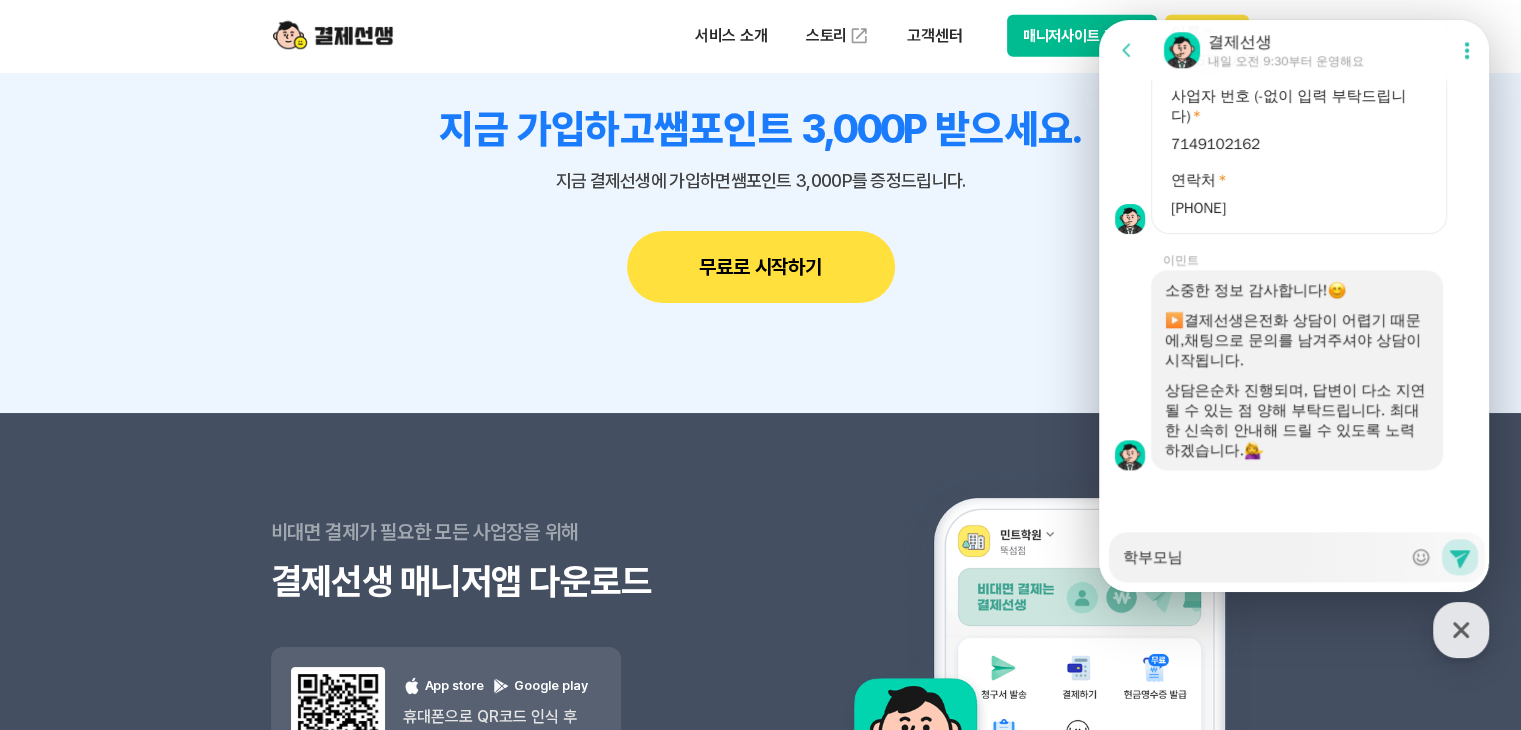 type on "x" 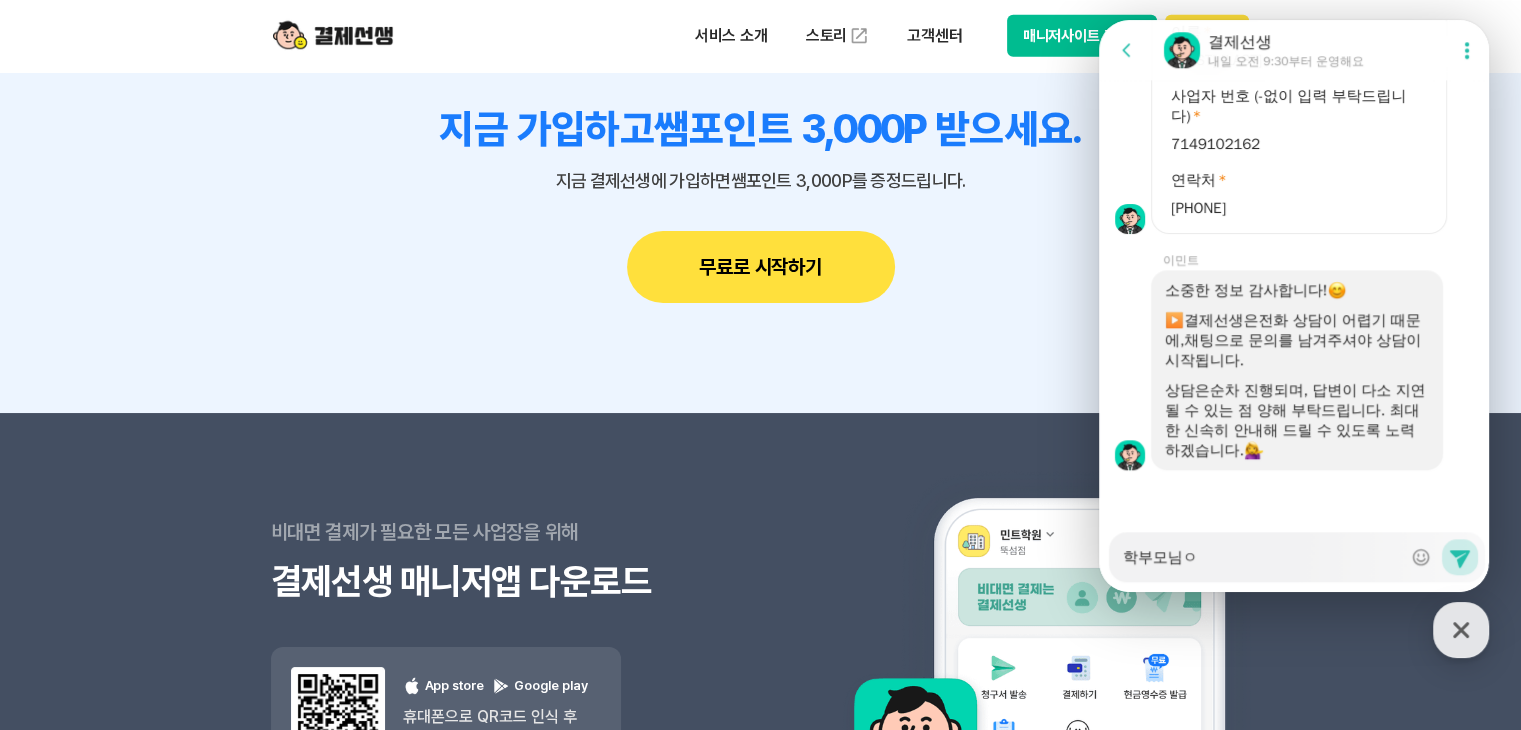 type on "x" 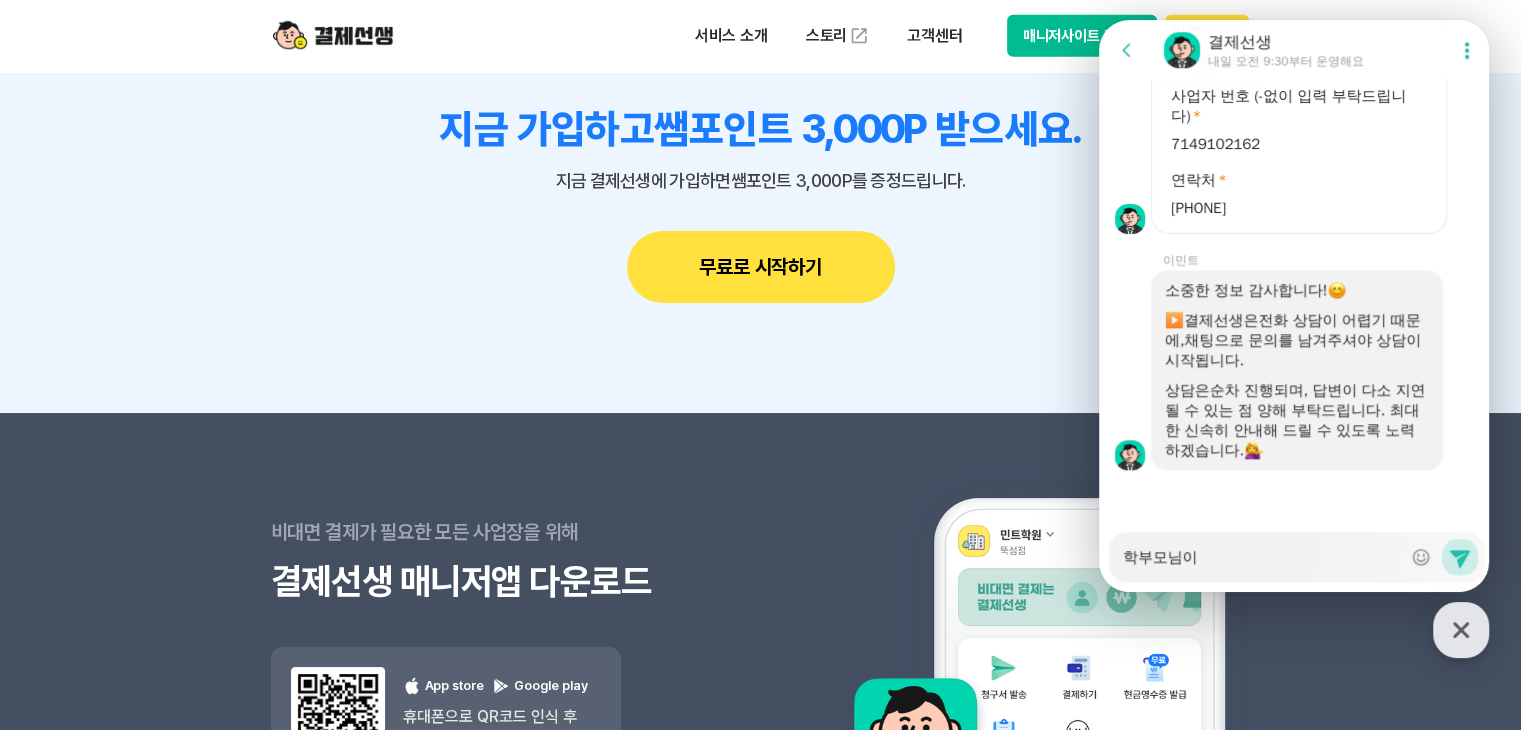 type on "학부모님이" 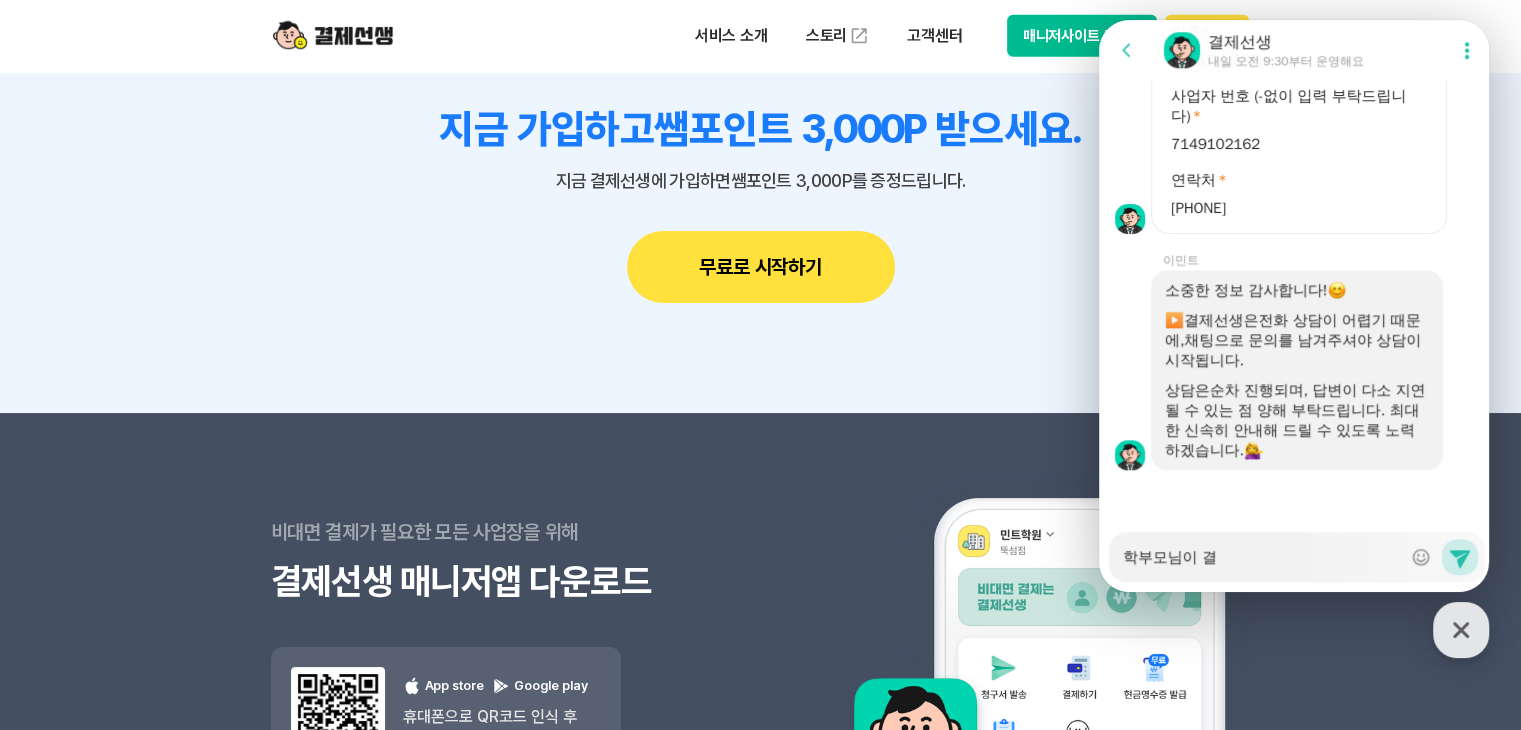 type on "학부모님이 결" 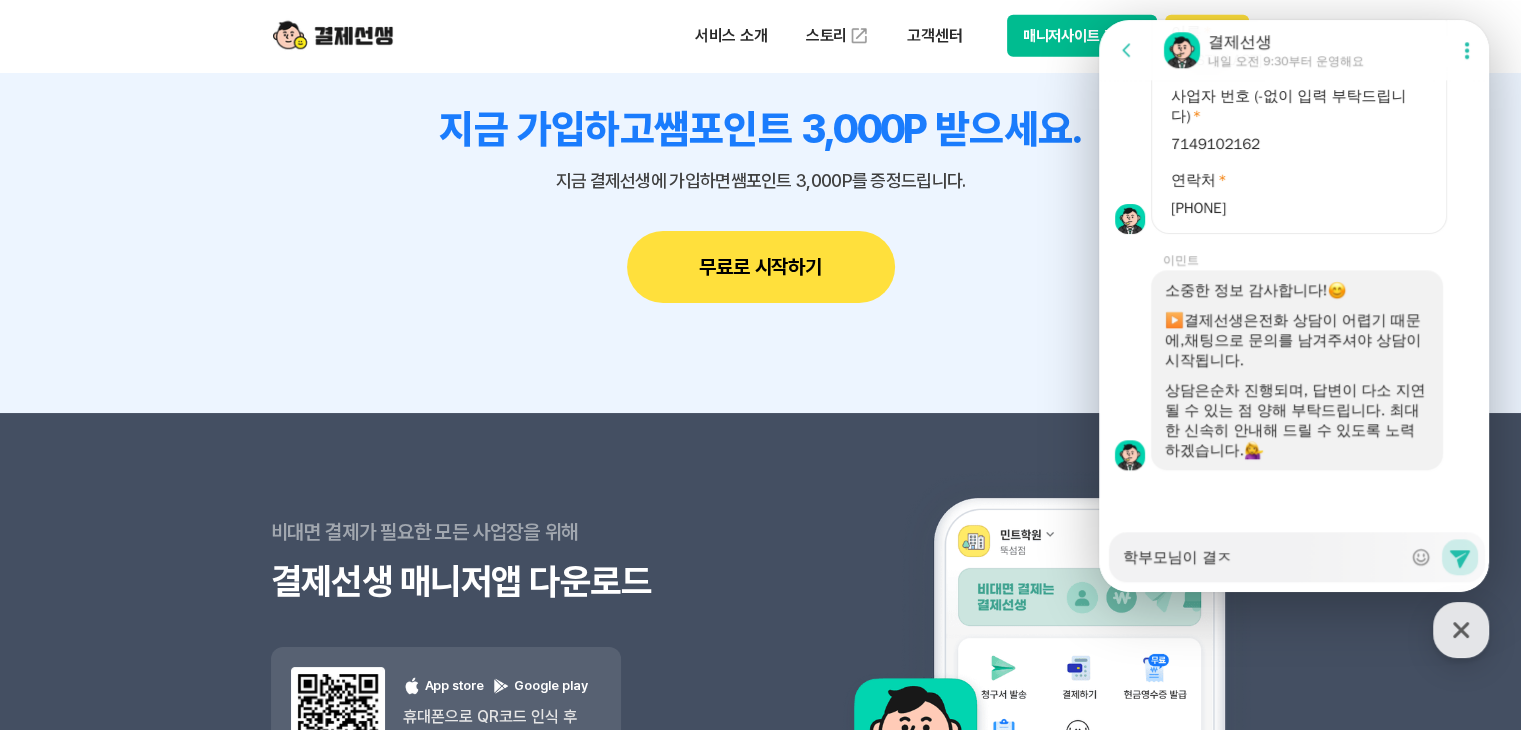 type on "x" 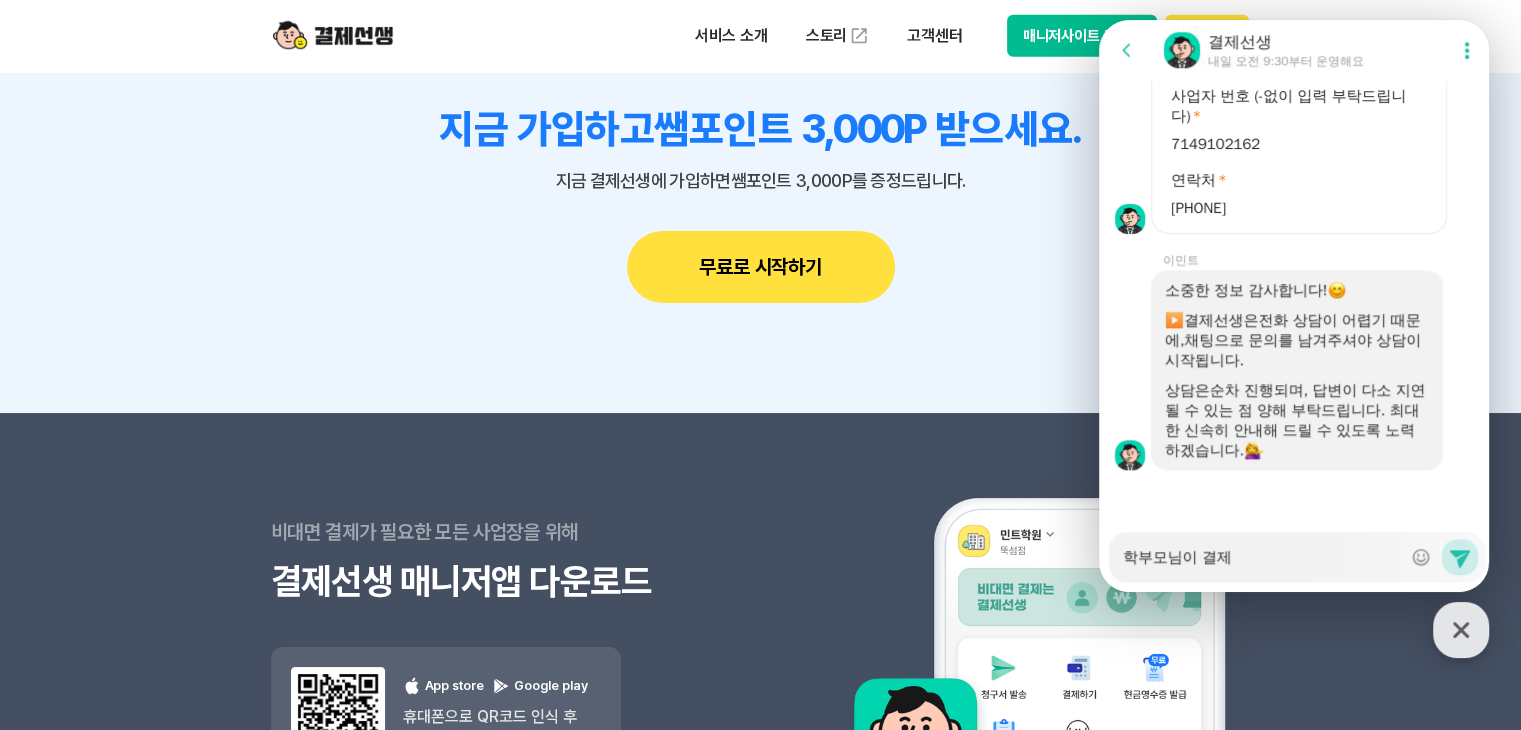 type on "학부모님이 결젷" 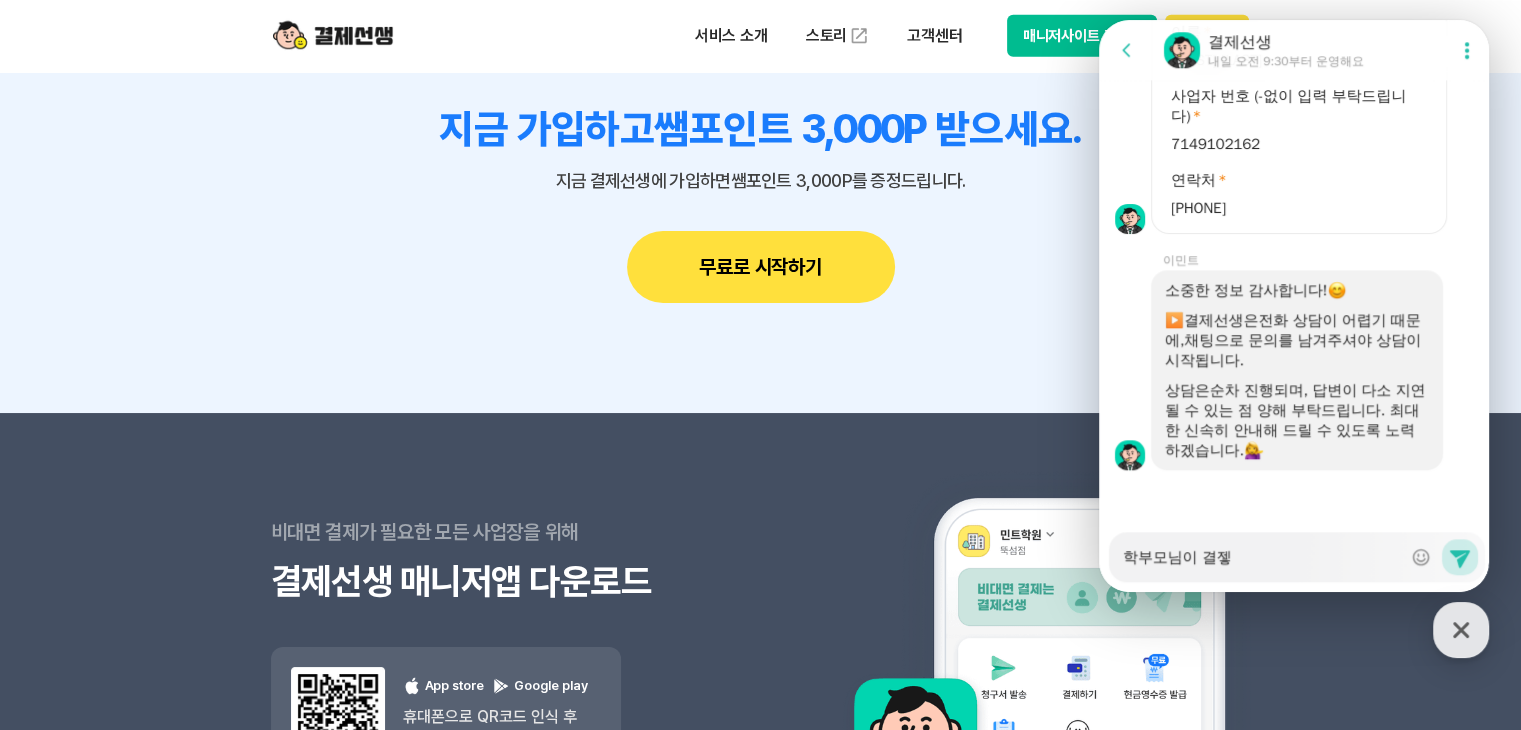 type on "x" 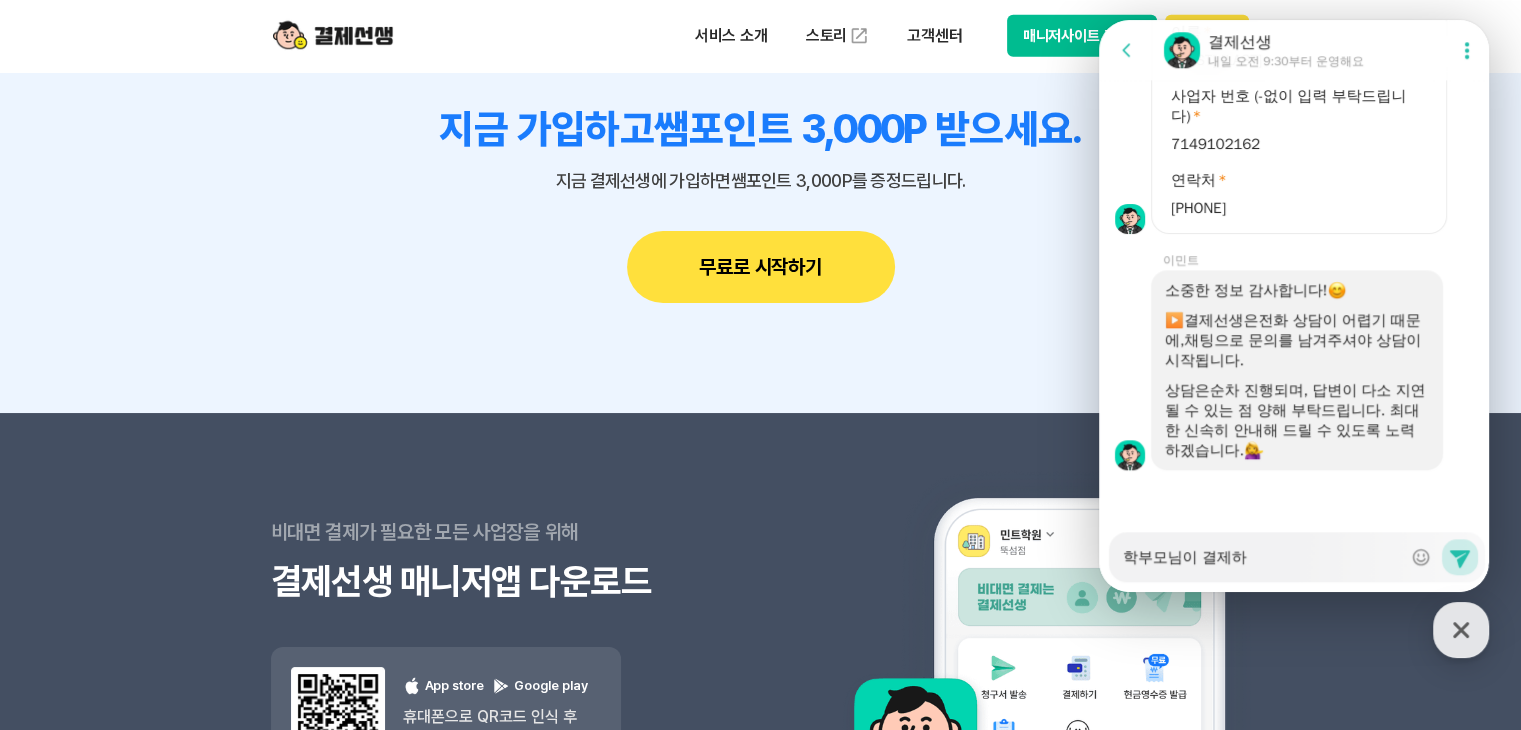 type on "x" 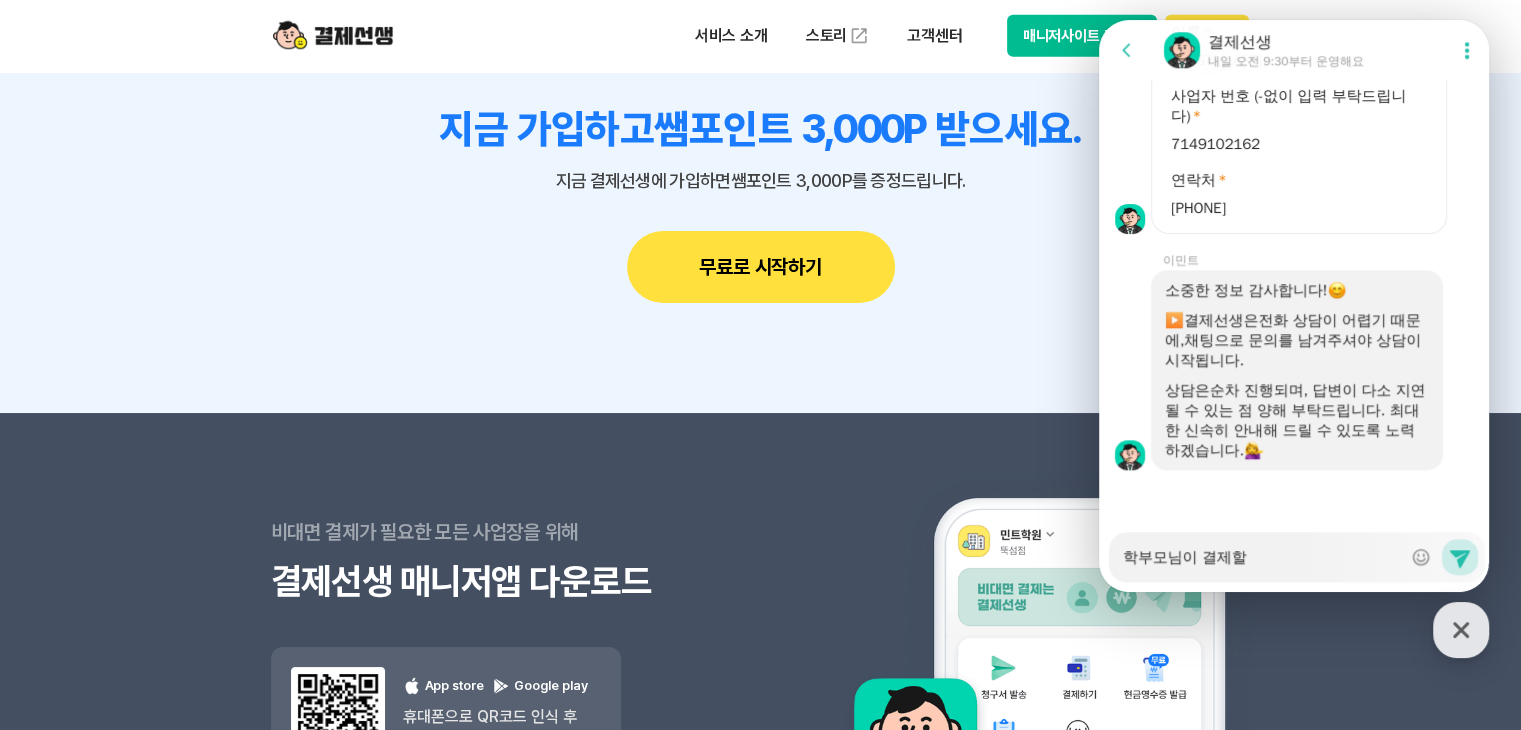 type on "x" 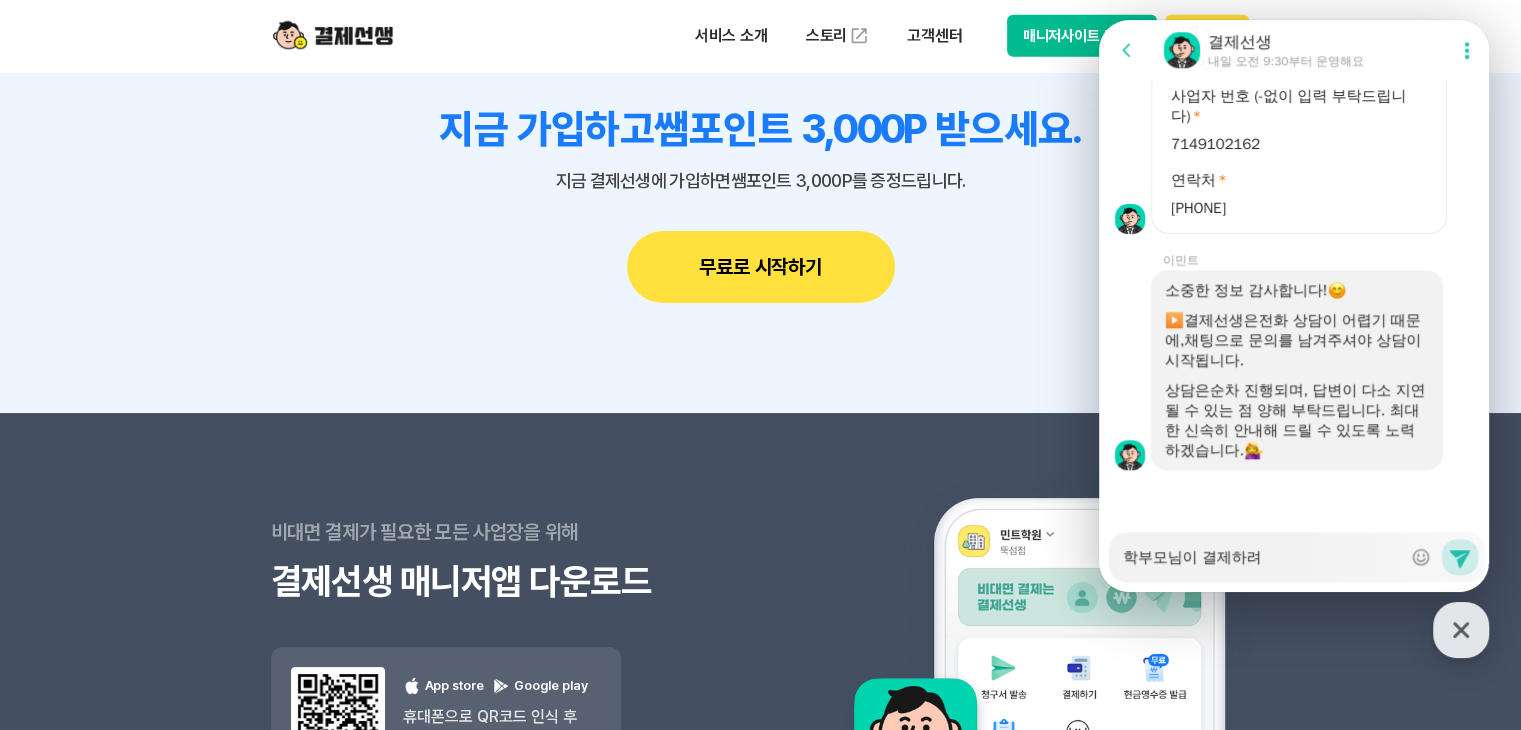 type on "x" 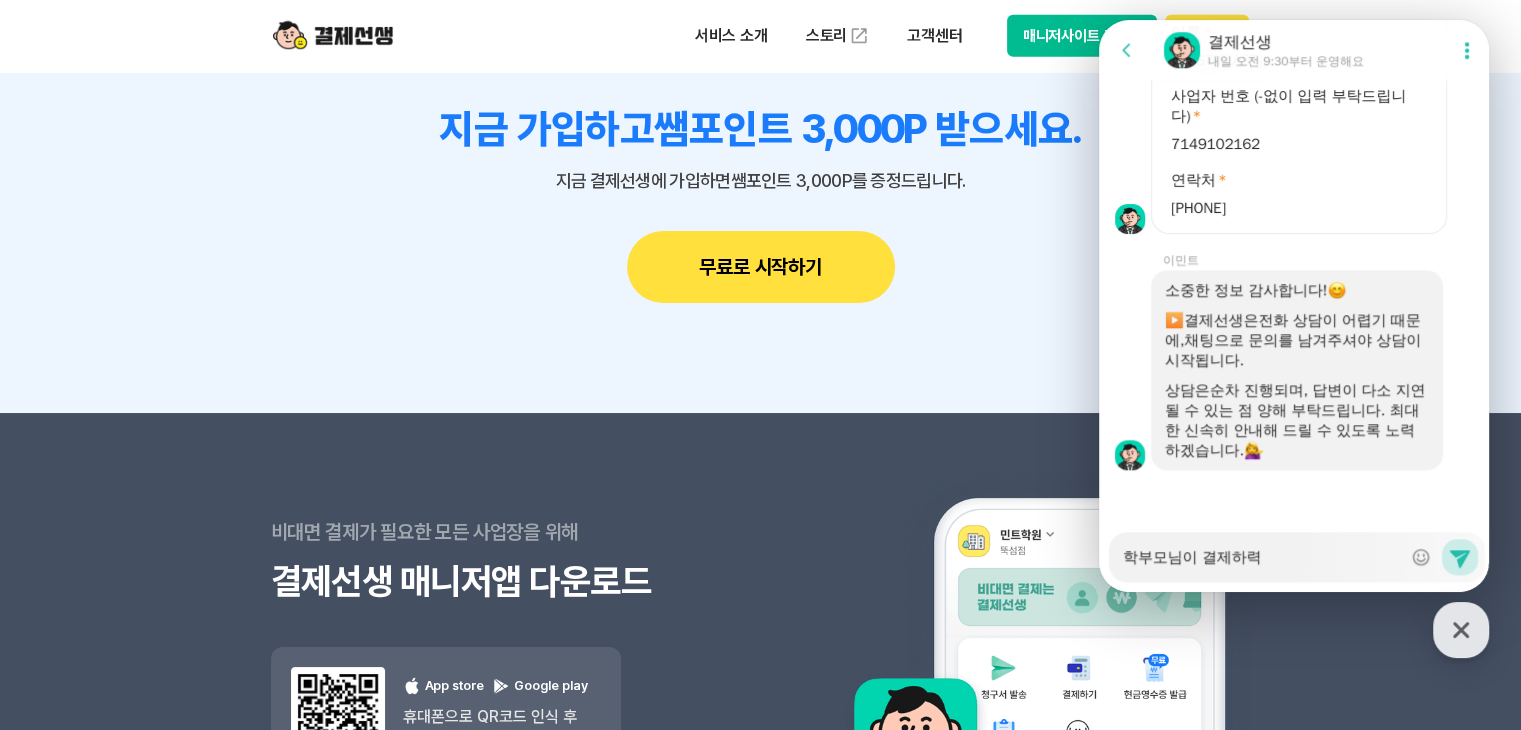 type on "x" 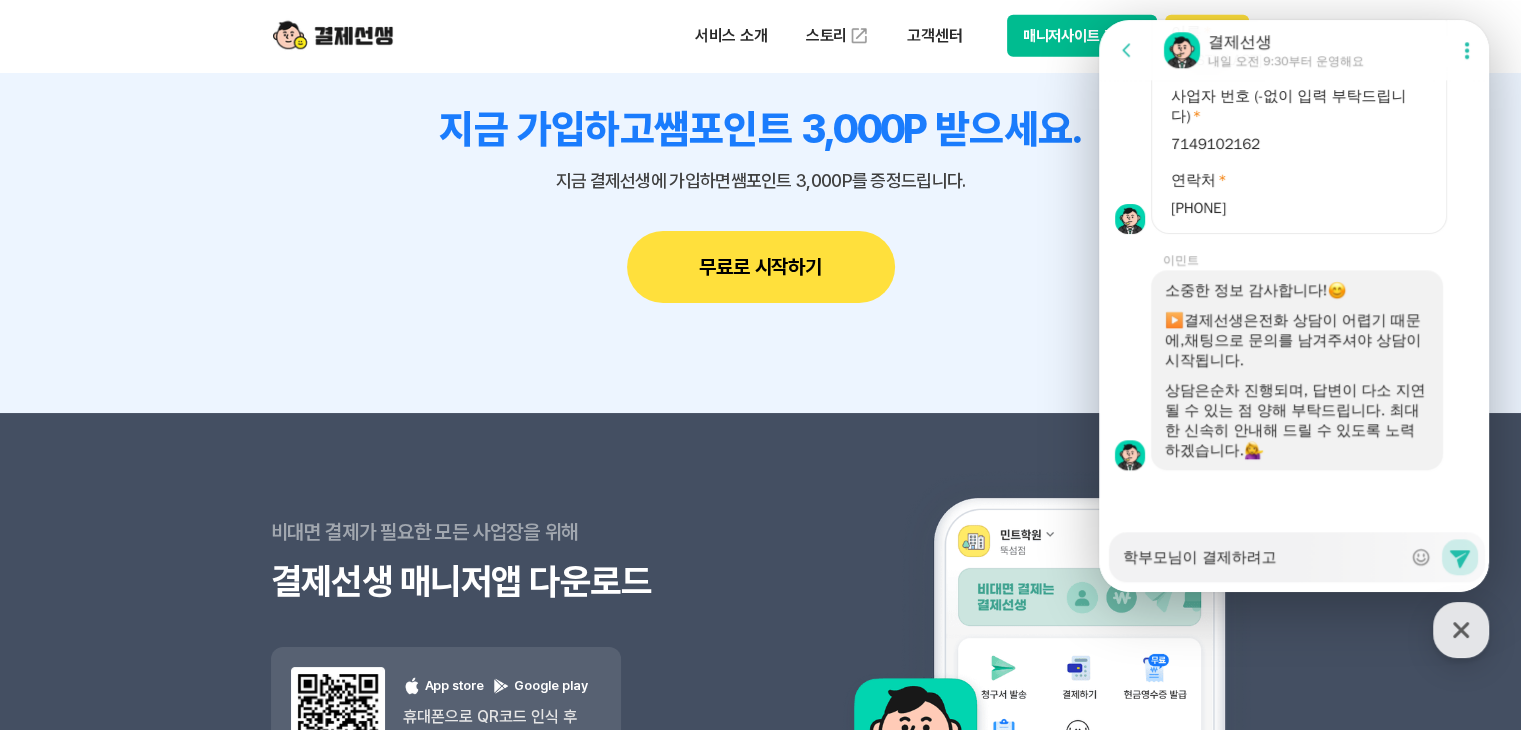 type on "x" 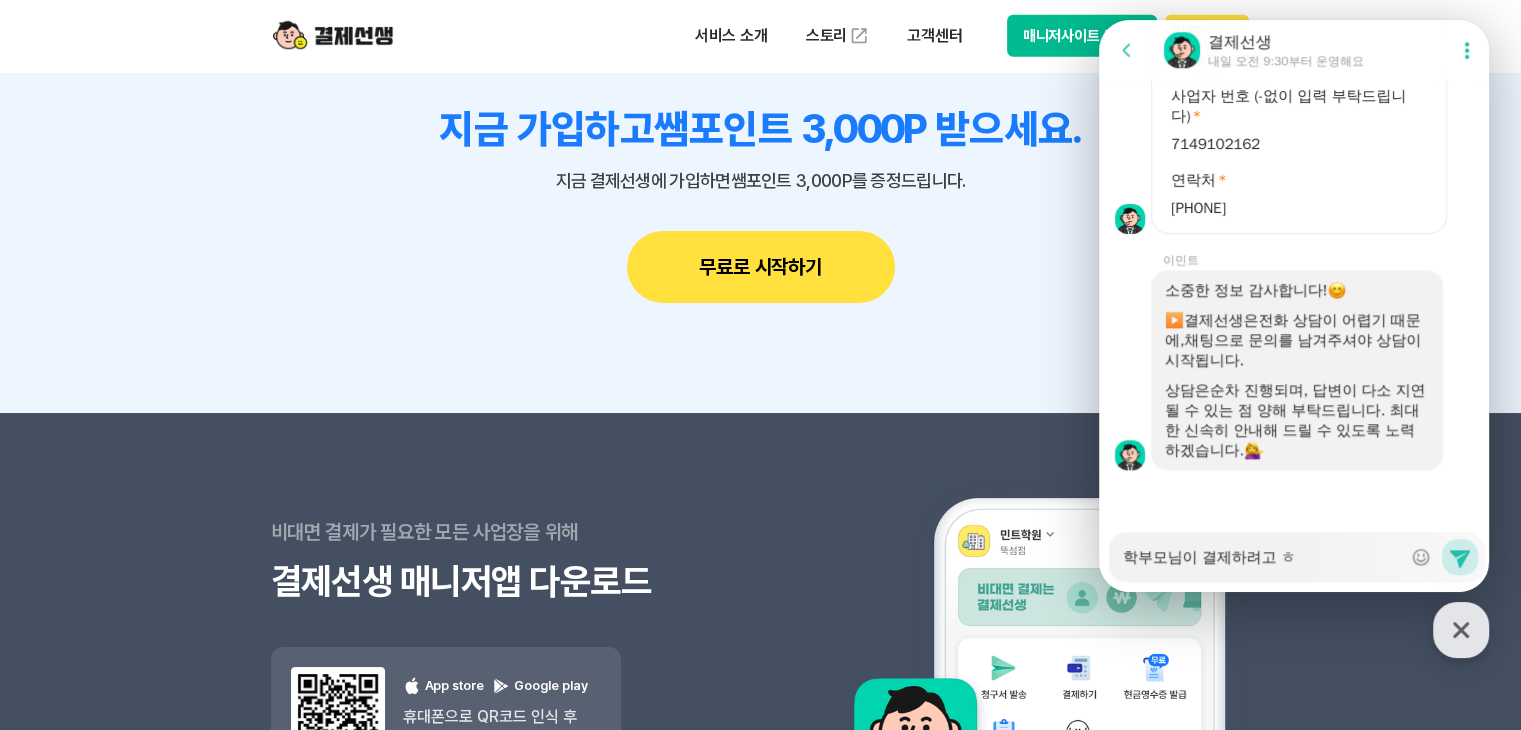 type on "x" 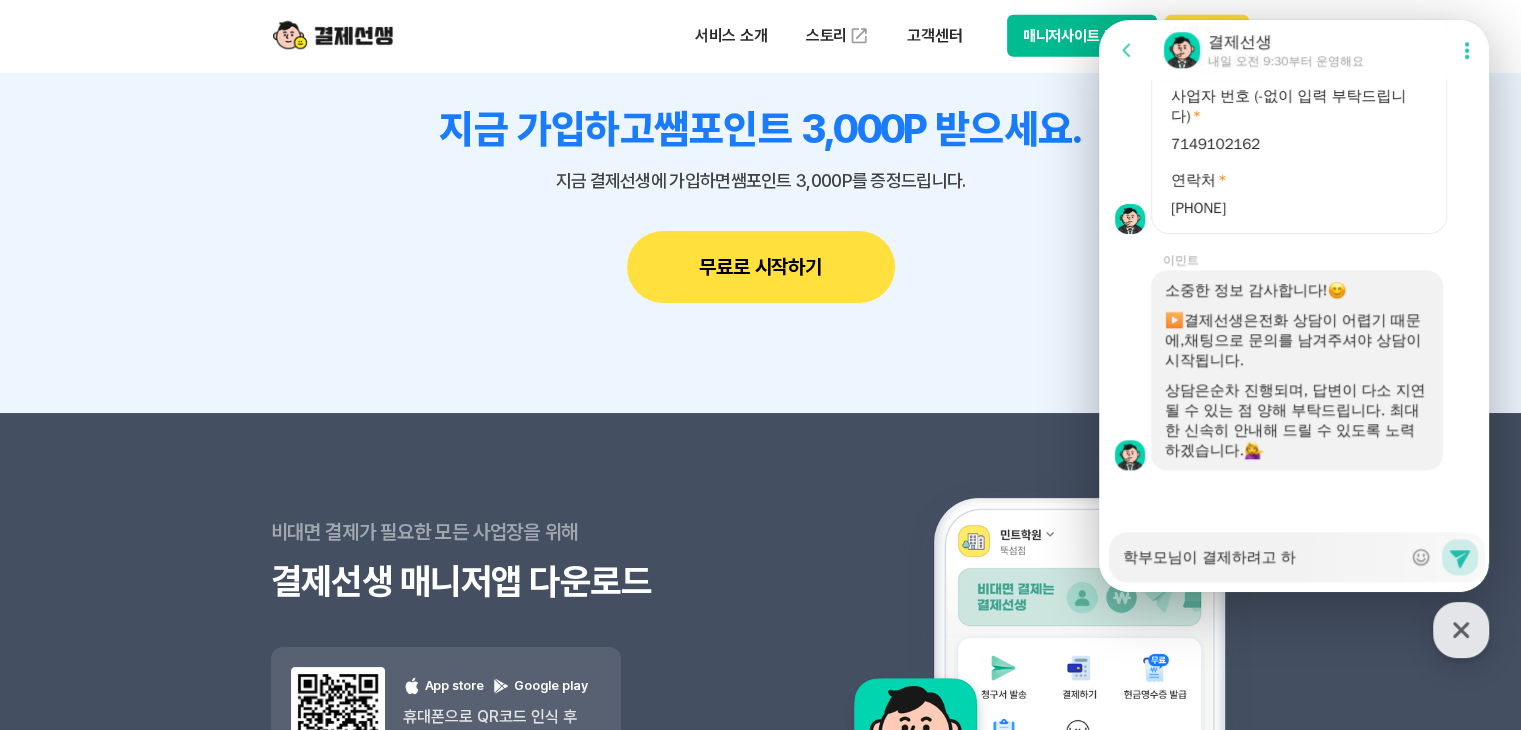 type on "x" 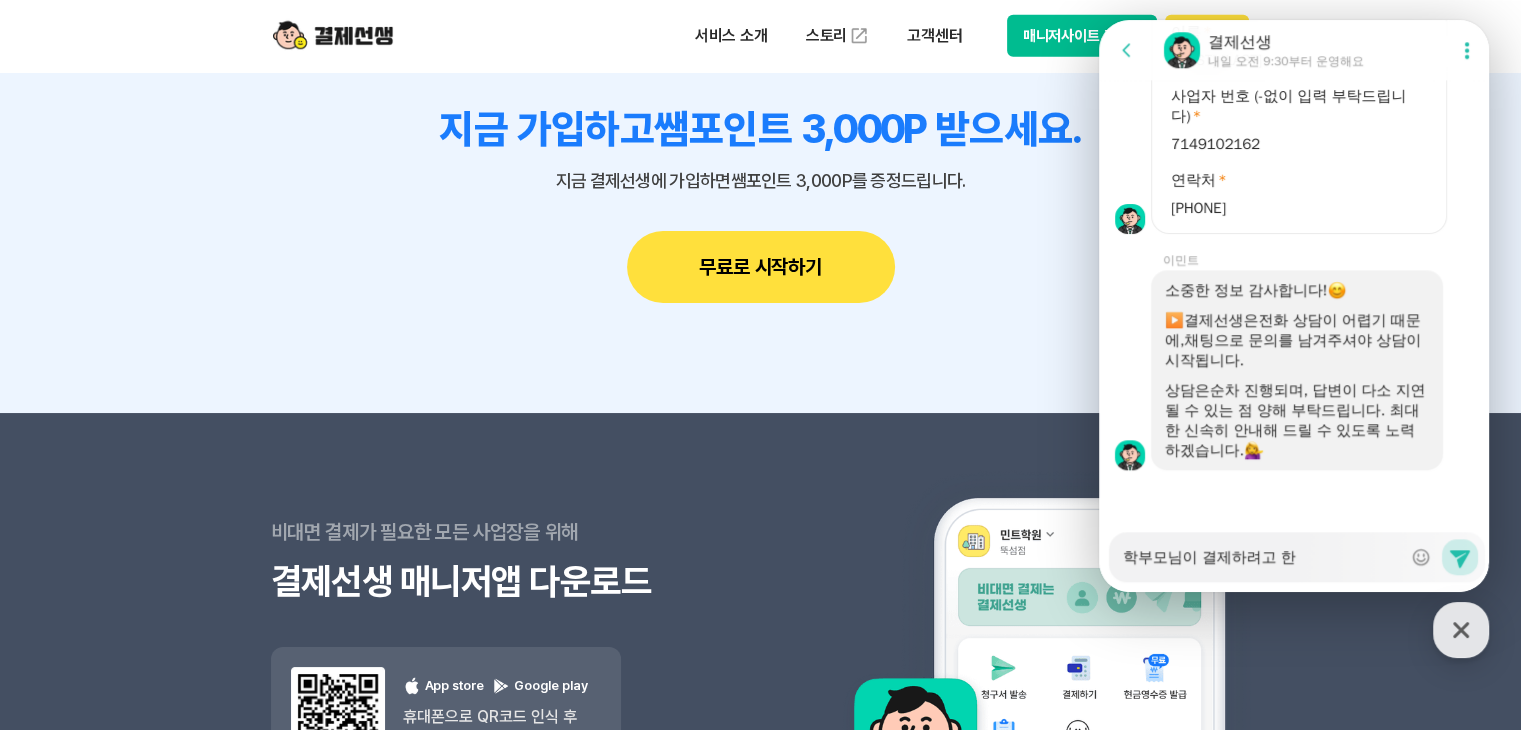 type on "x" 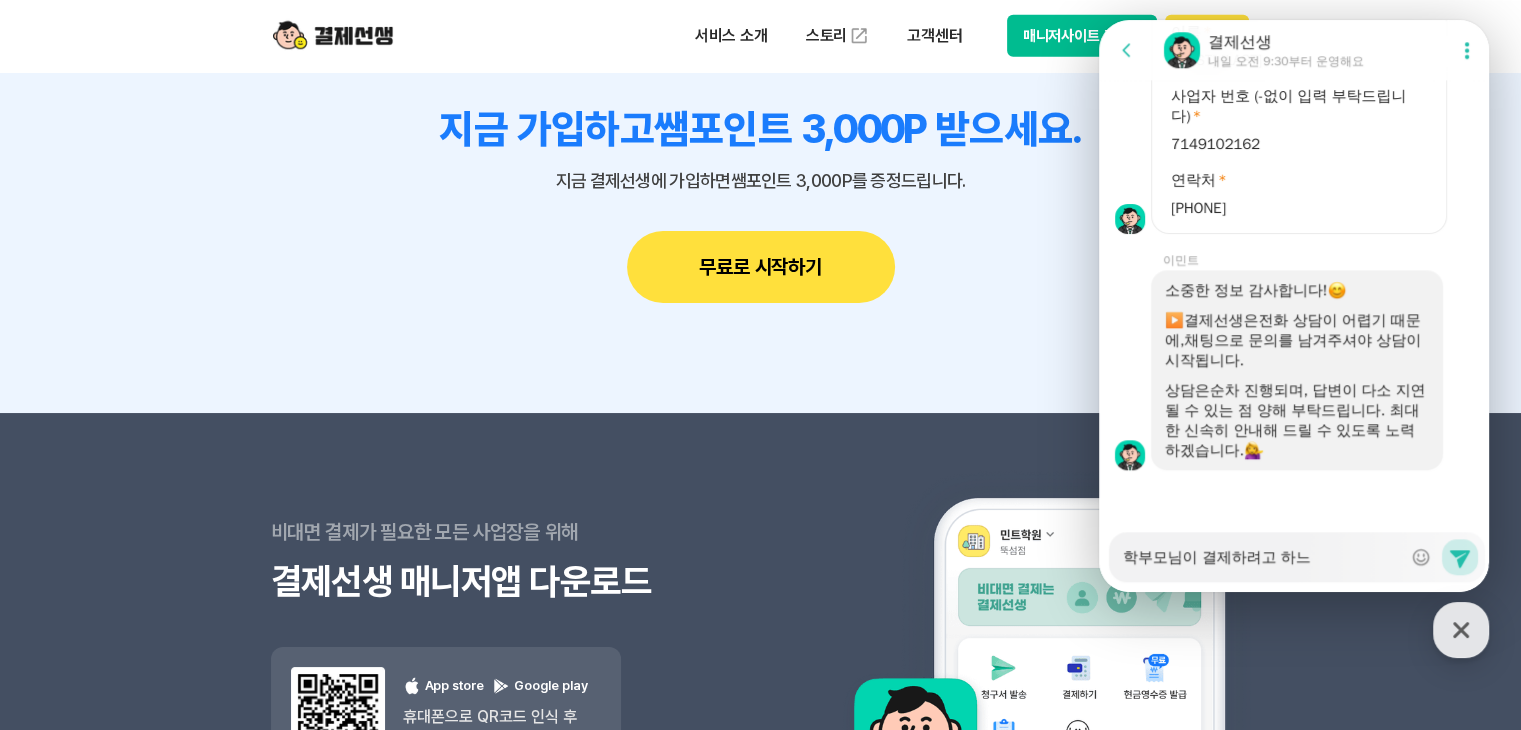 type on "x" 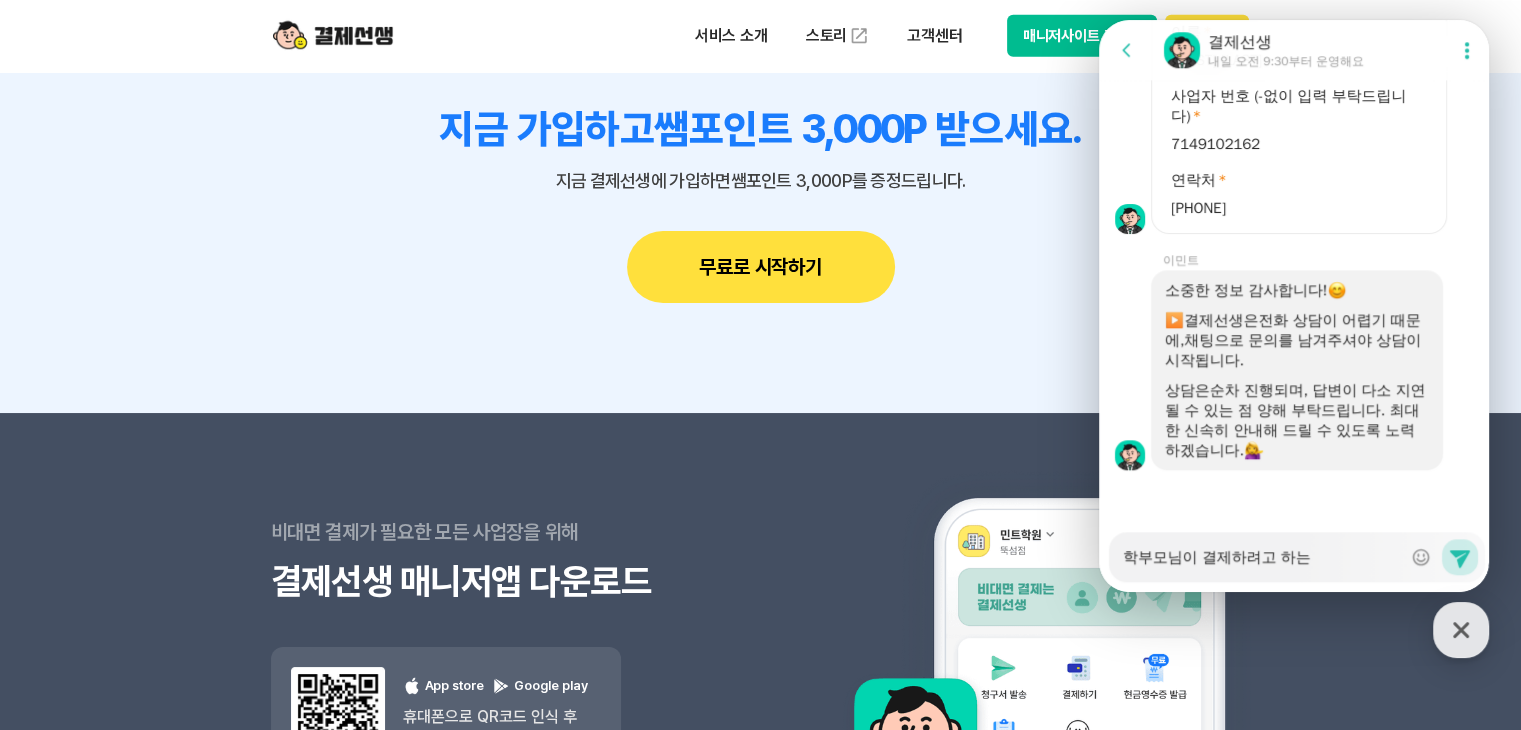 type on "x" 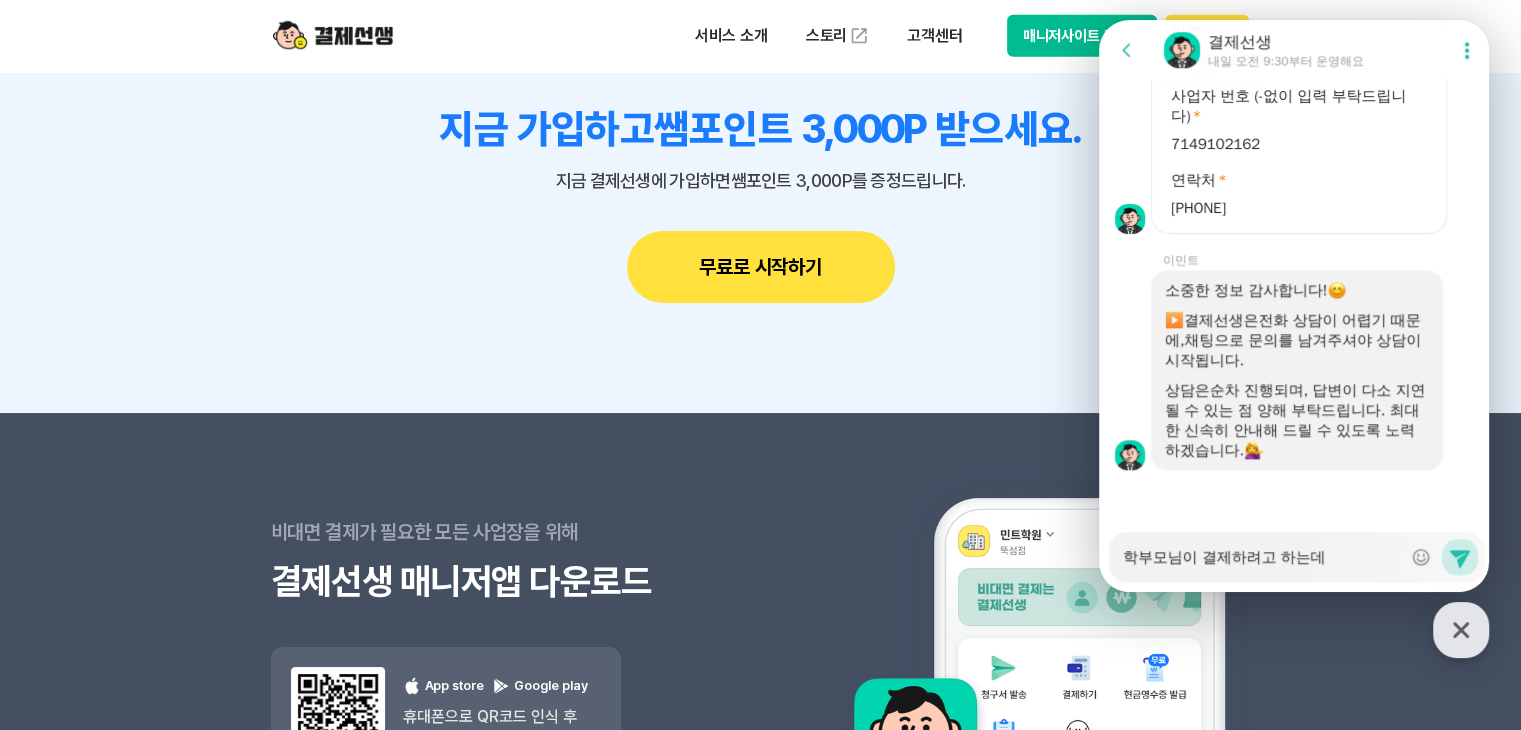 type on "x" 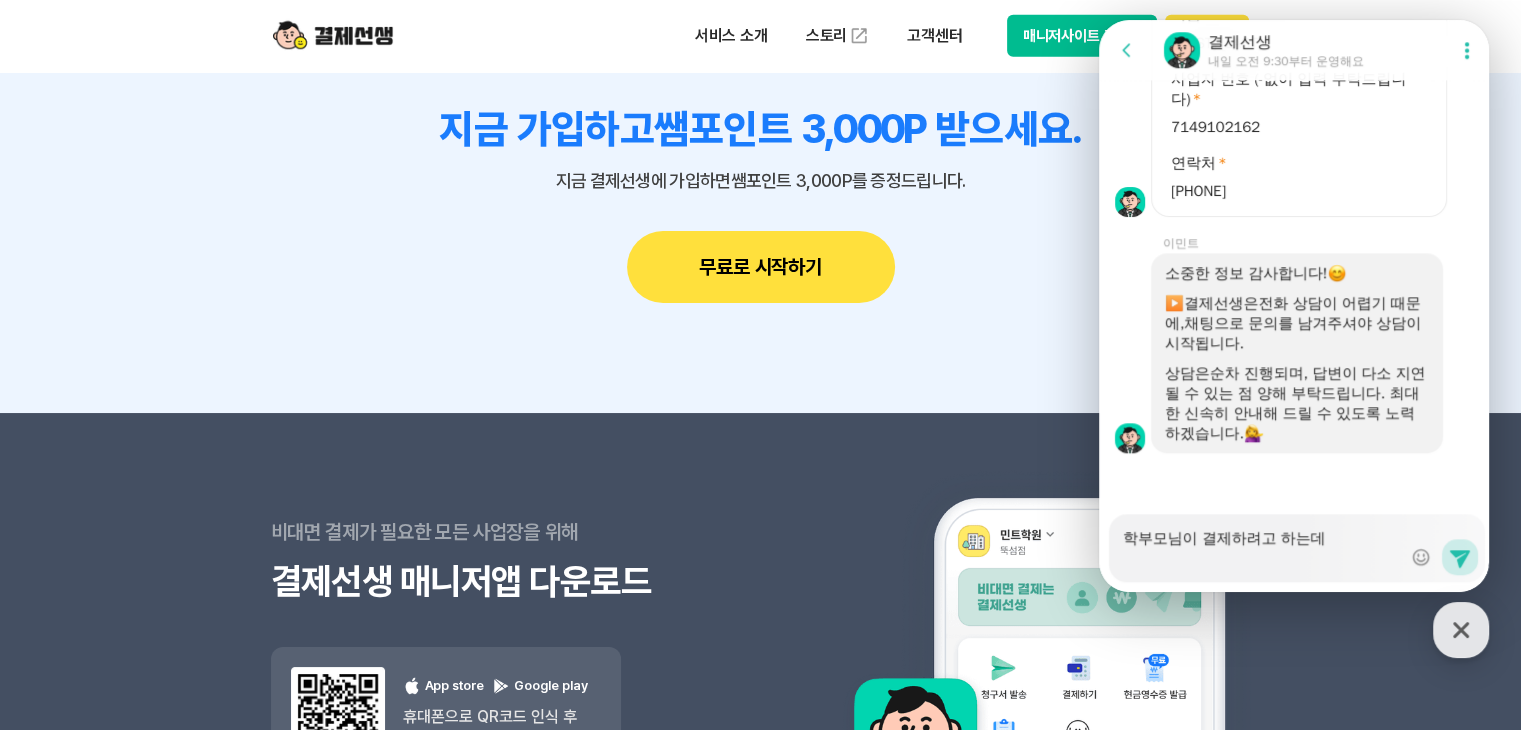 scroll, scrollTop: 1878, scrollLeft: 0, axis: vertical 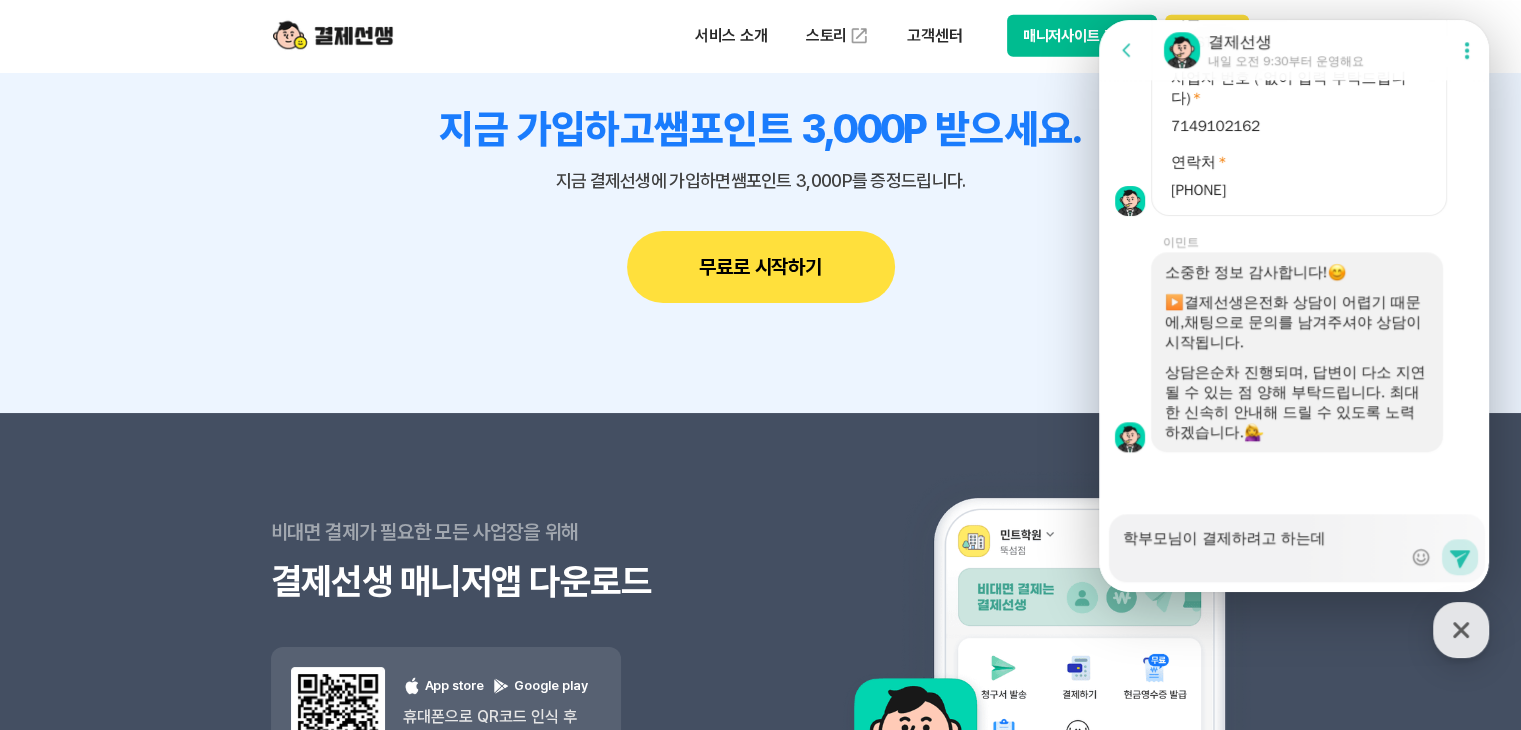 type on "x" 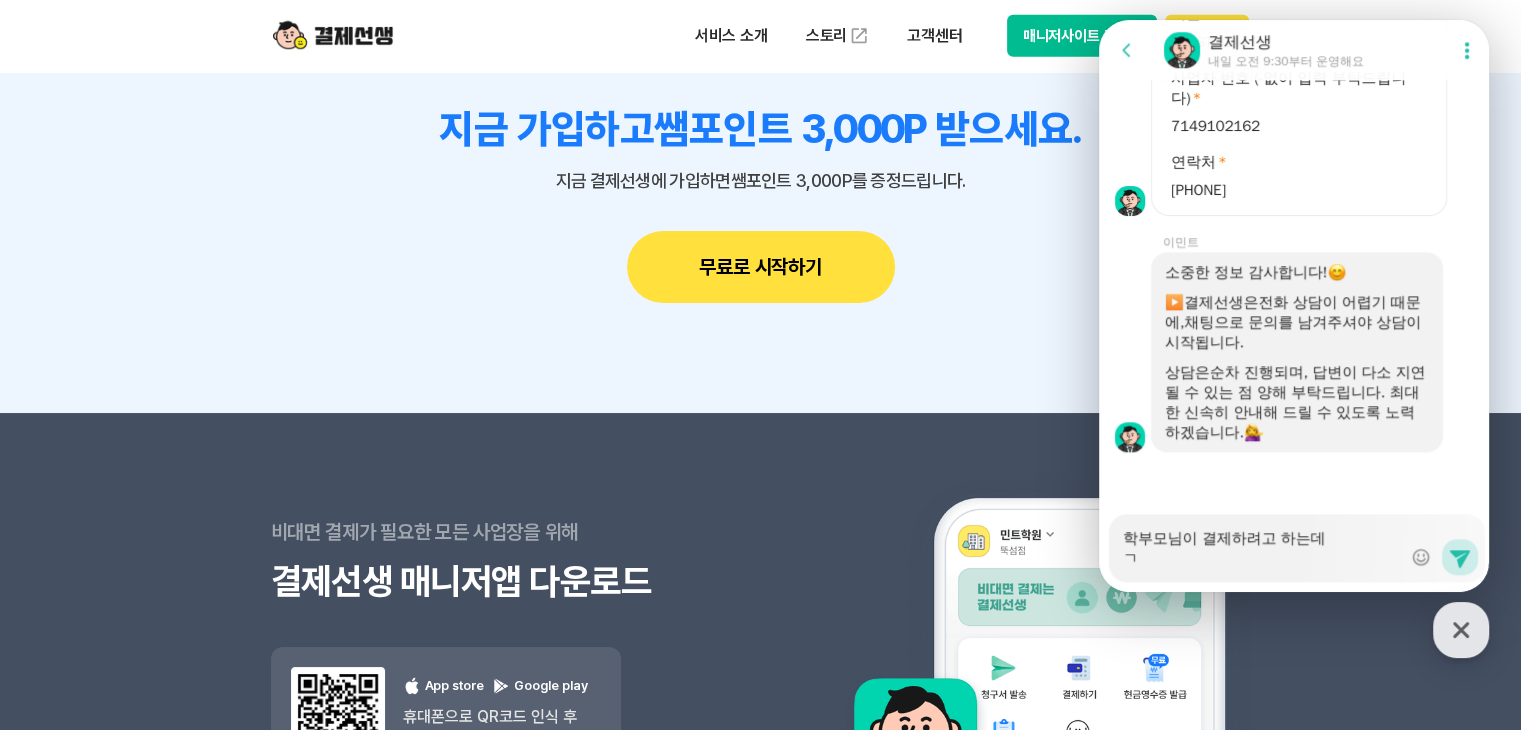 type on "x" 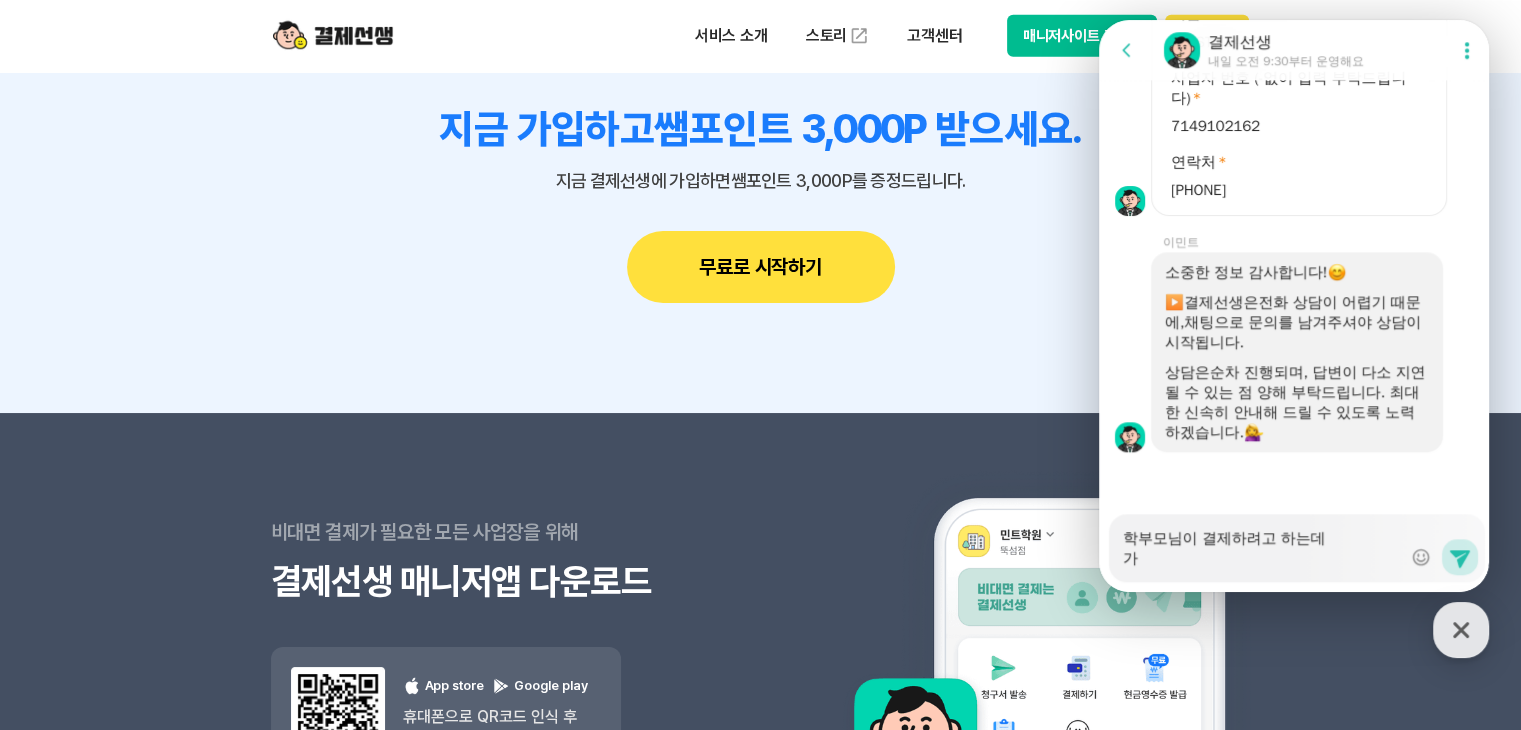 type on "x" 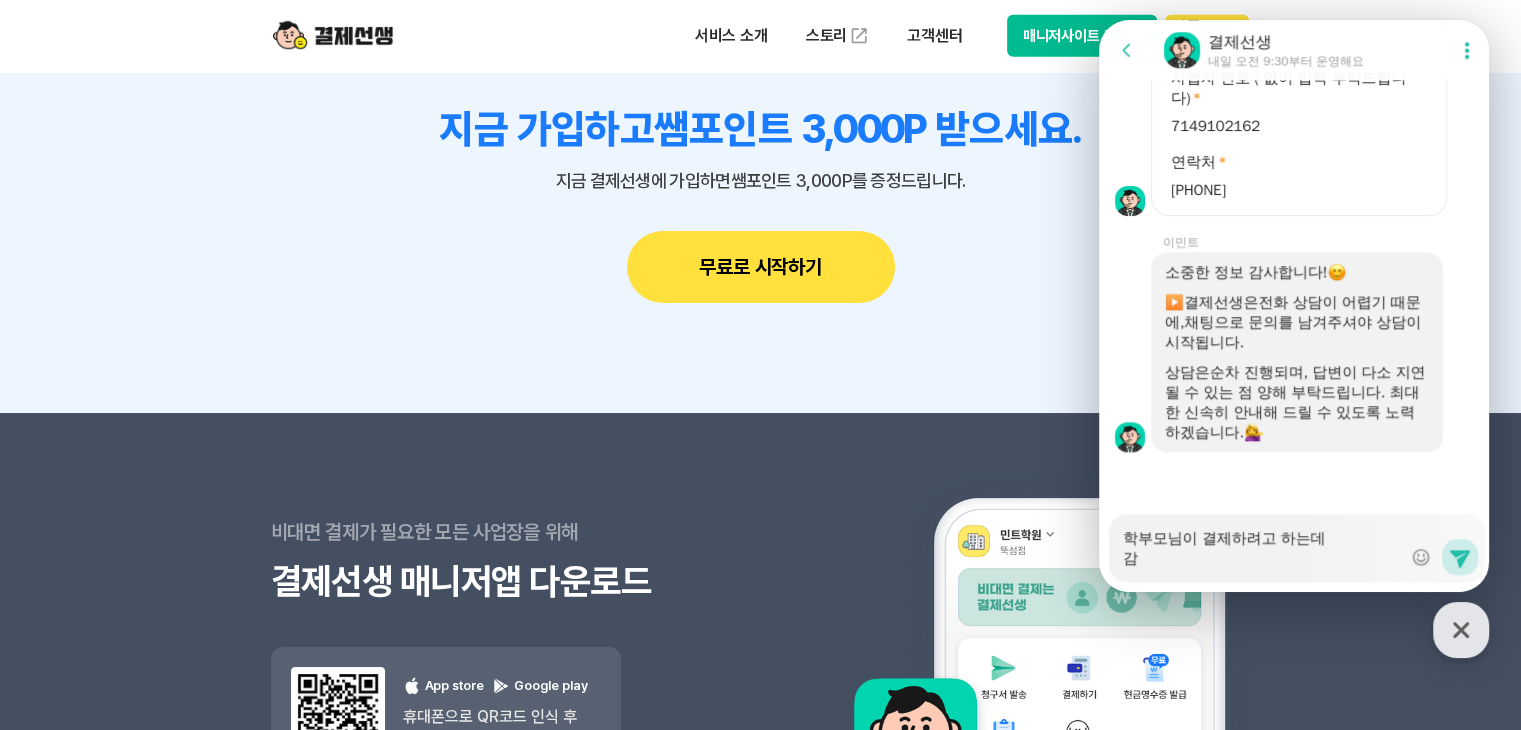 type on "x" 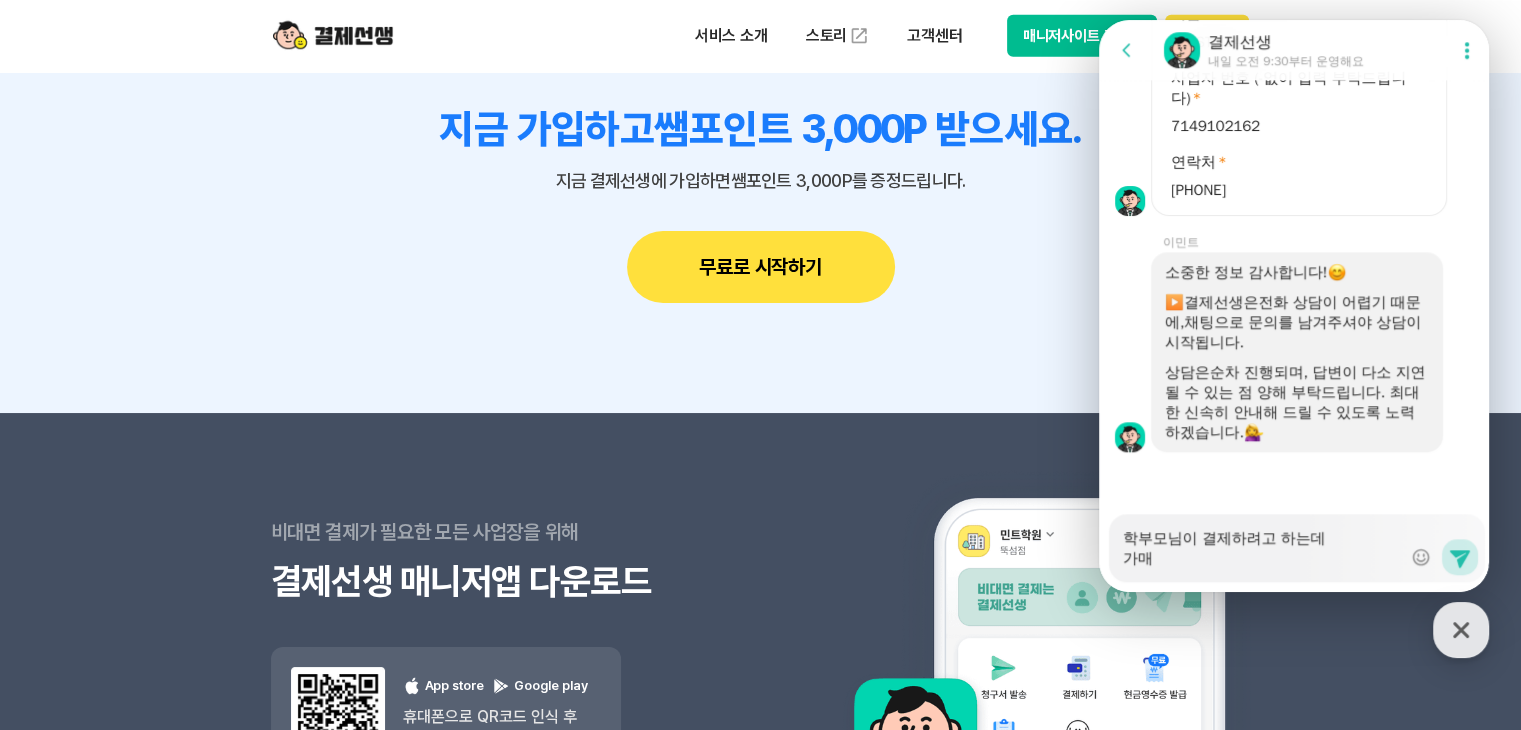 type on "x" 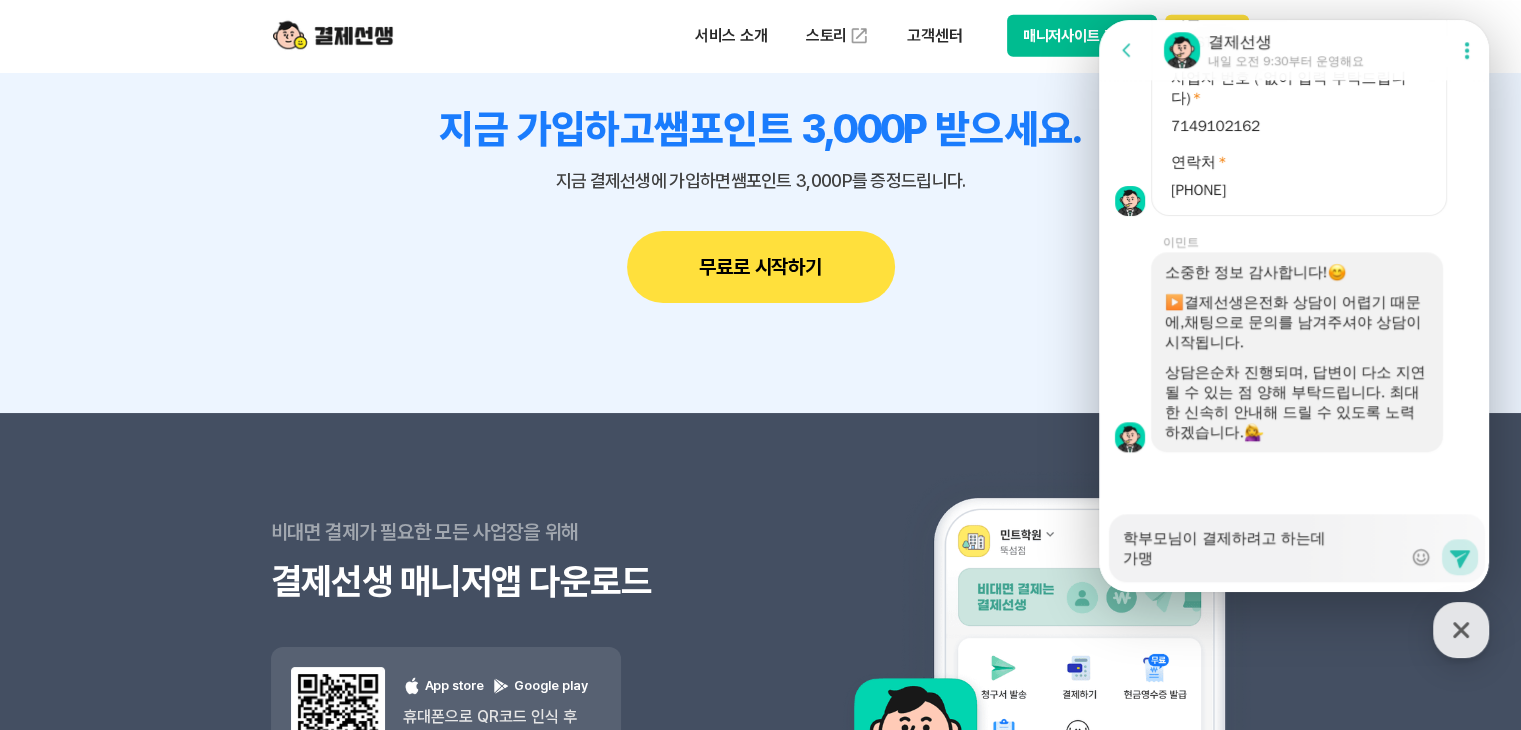 type on "x" 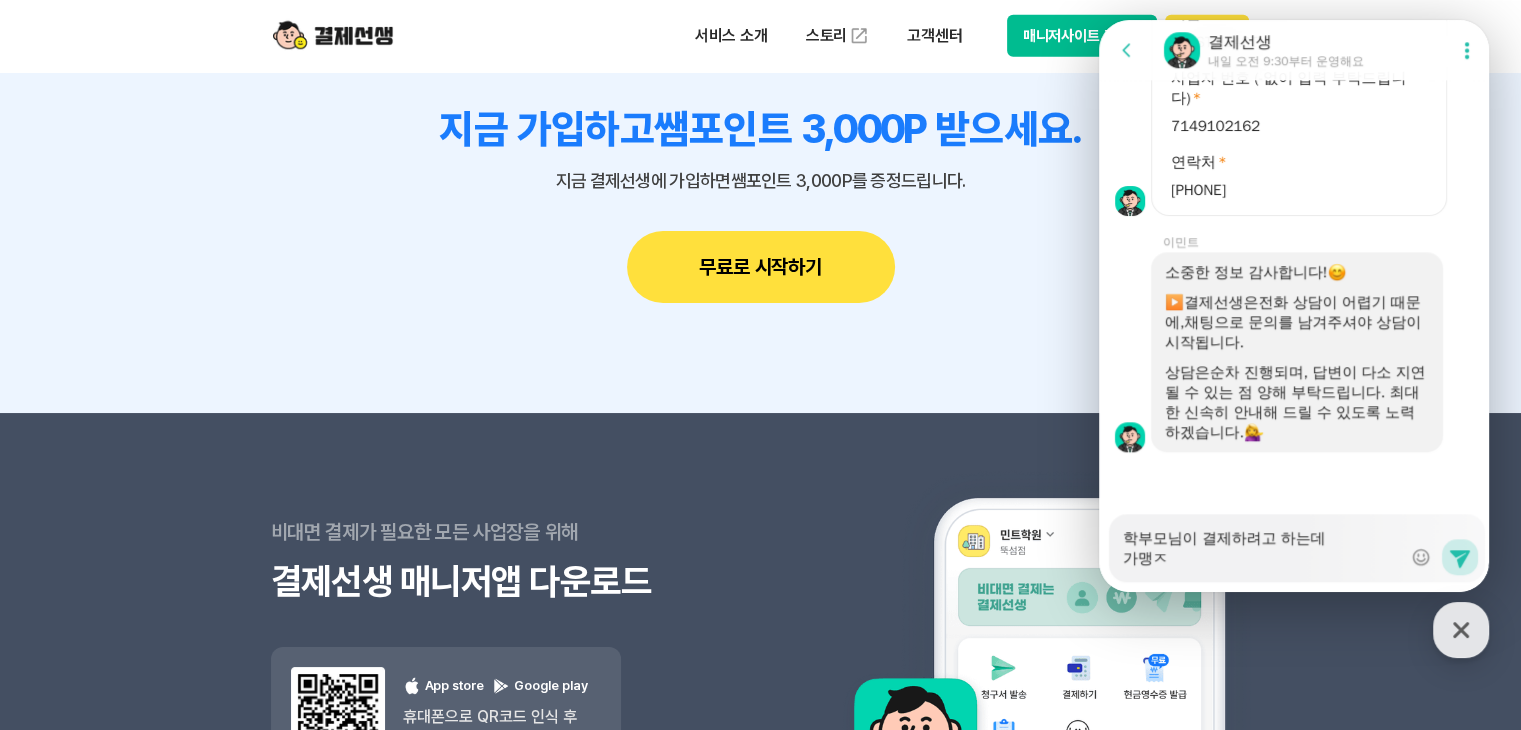 type on "x" 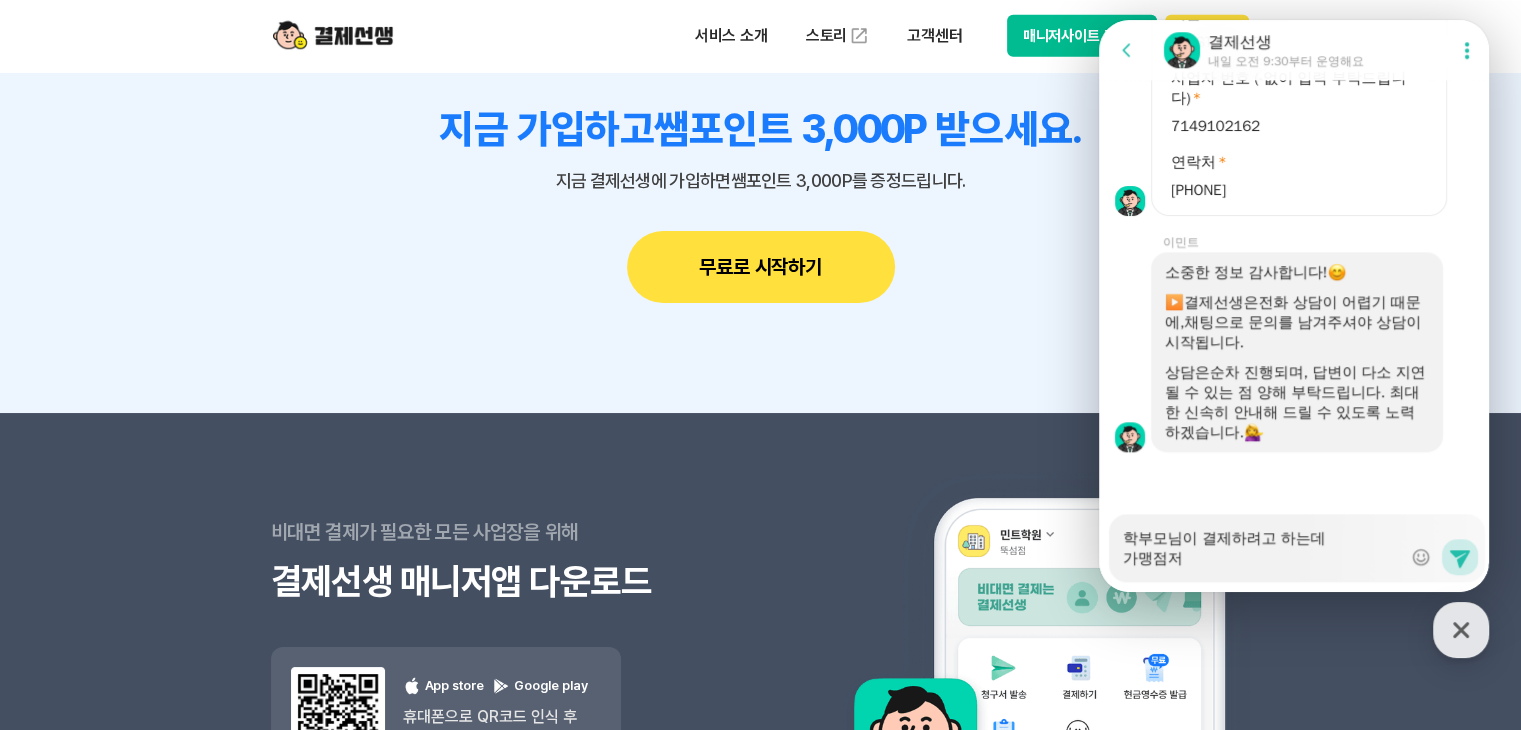 type on "x" 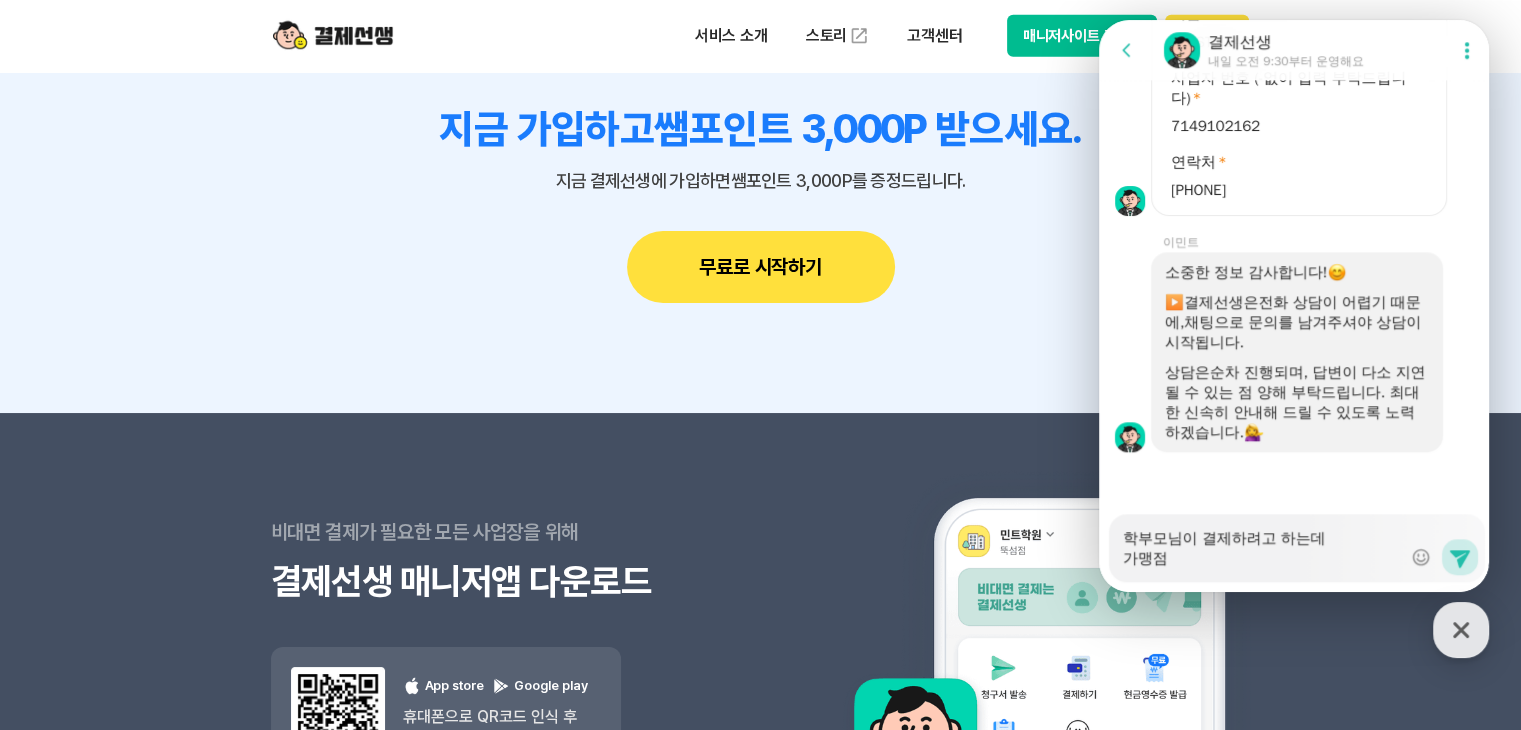 type on "x" 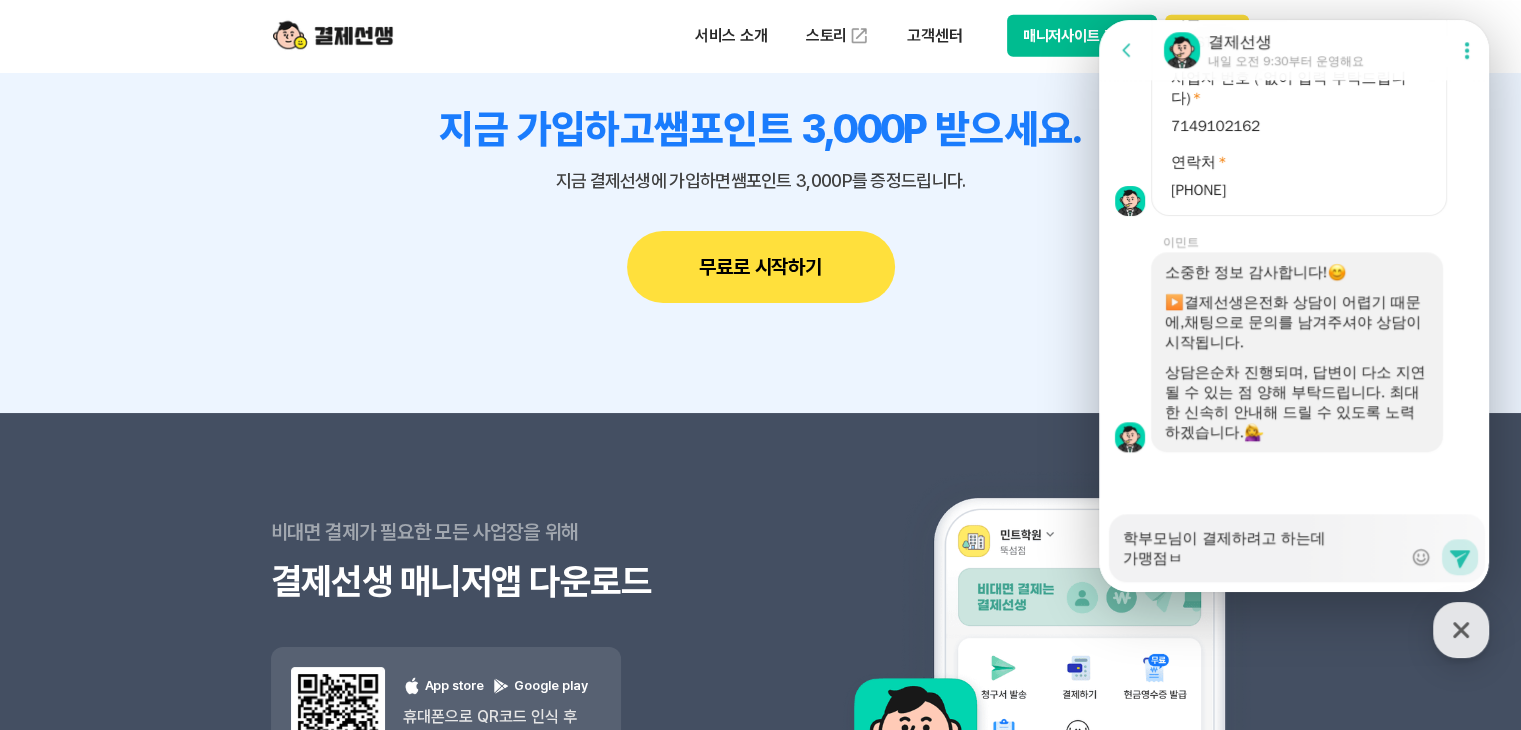 type on "x" 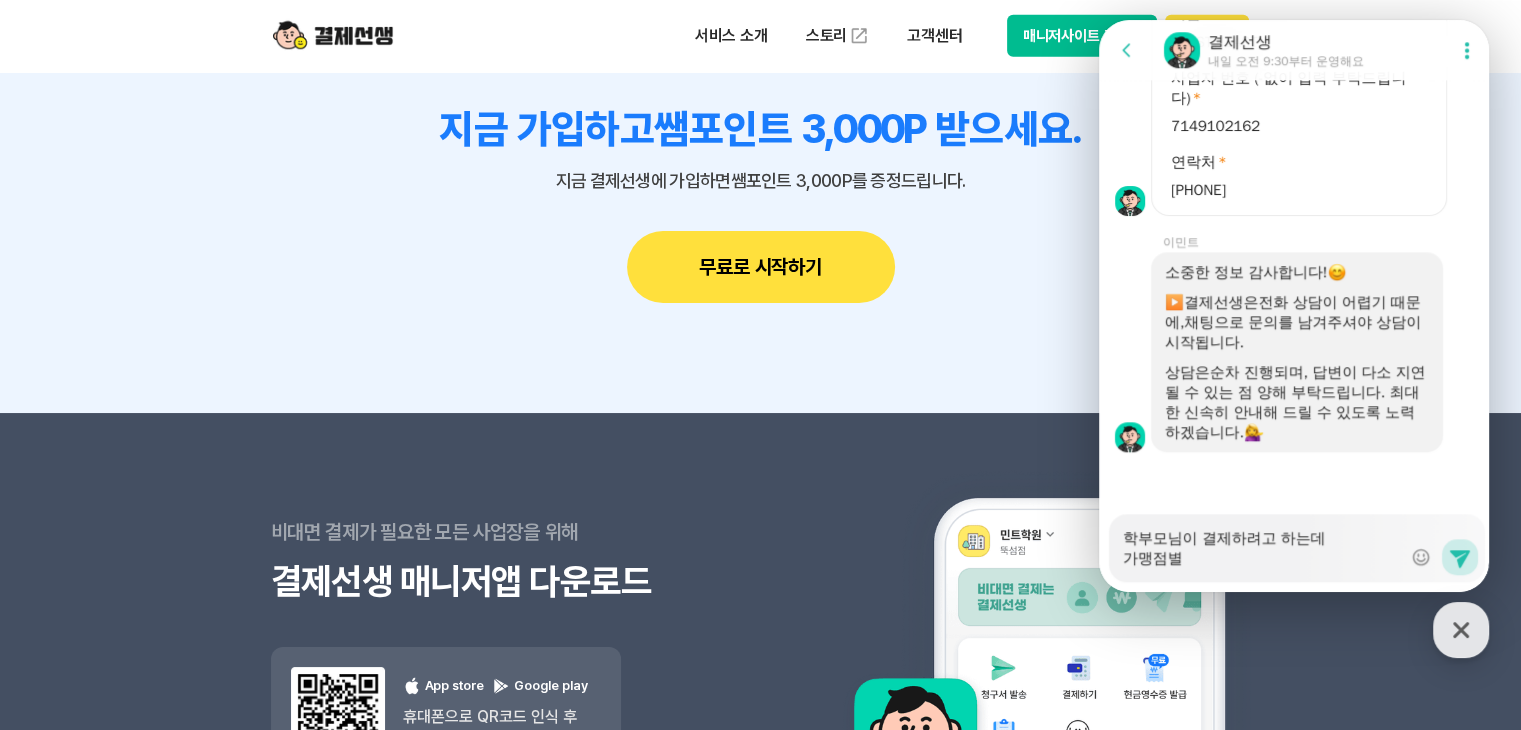 type on "x" 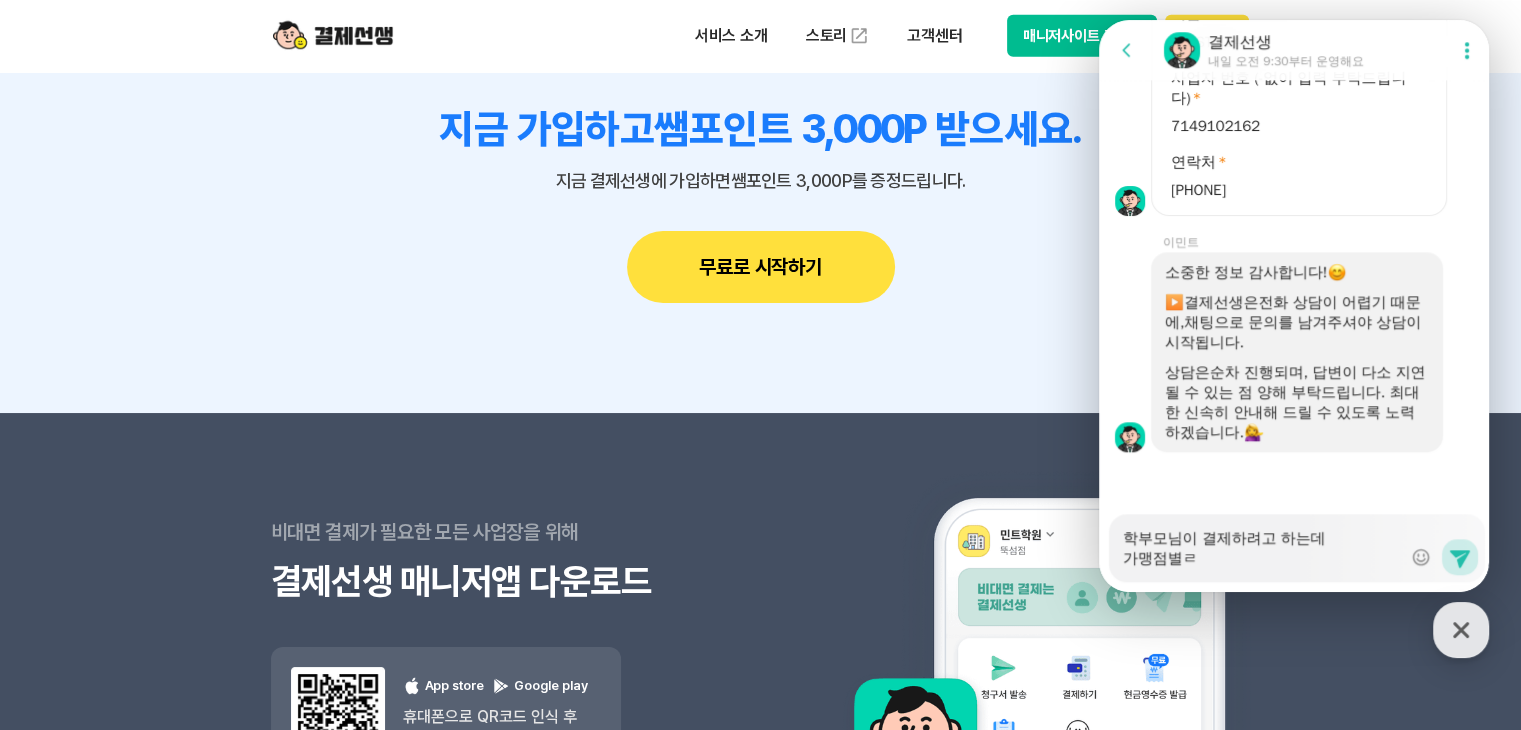 type on "학부모님이 결제하려고 하는데
가맹점별로" 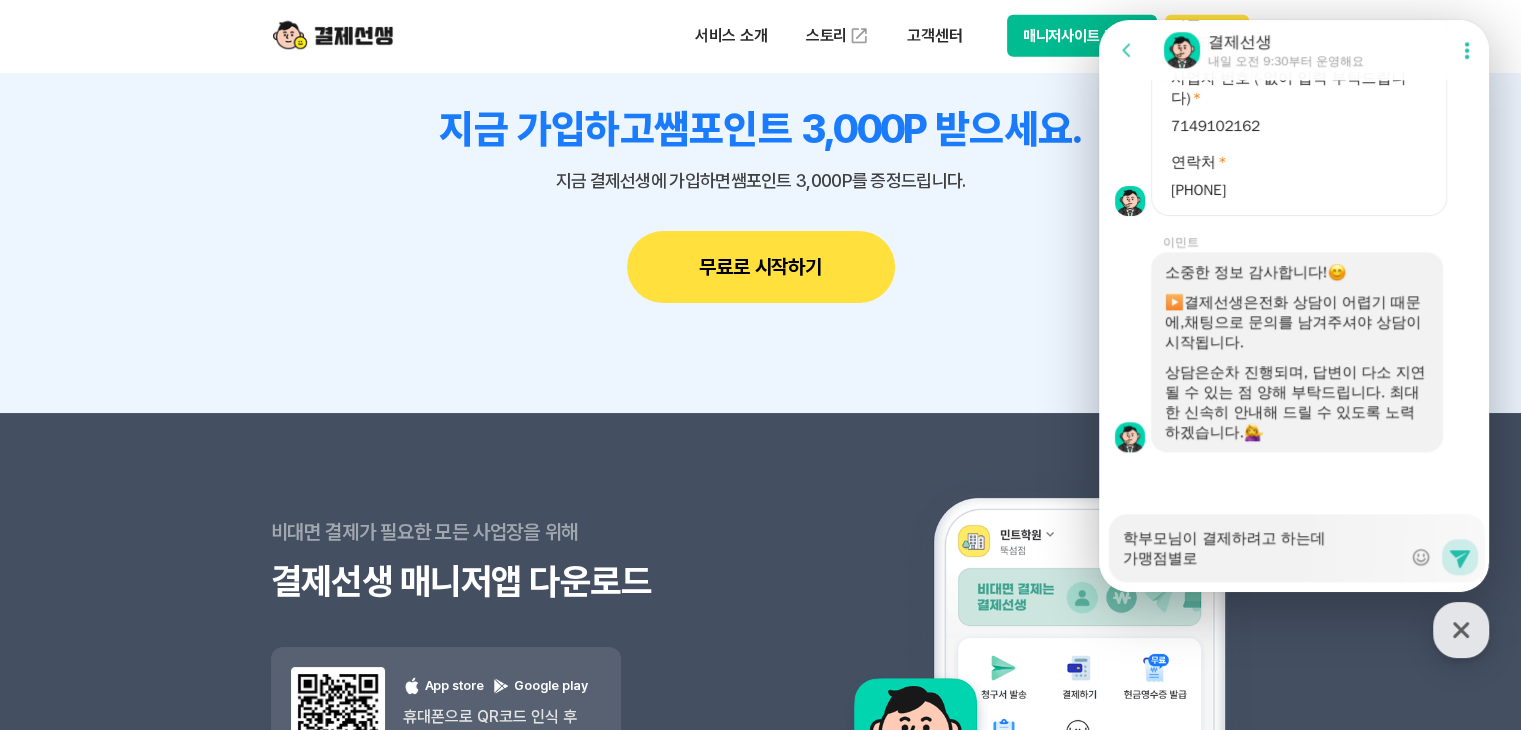 type on "x" 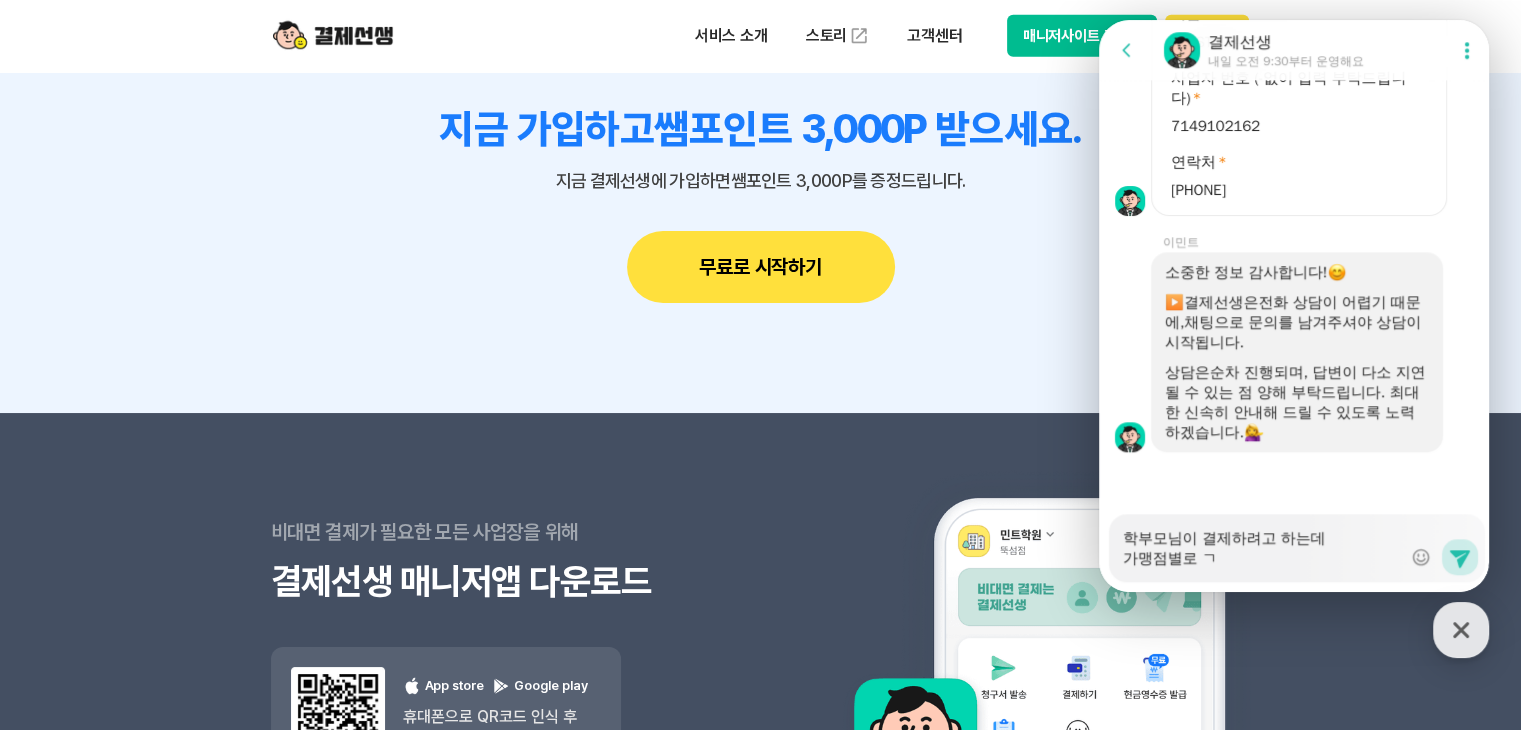 type on "학부모님이 결제하려고 하는데
가맹점별로 가" 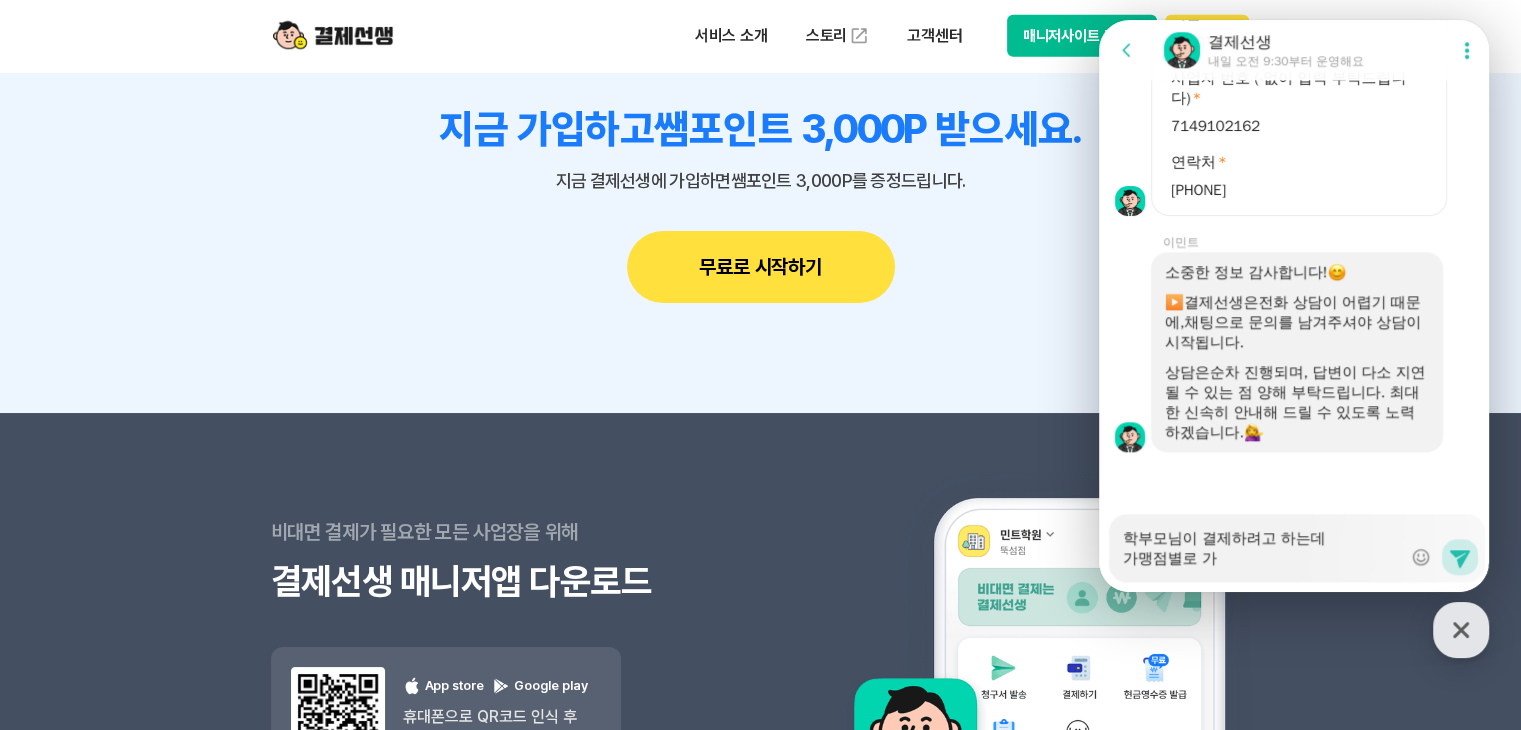 type on "x" 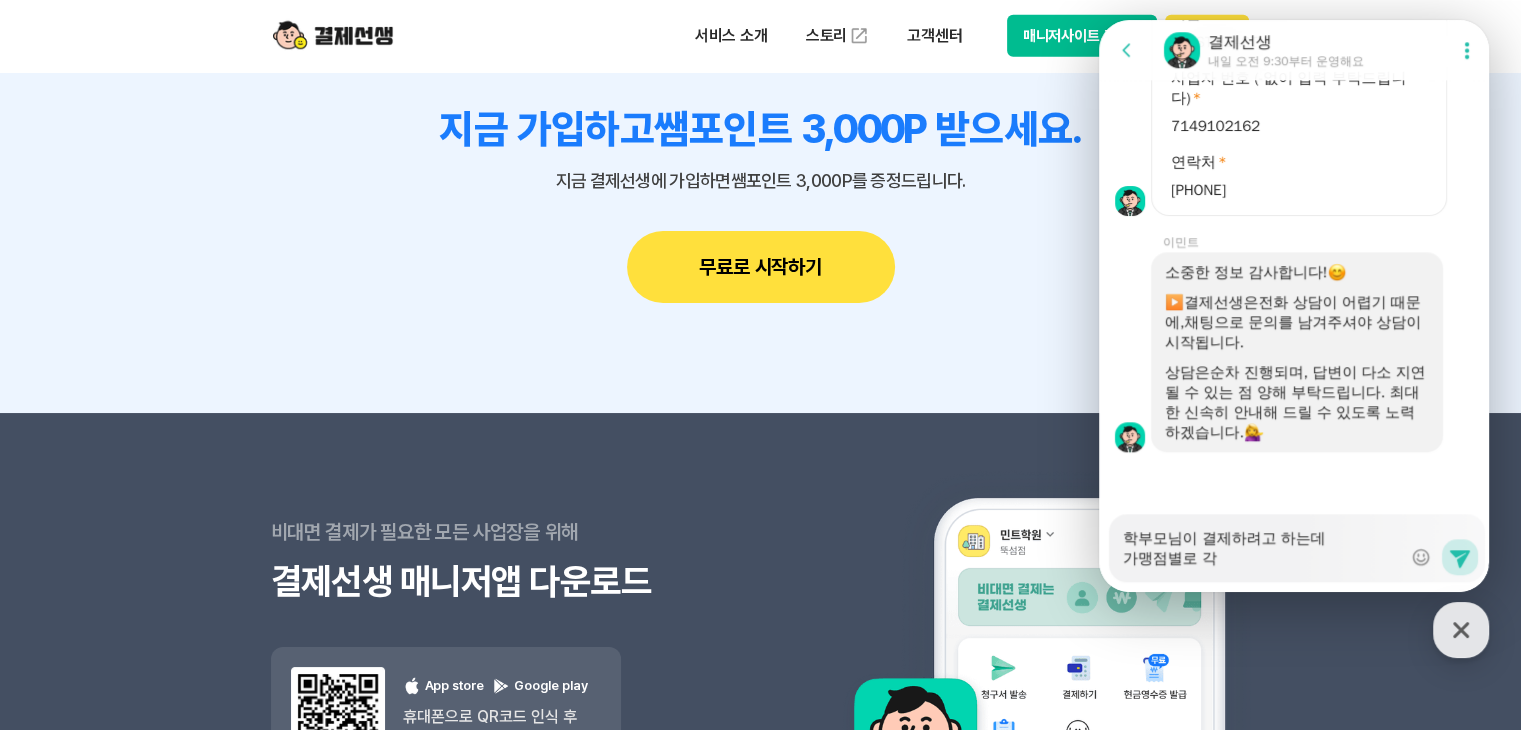 type on "x" 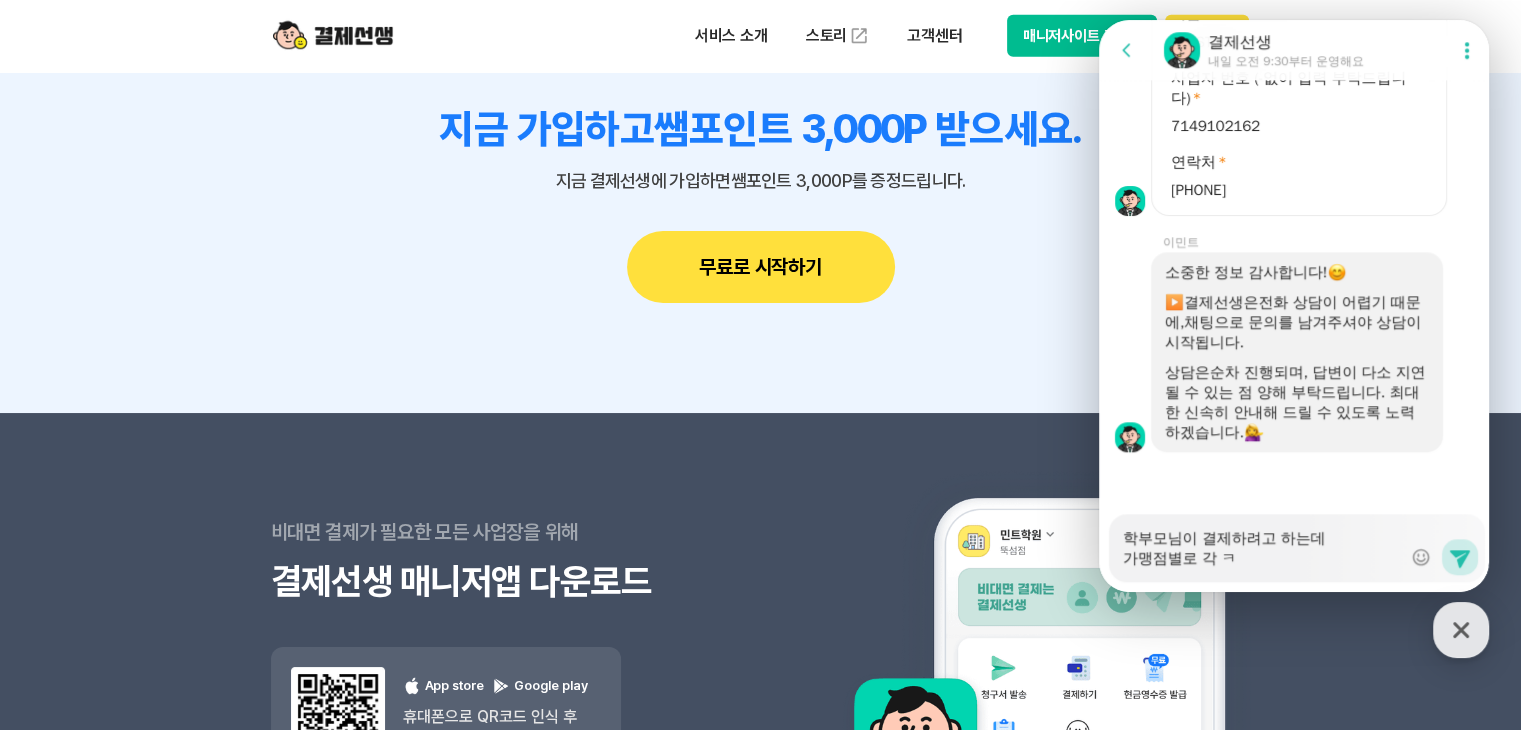 type on "x" 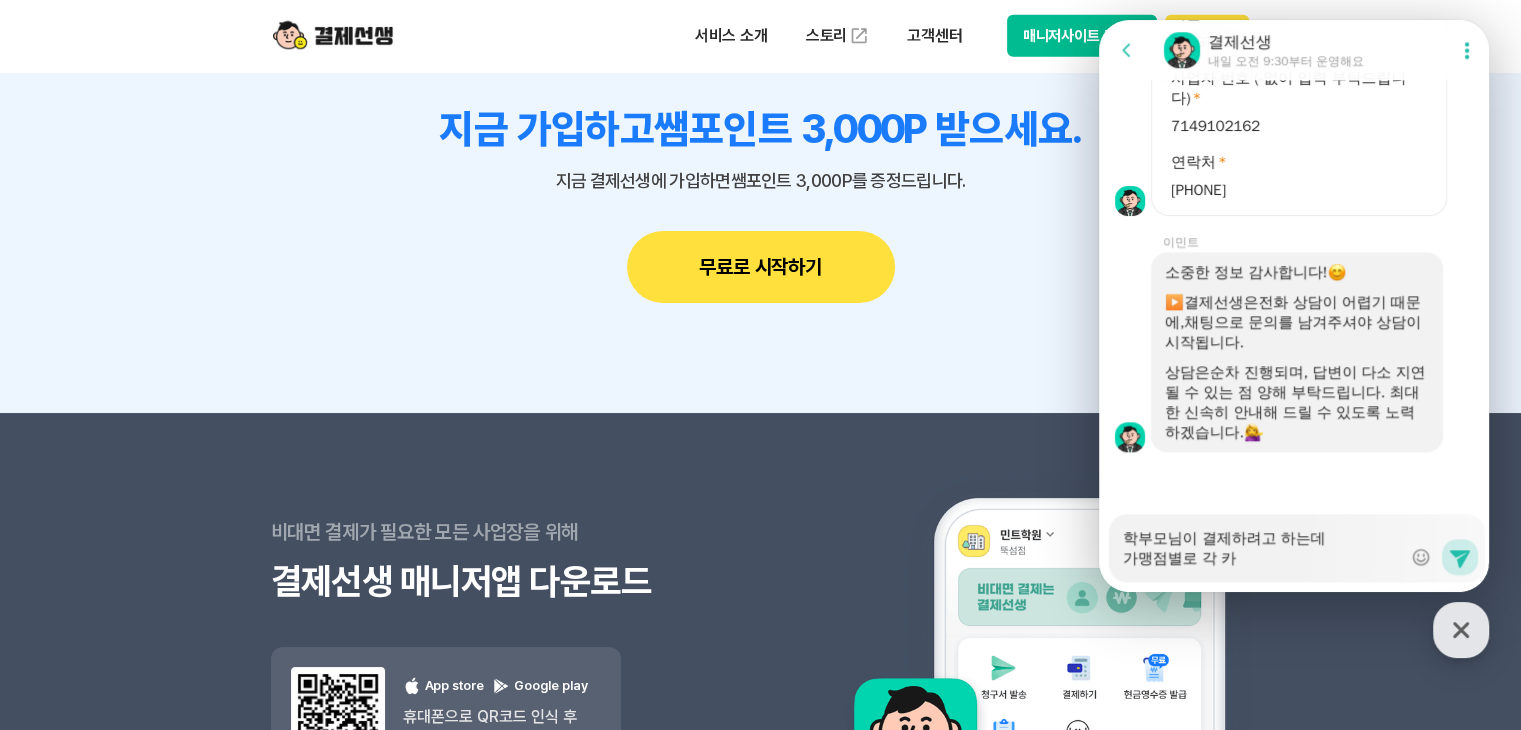 type on "학부모님이 결제하려고 하는데
가맹점별로 각 칻" 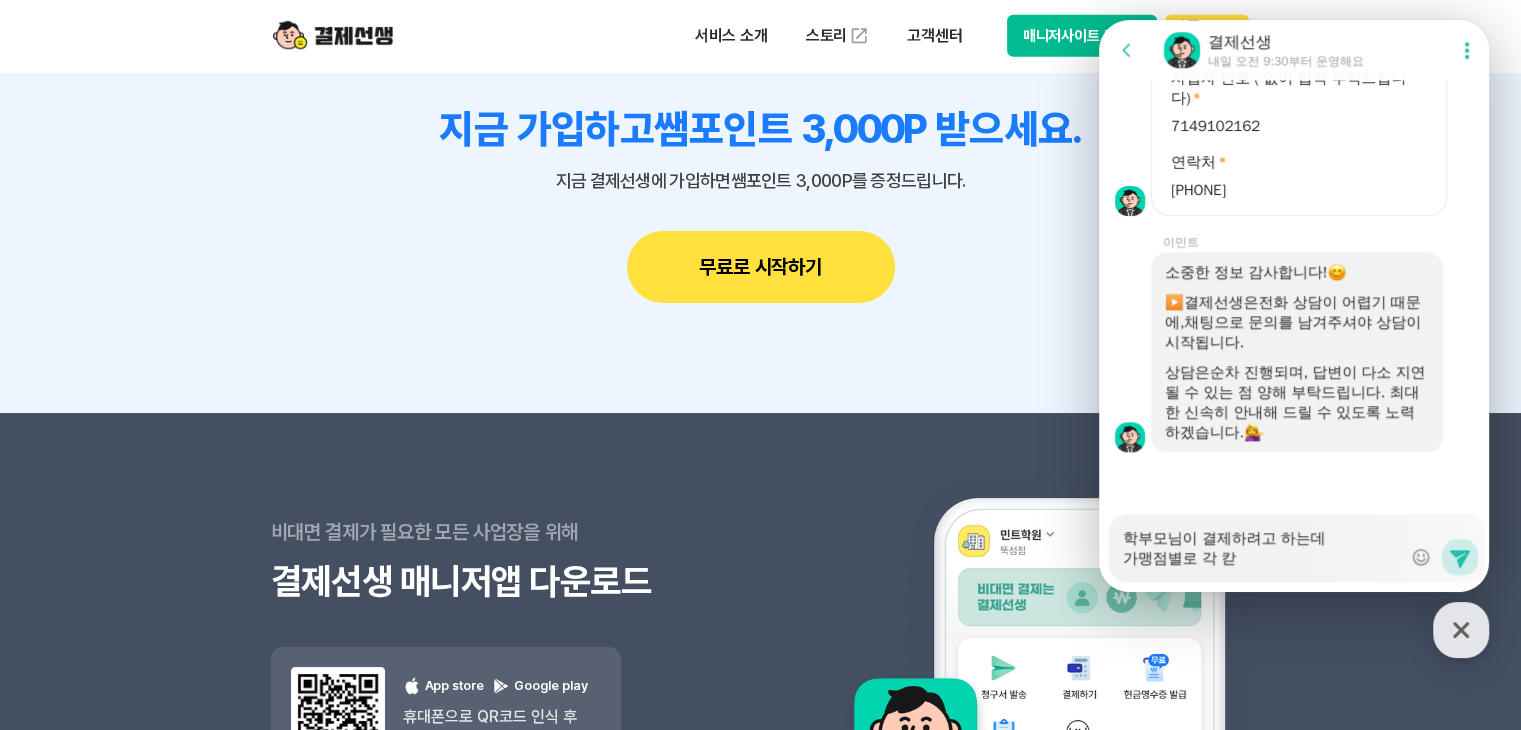 type on "x" 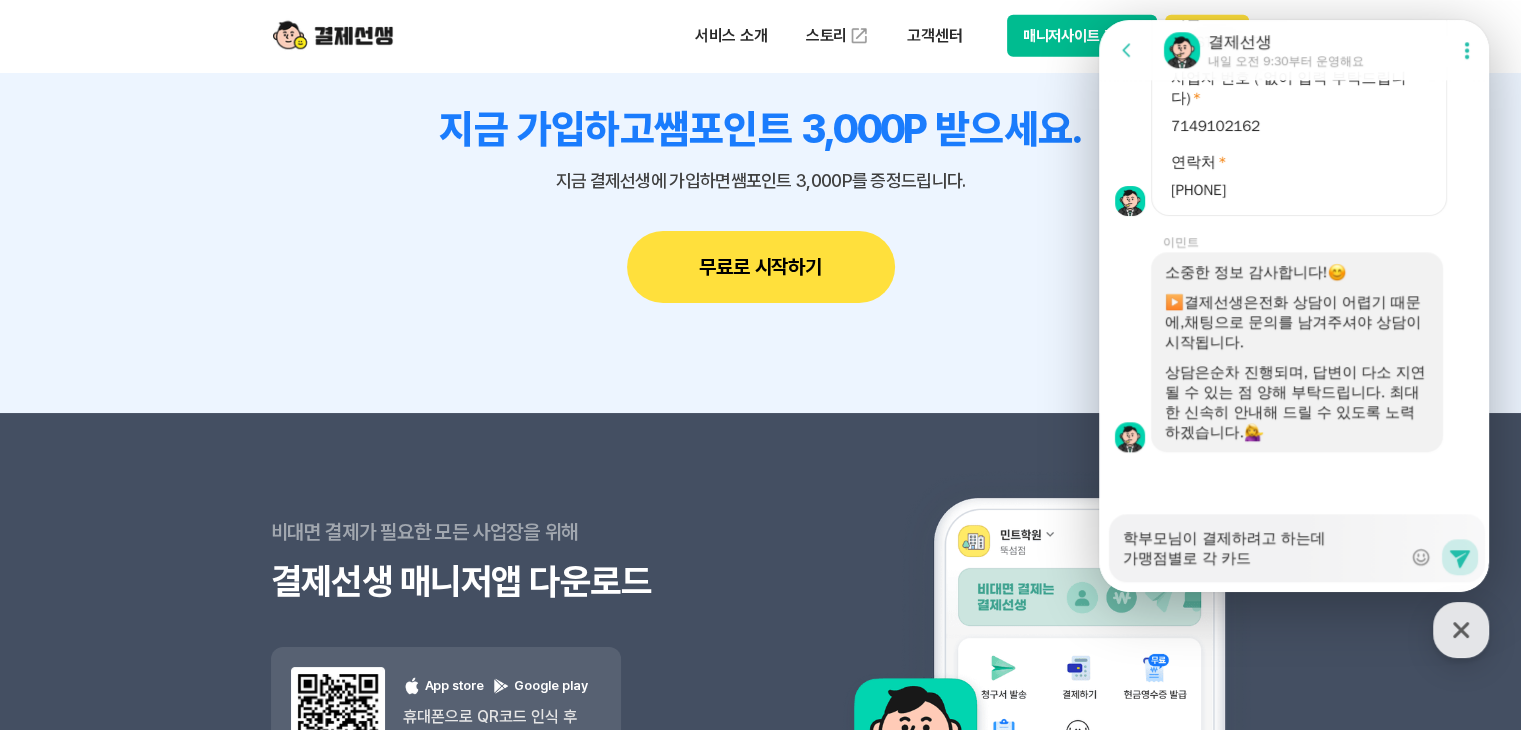 type on "학부모님이 결제하려고 하는데
가맹점별로 각 카듯" 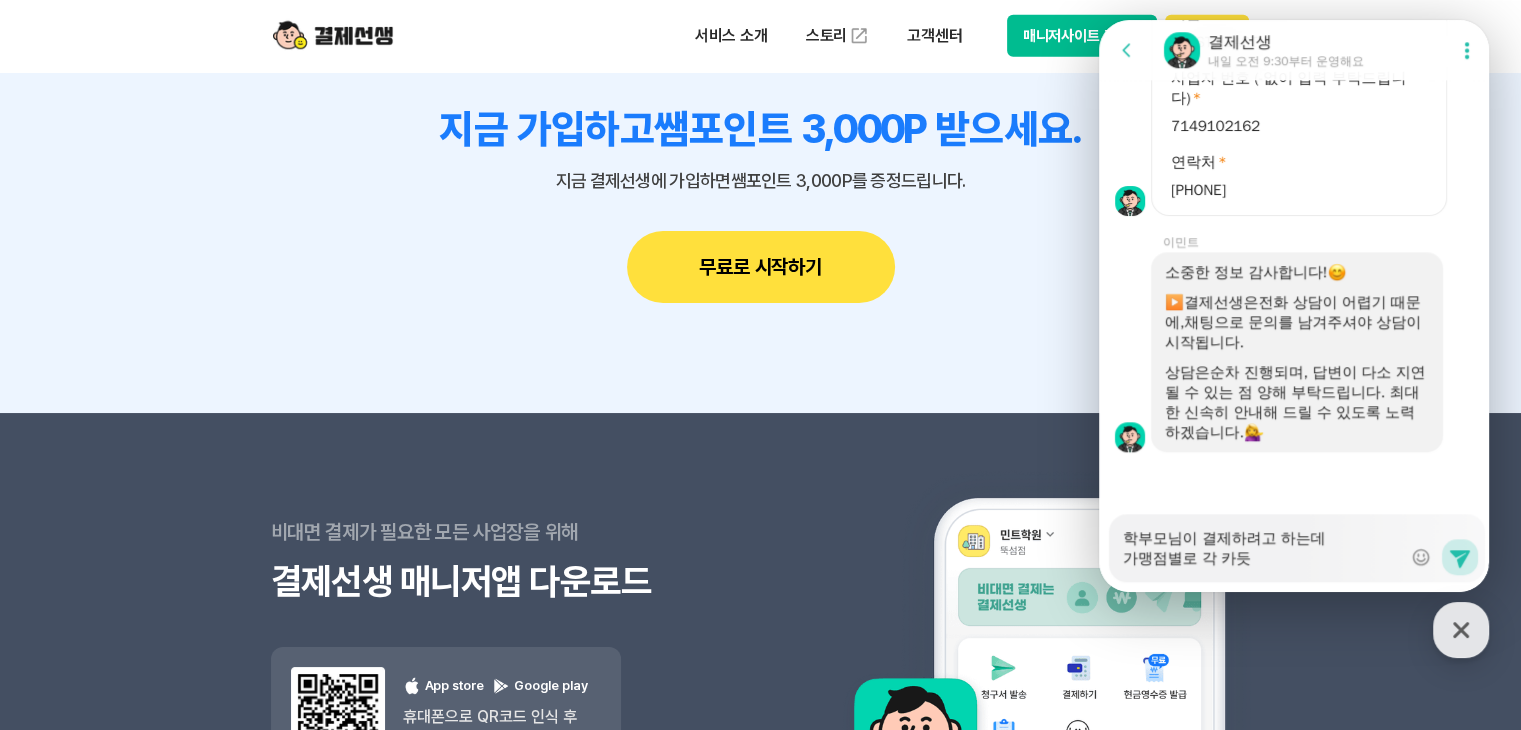 type on "x" 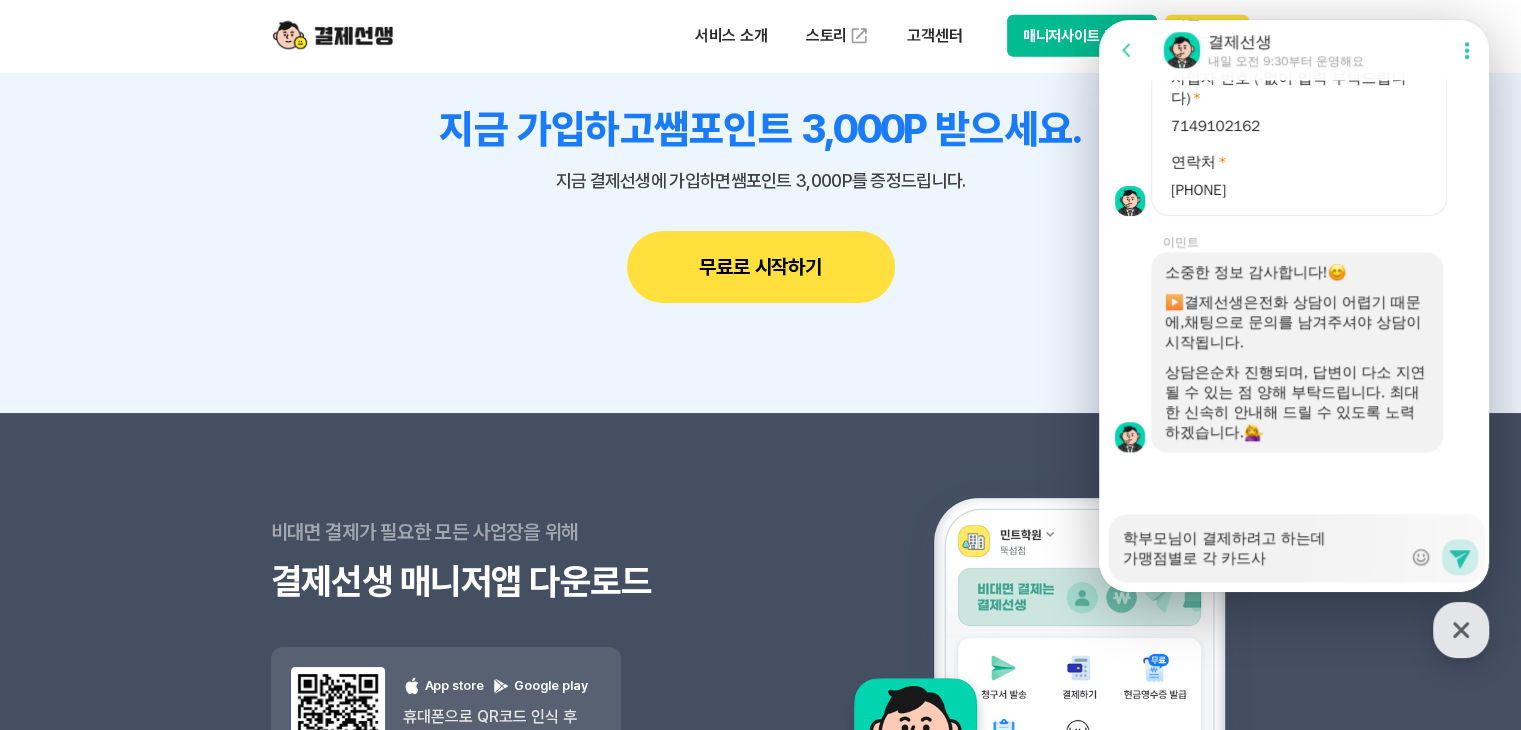 type on "학부모님이 결제하려고 하는데
가맹점별로 각 카드상" 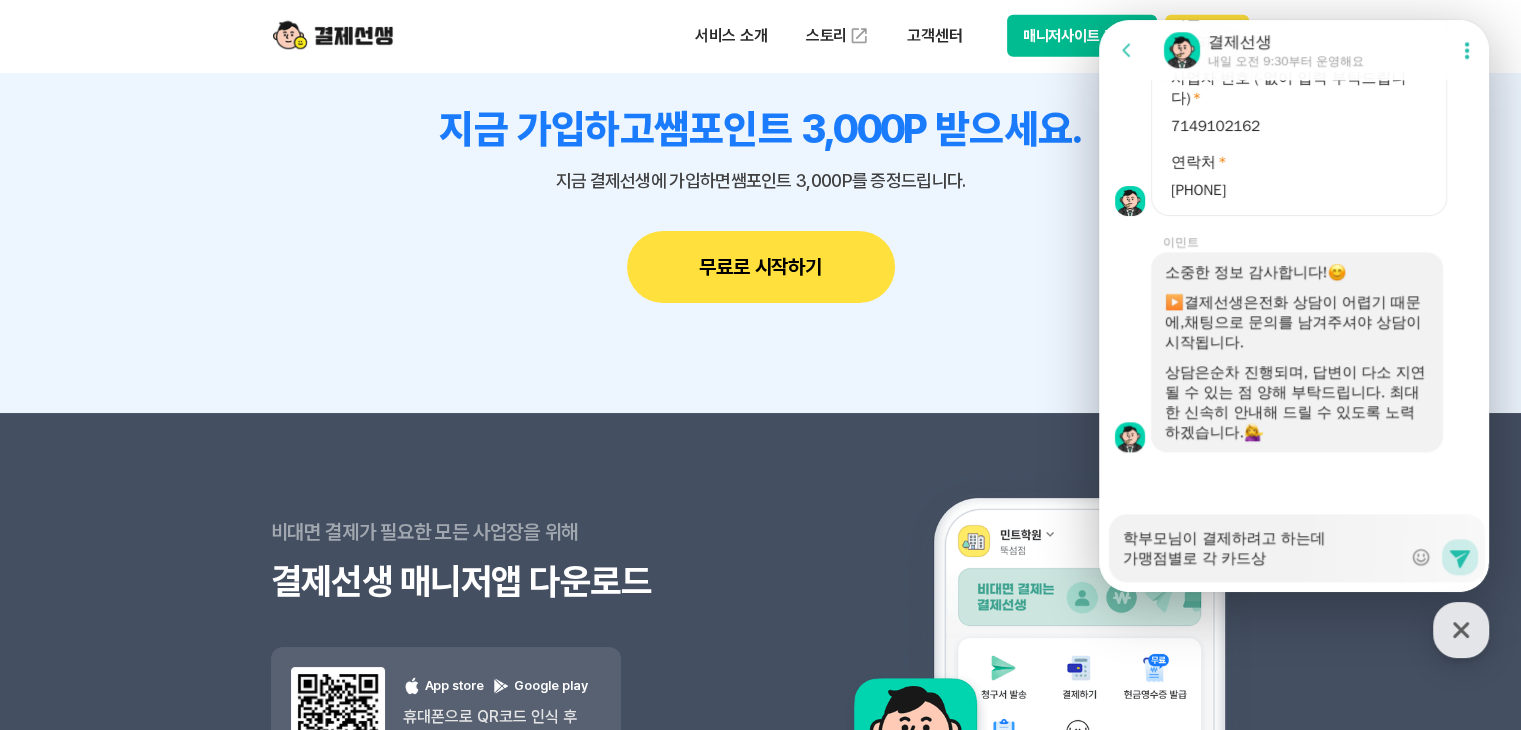 type on "x" 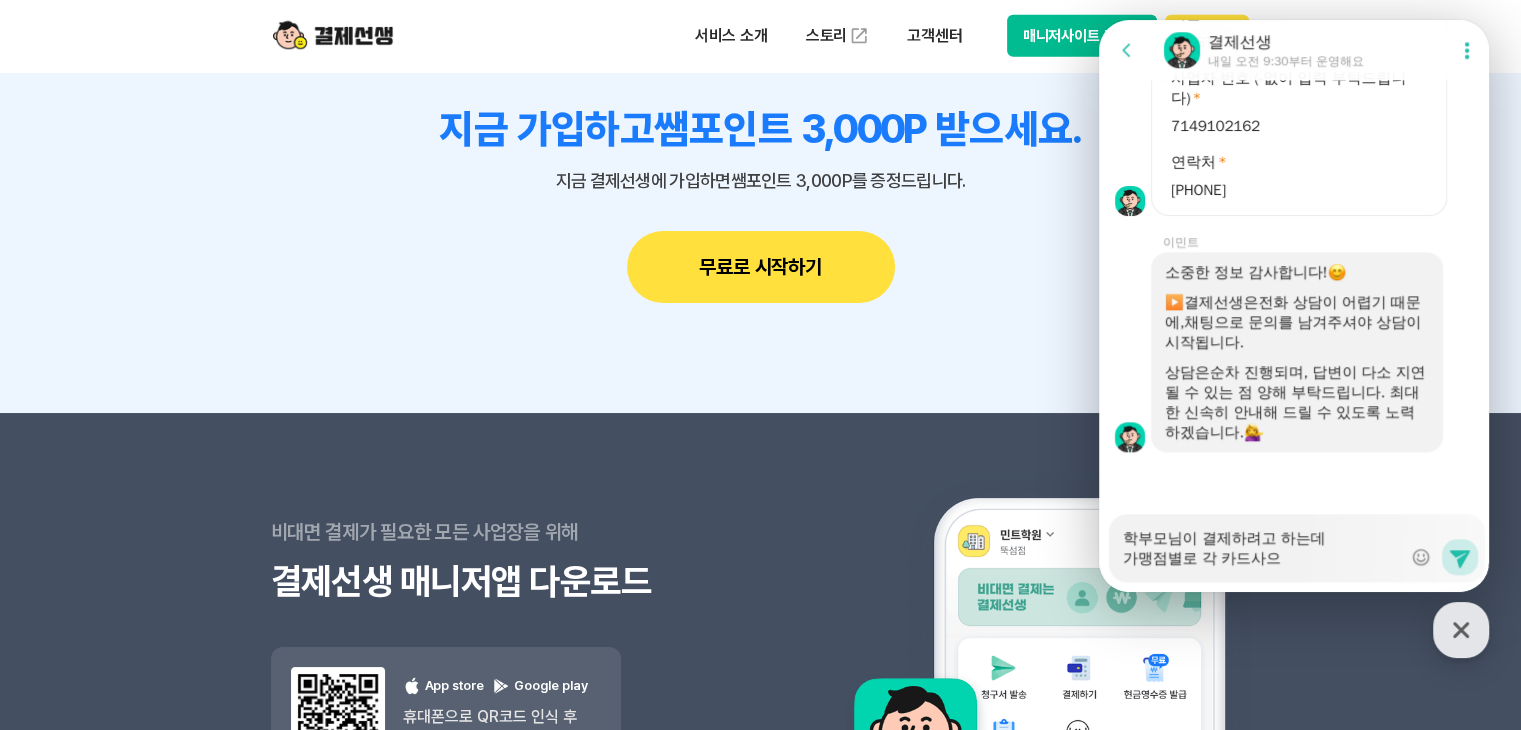 type on "x" 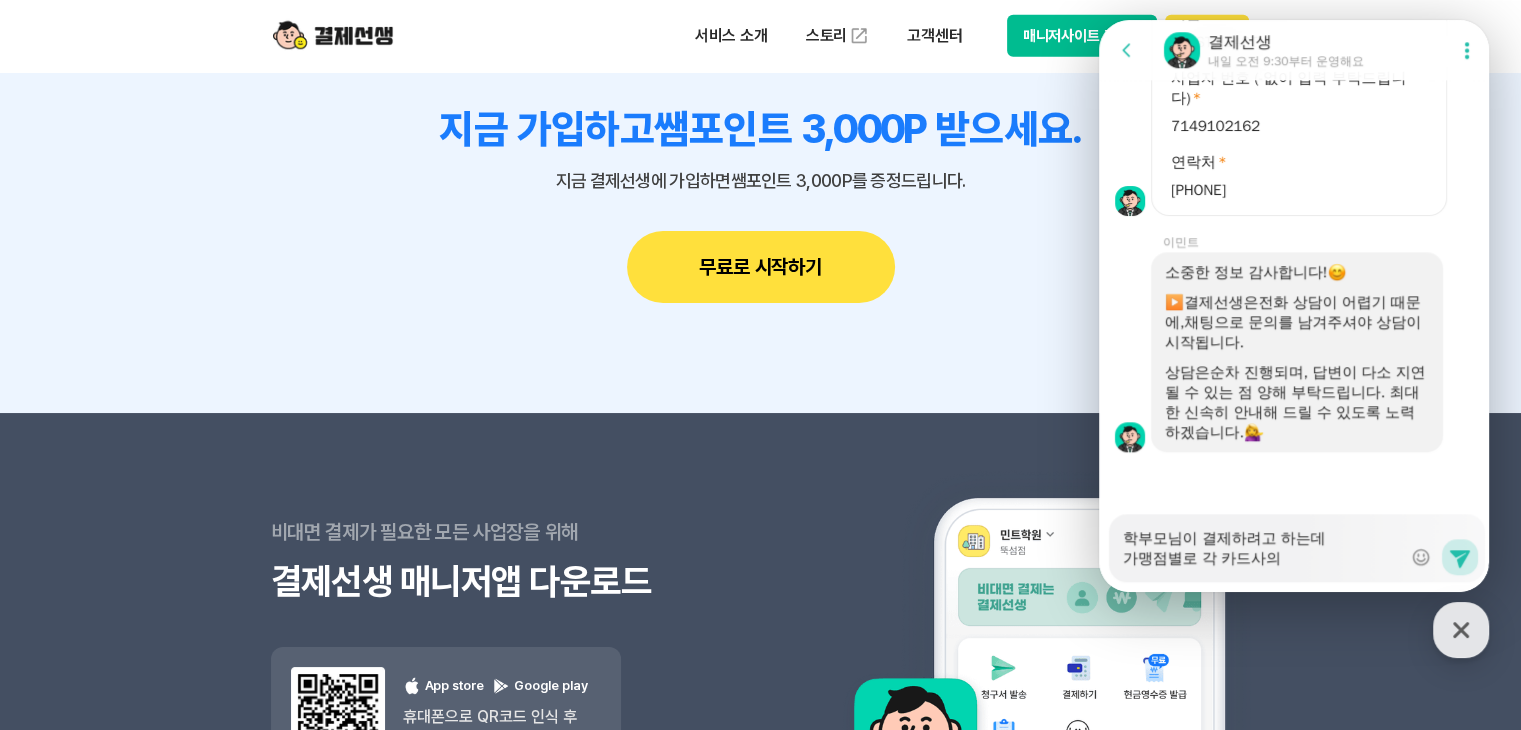type on "x" 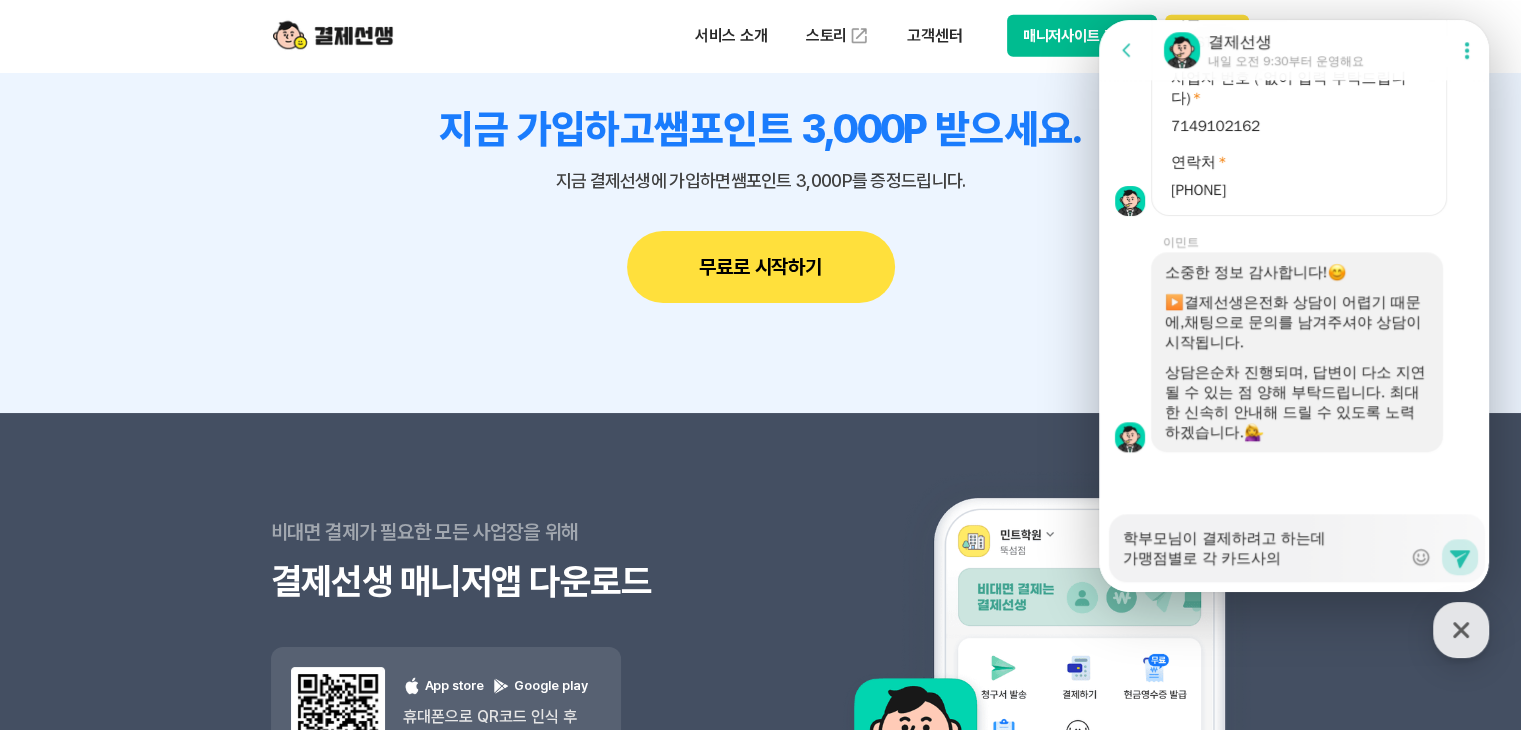 type on "x" 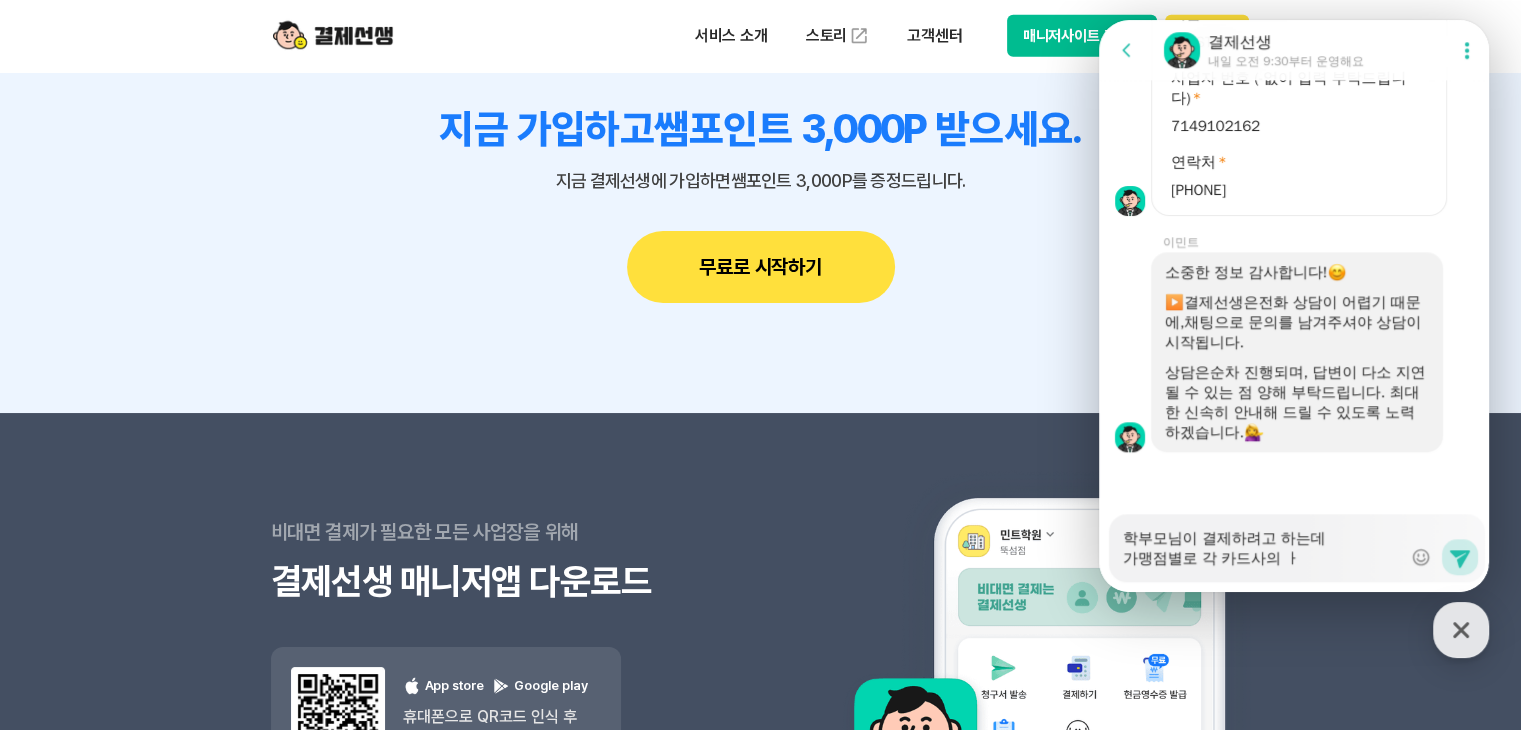 type on "x" 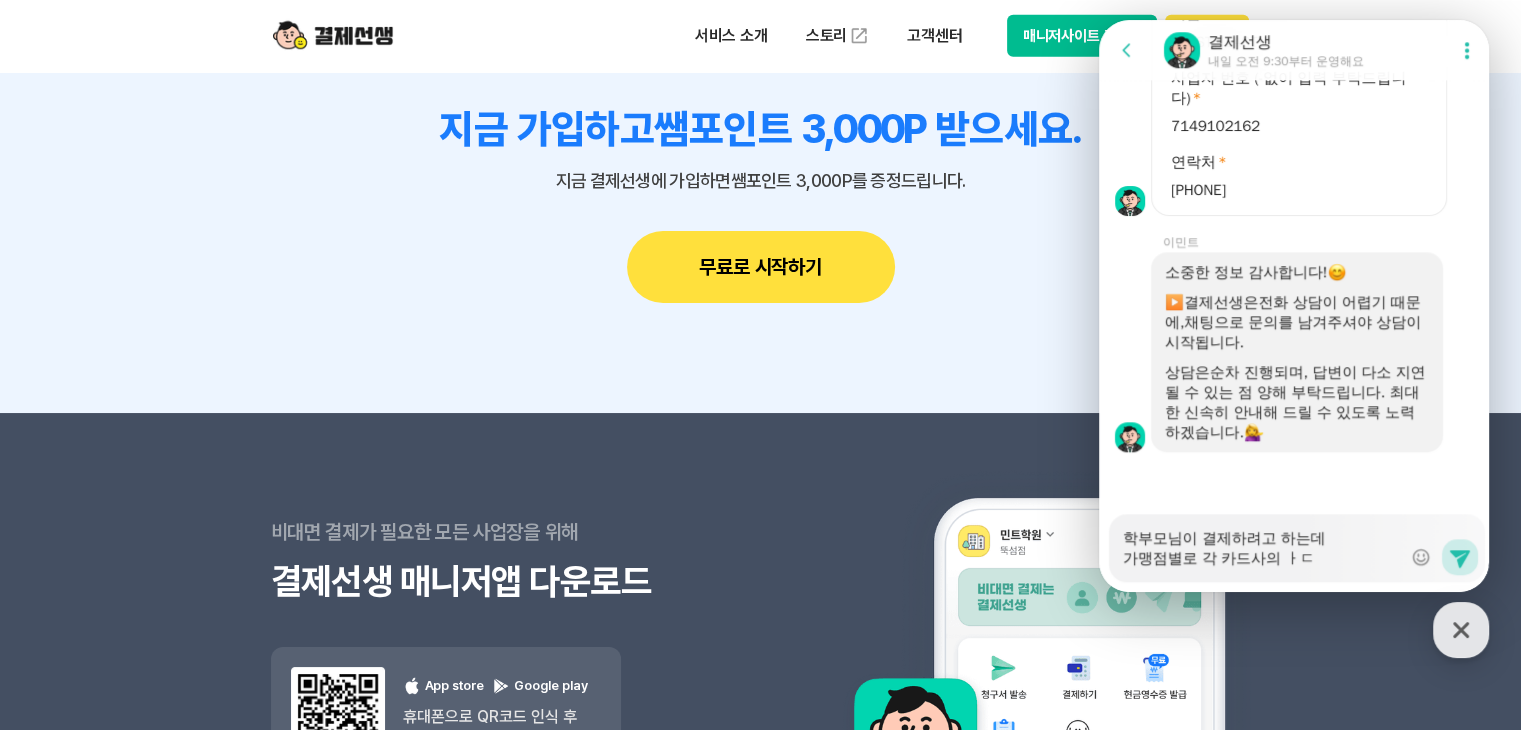 type on "x" 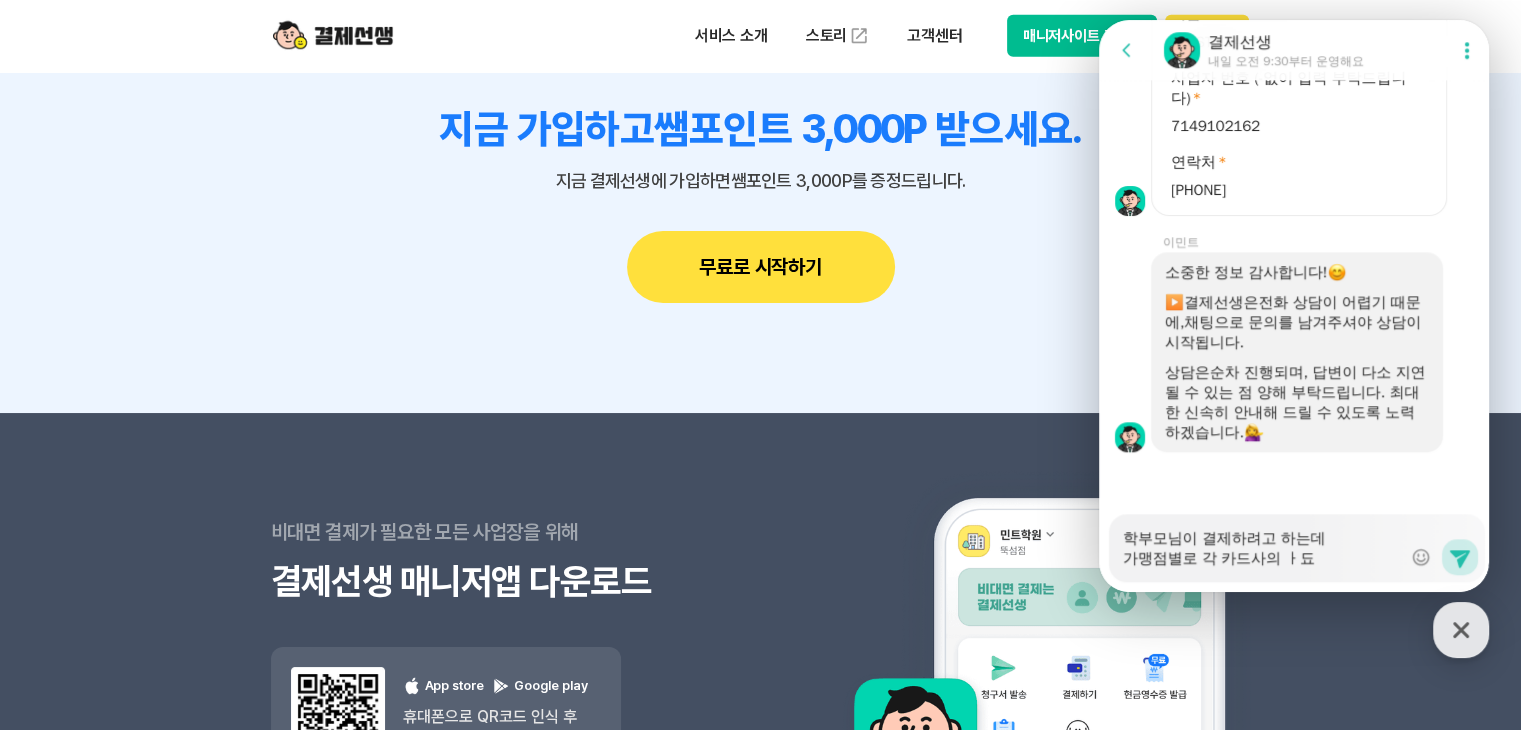 type on "x" 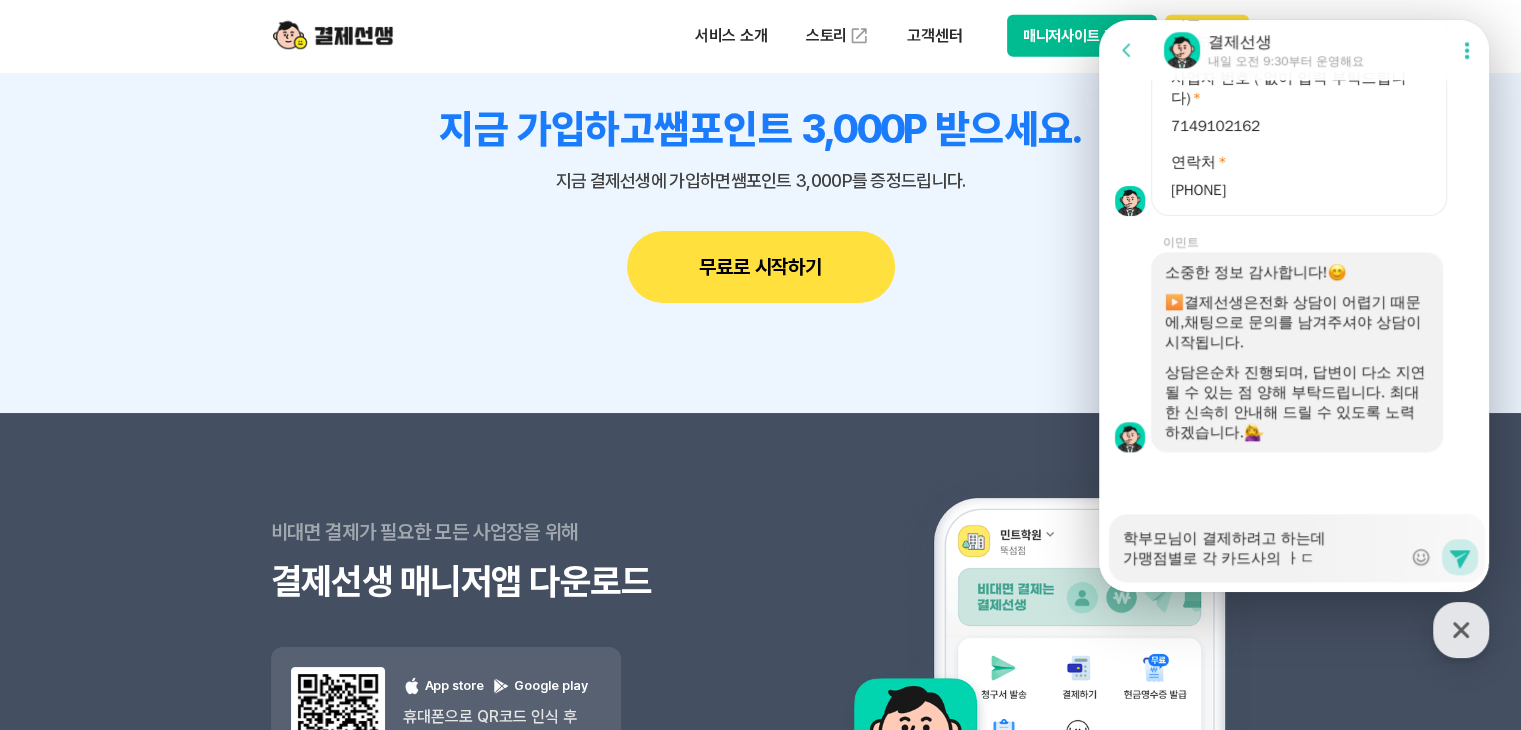 type on "x" 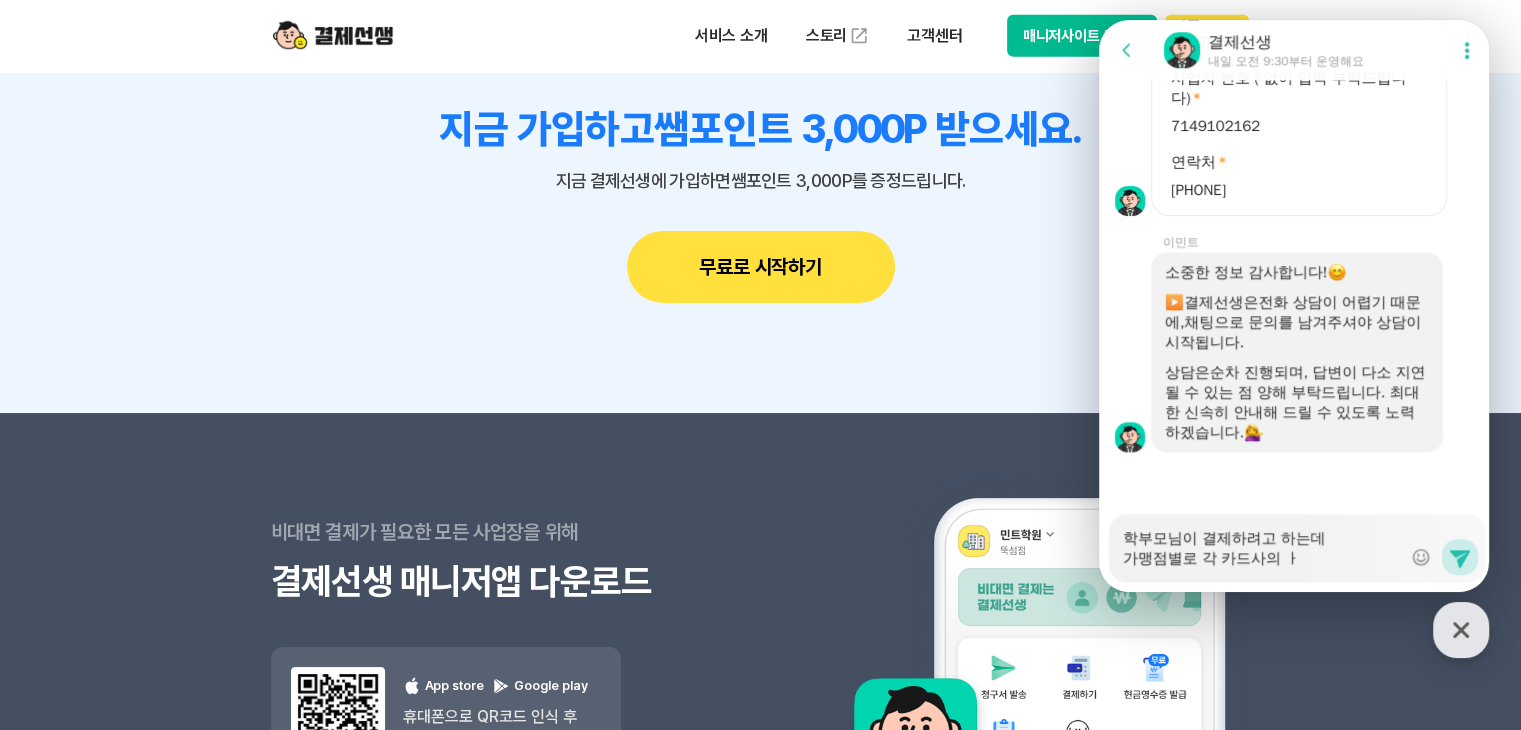 type on "x" 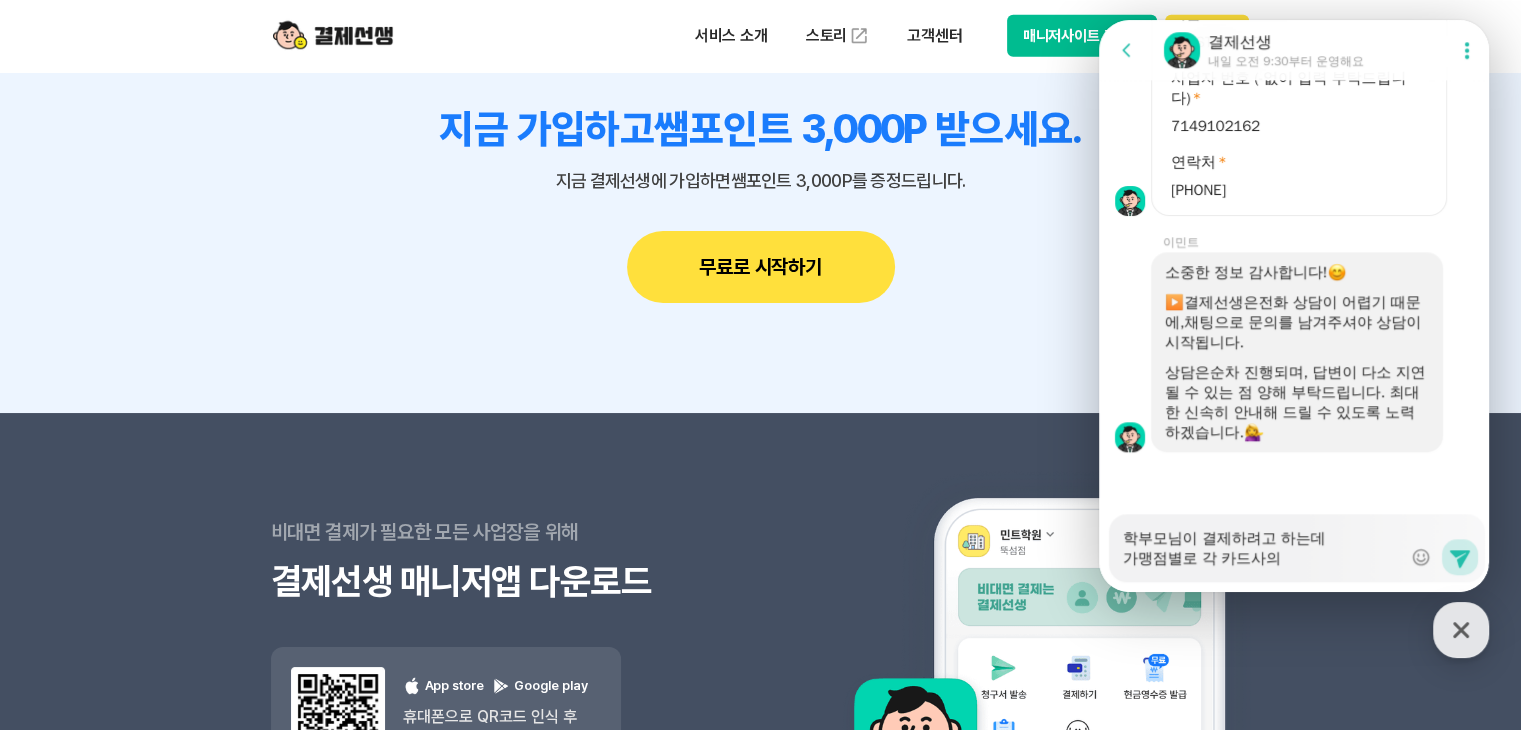 type on "x" 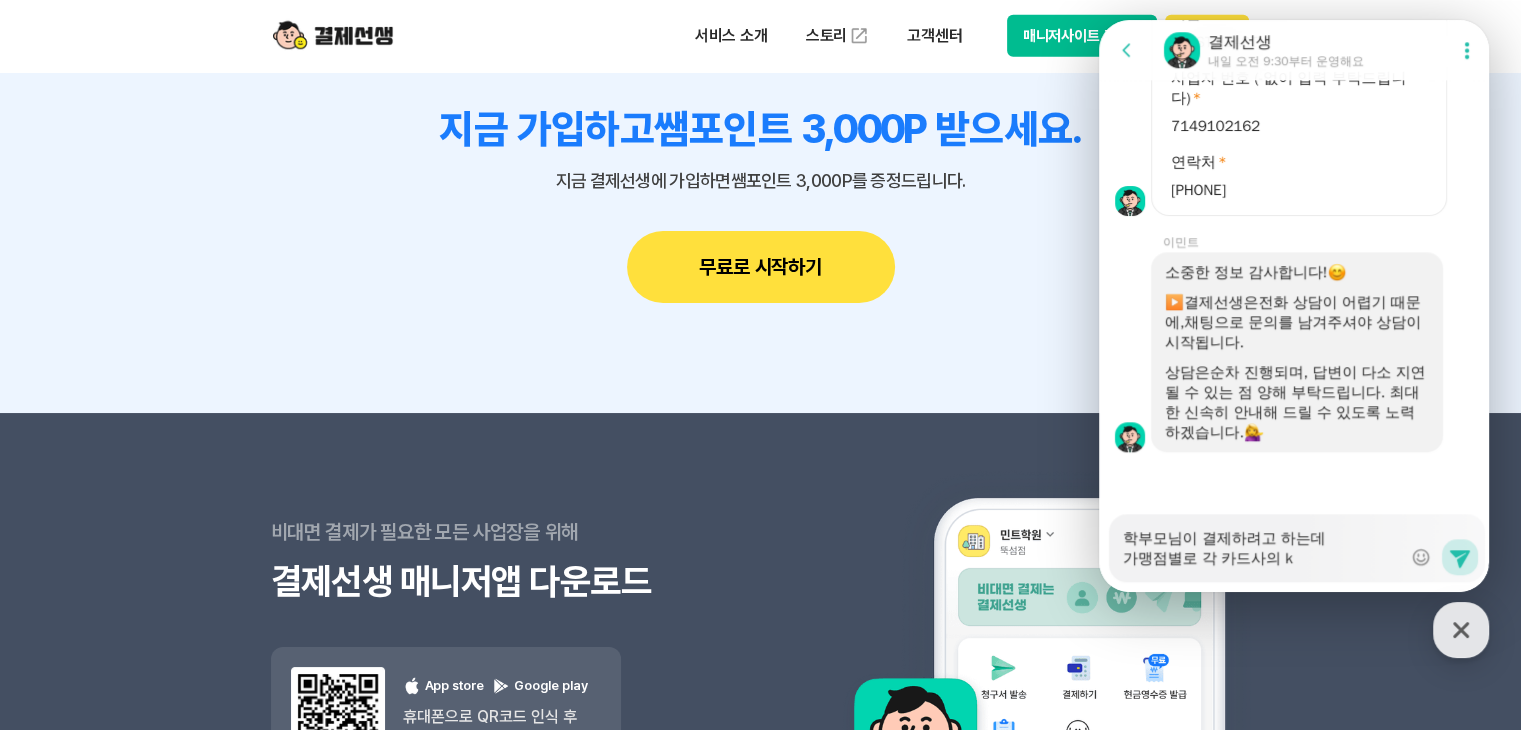 type on "x" 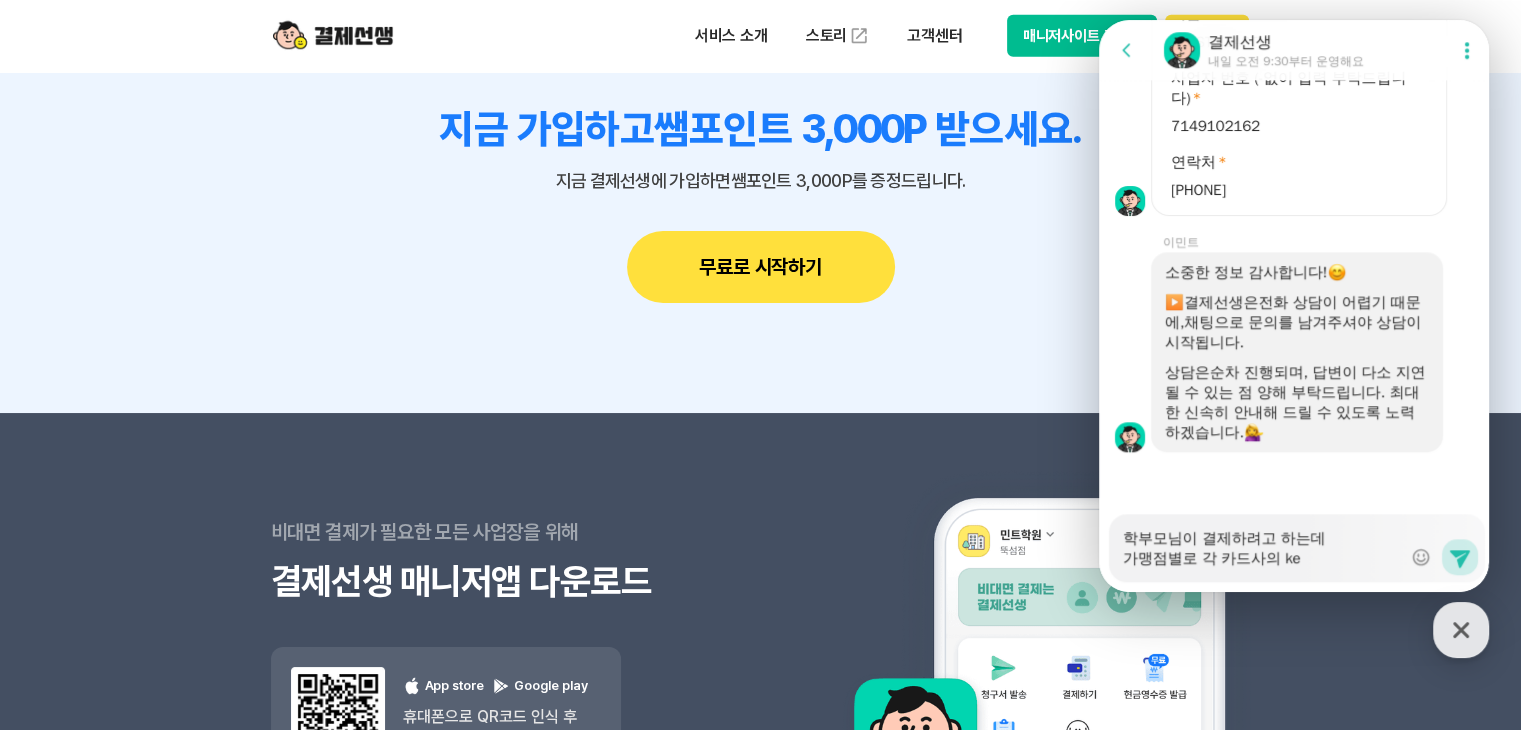 type on "x" 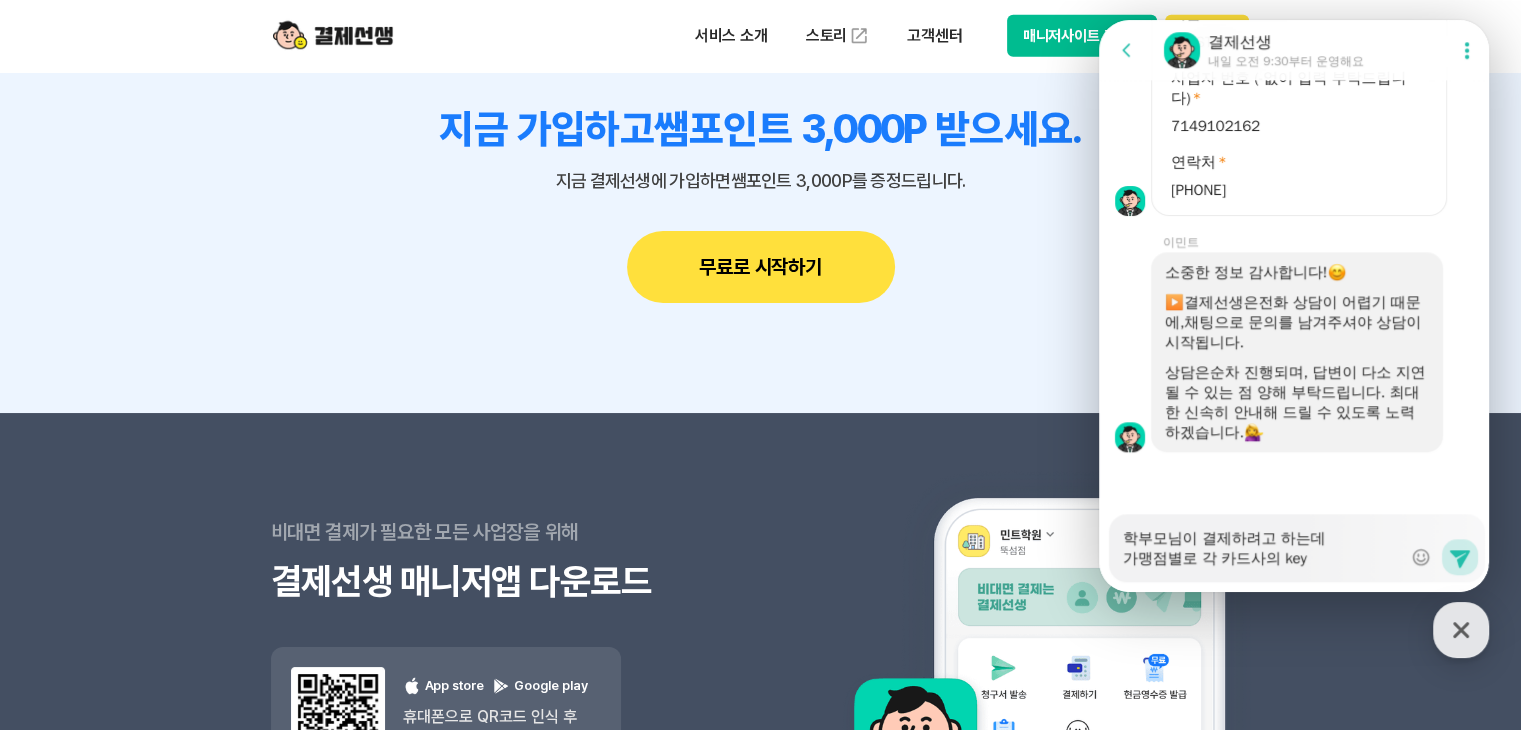 type on "x" 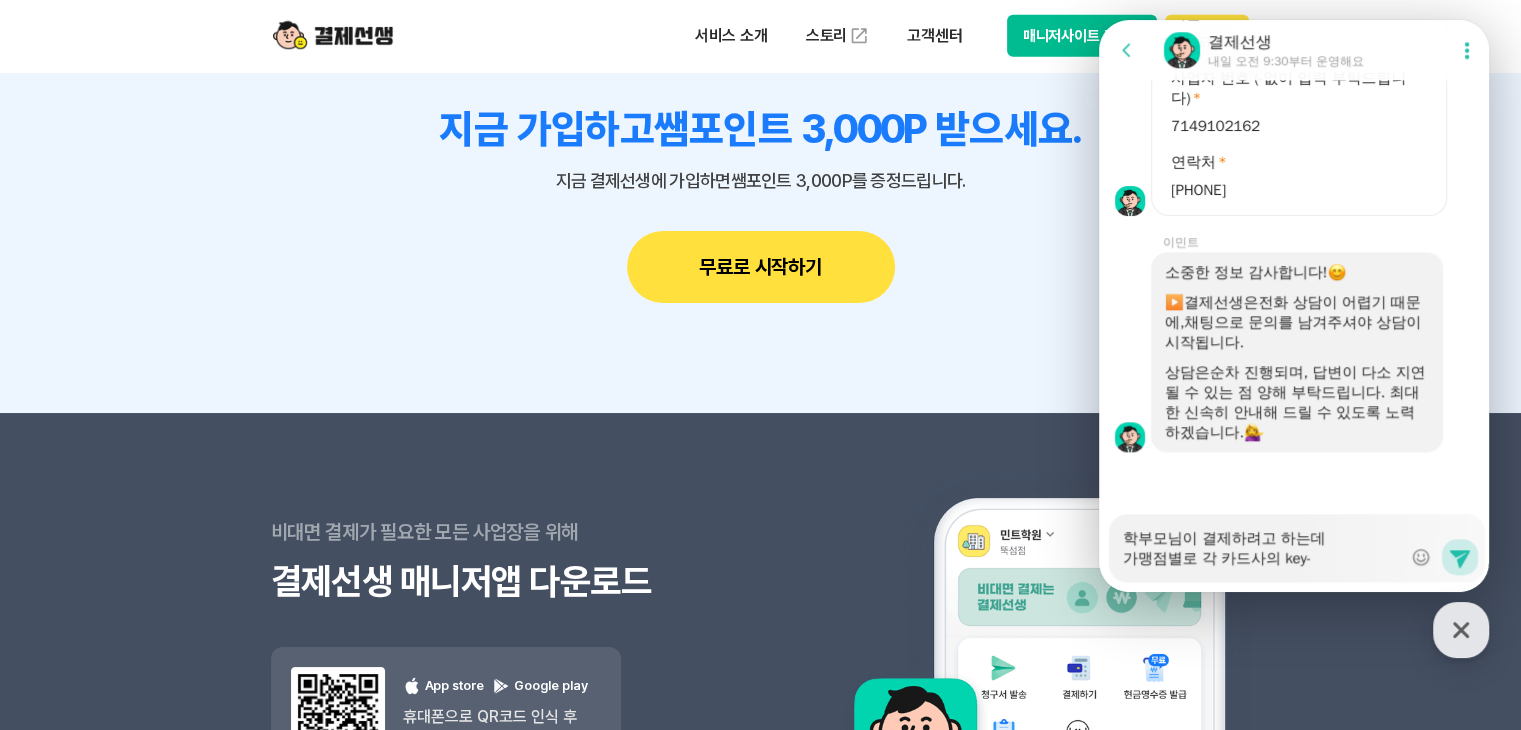 type on "x" 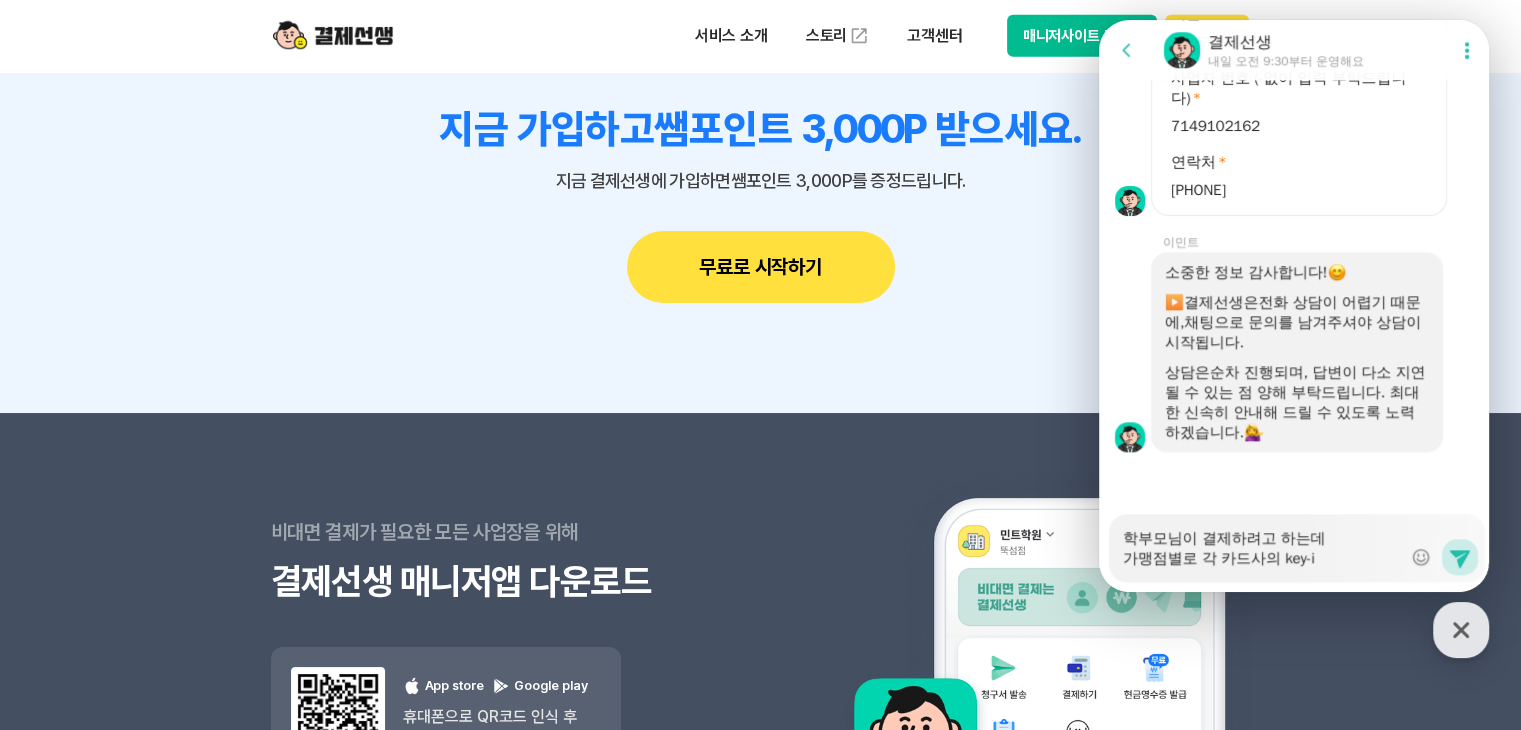 type on "x" 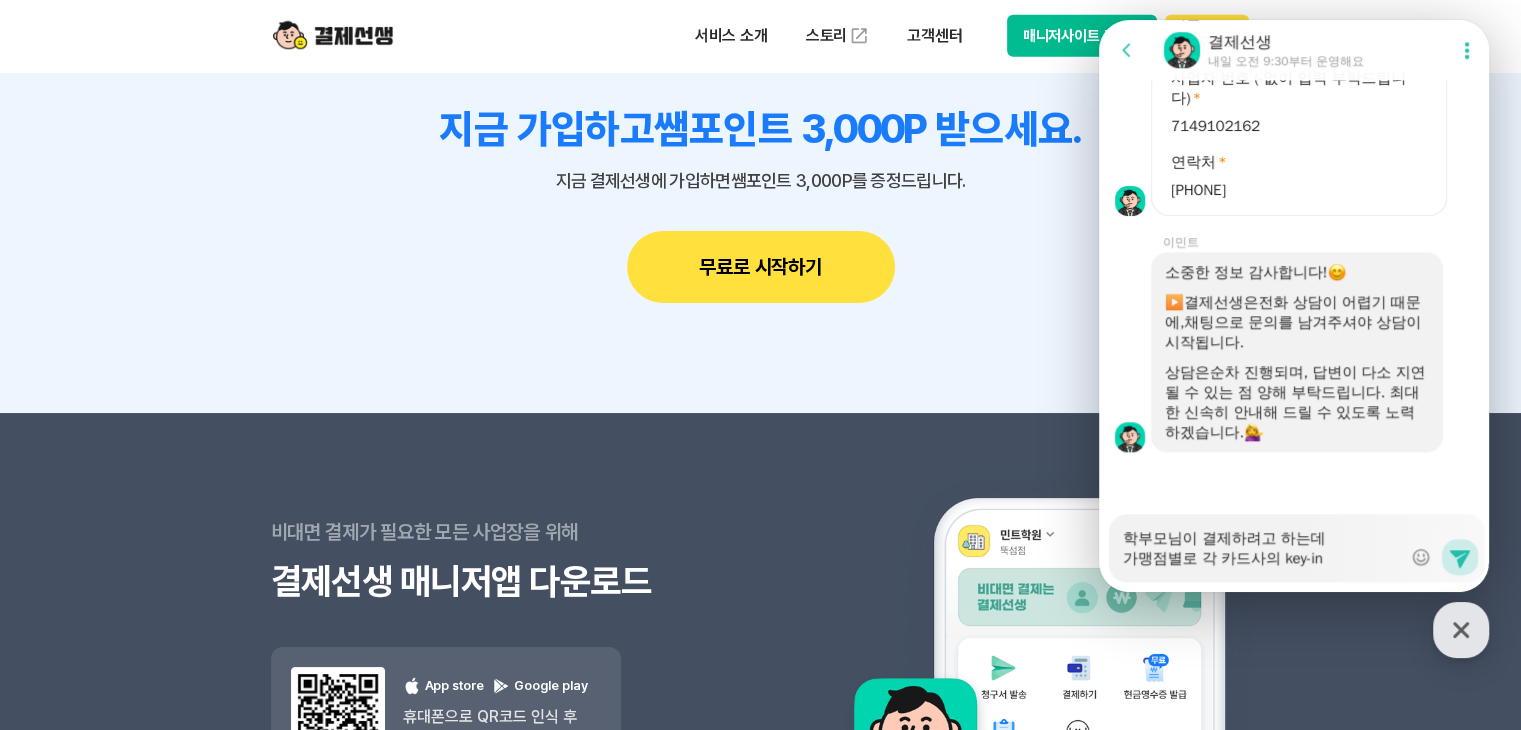 type on "x" 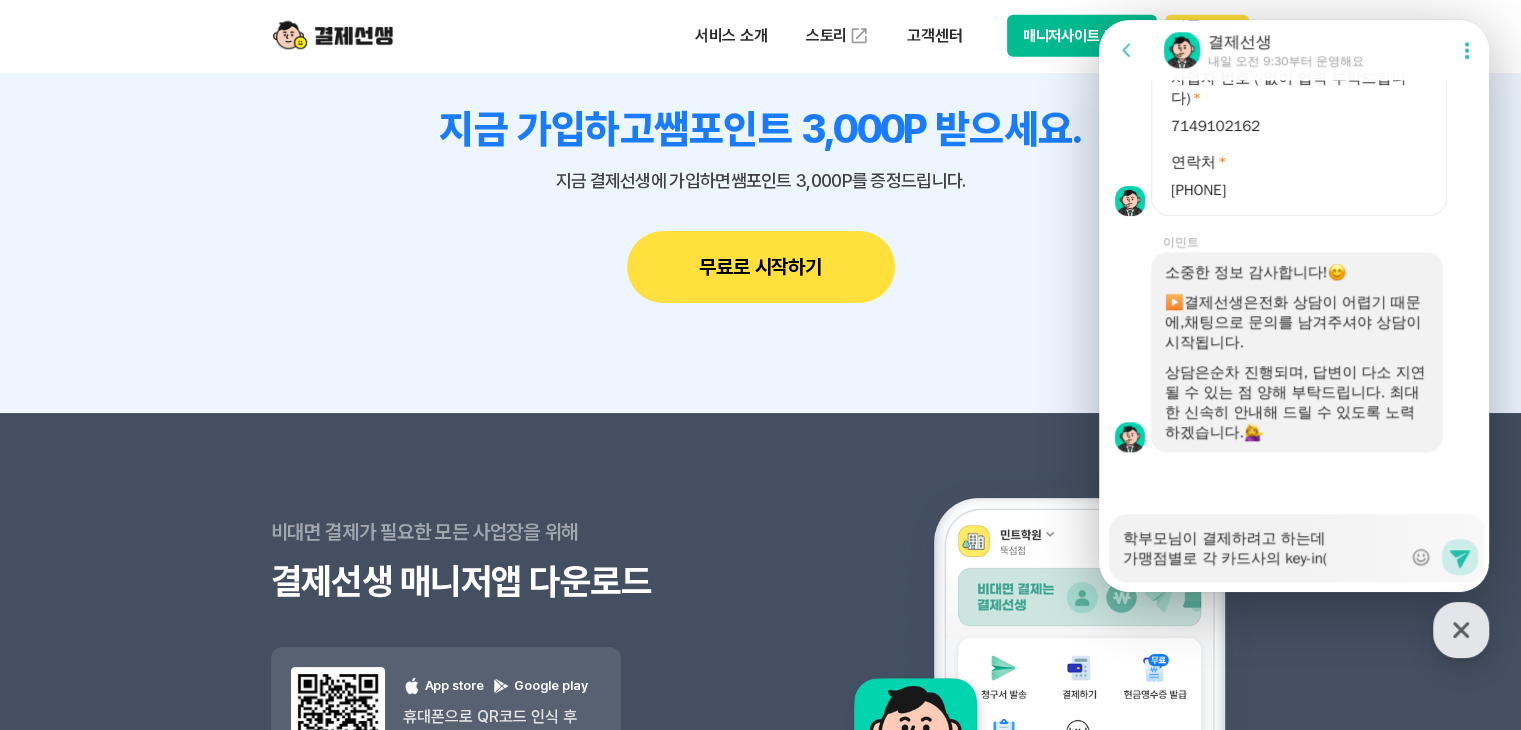 type on "x" 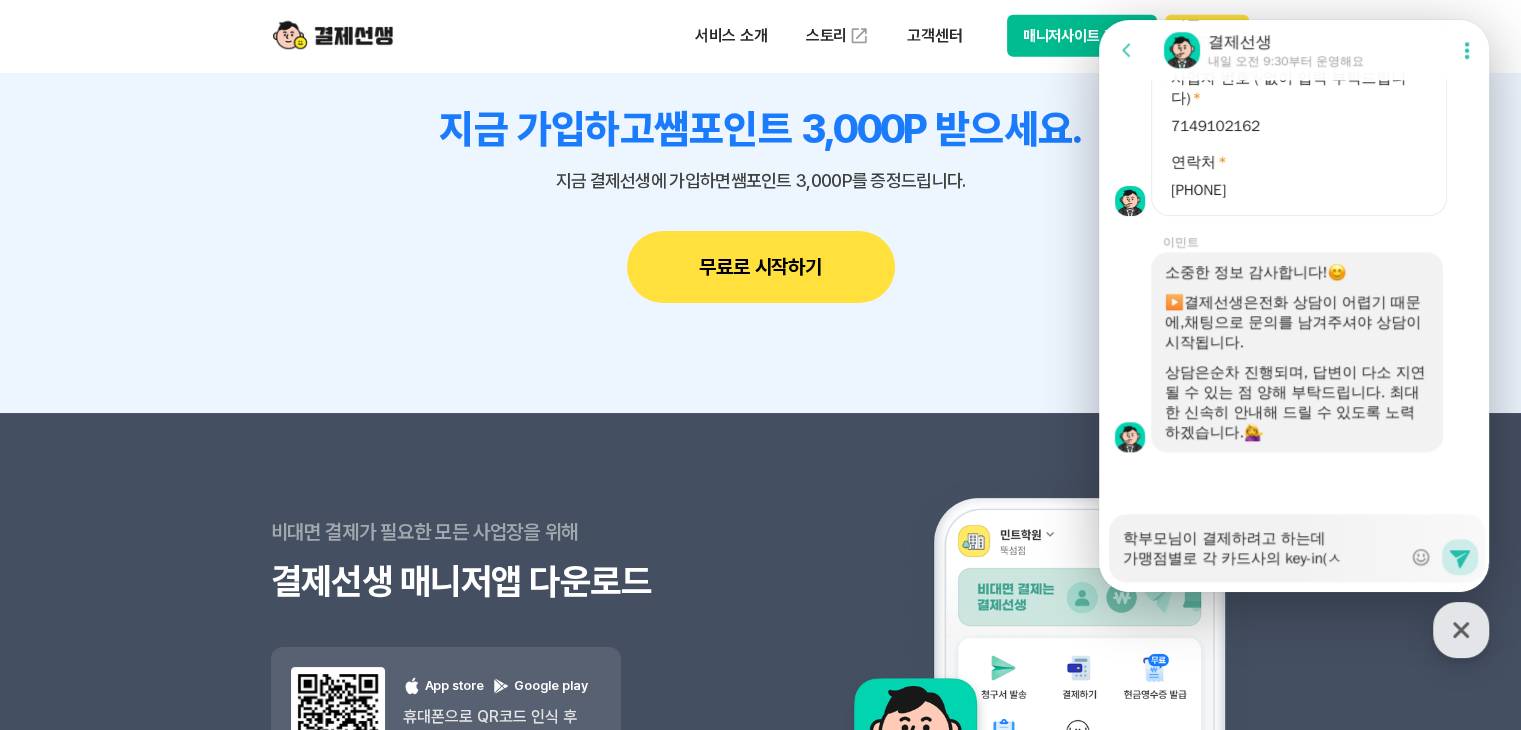 type on "학부모님이 결제하려고 하는데
가맹점별로 각 카드사의 key-in(수" 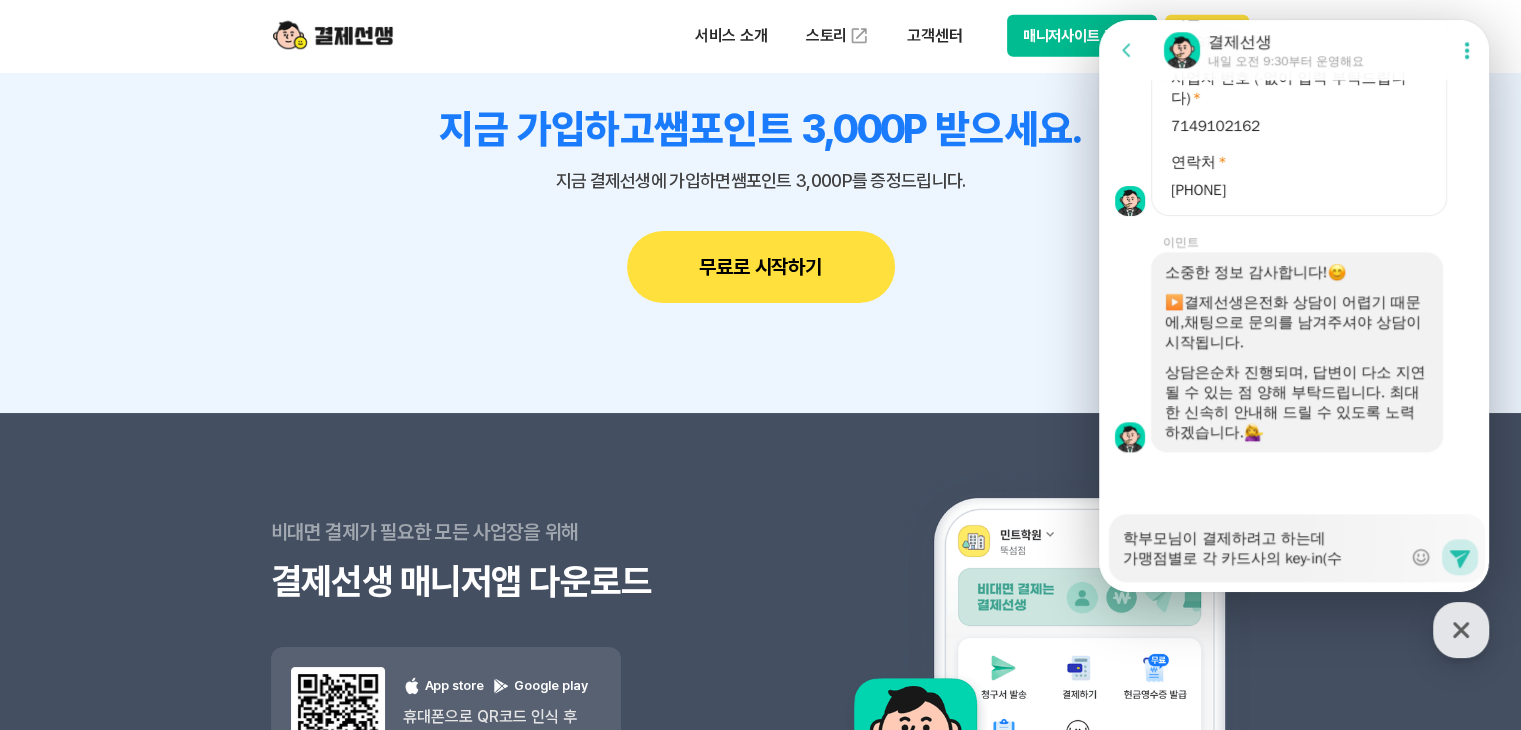 type on "x" 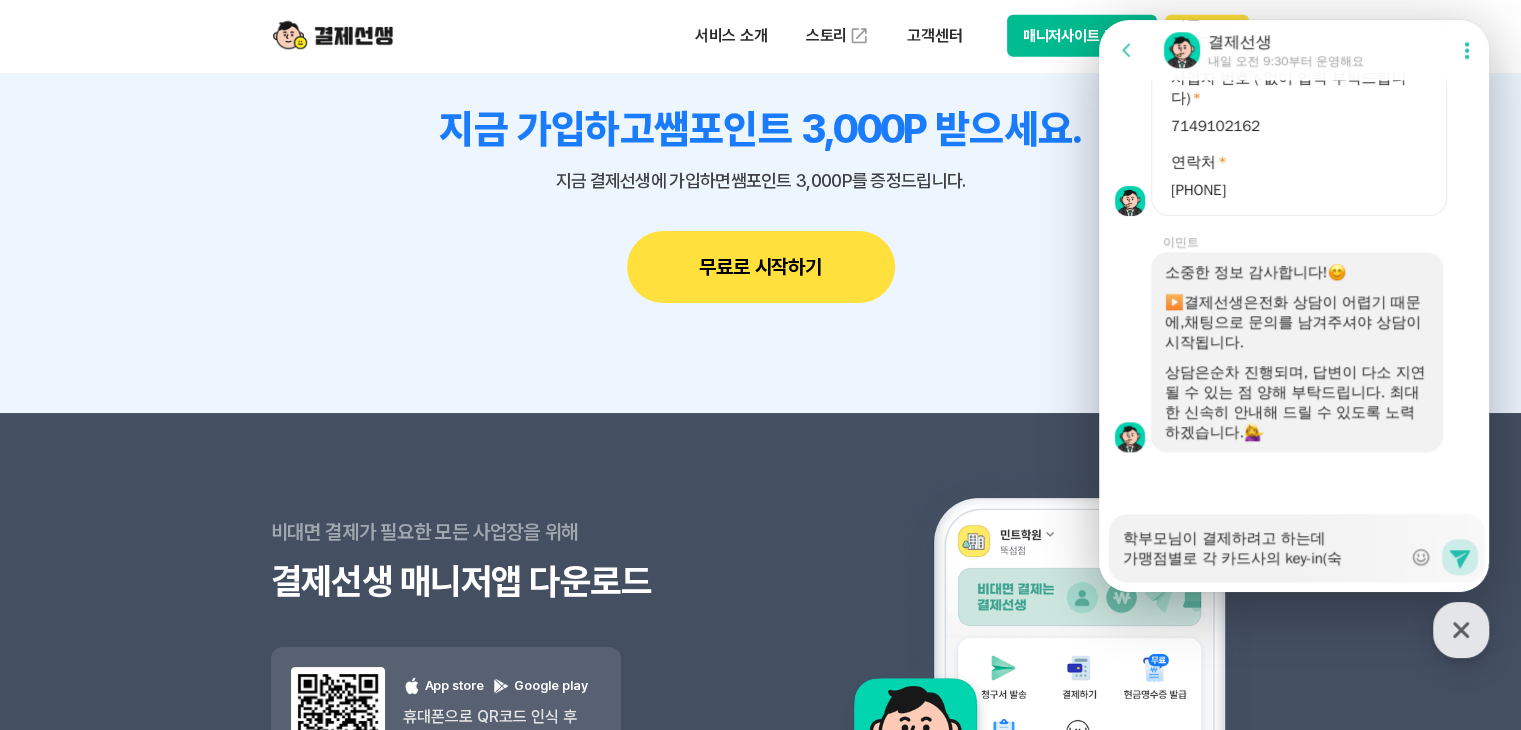 type on "x" 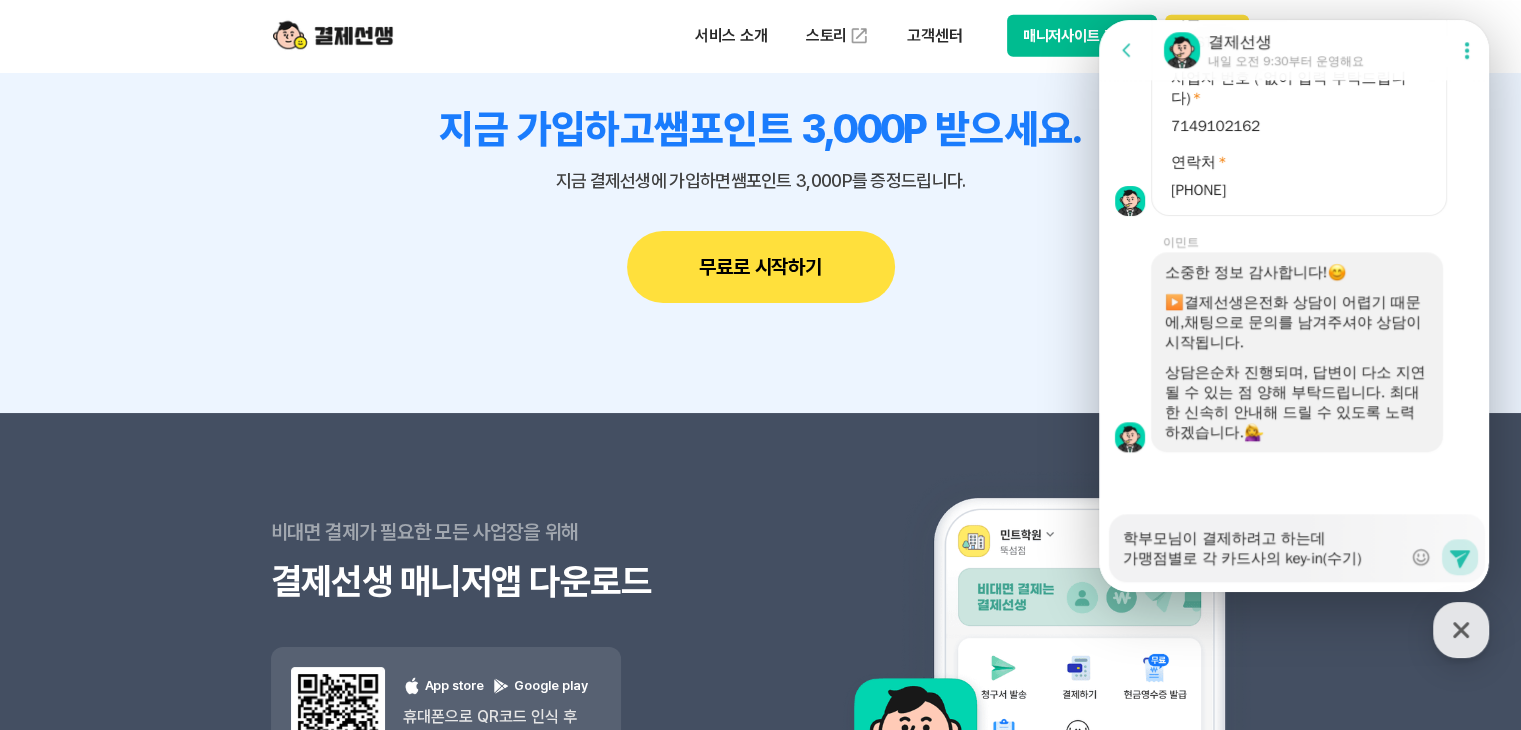 type on "x" 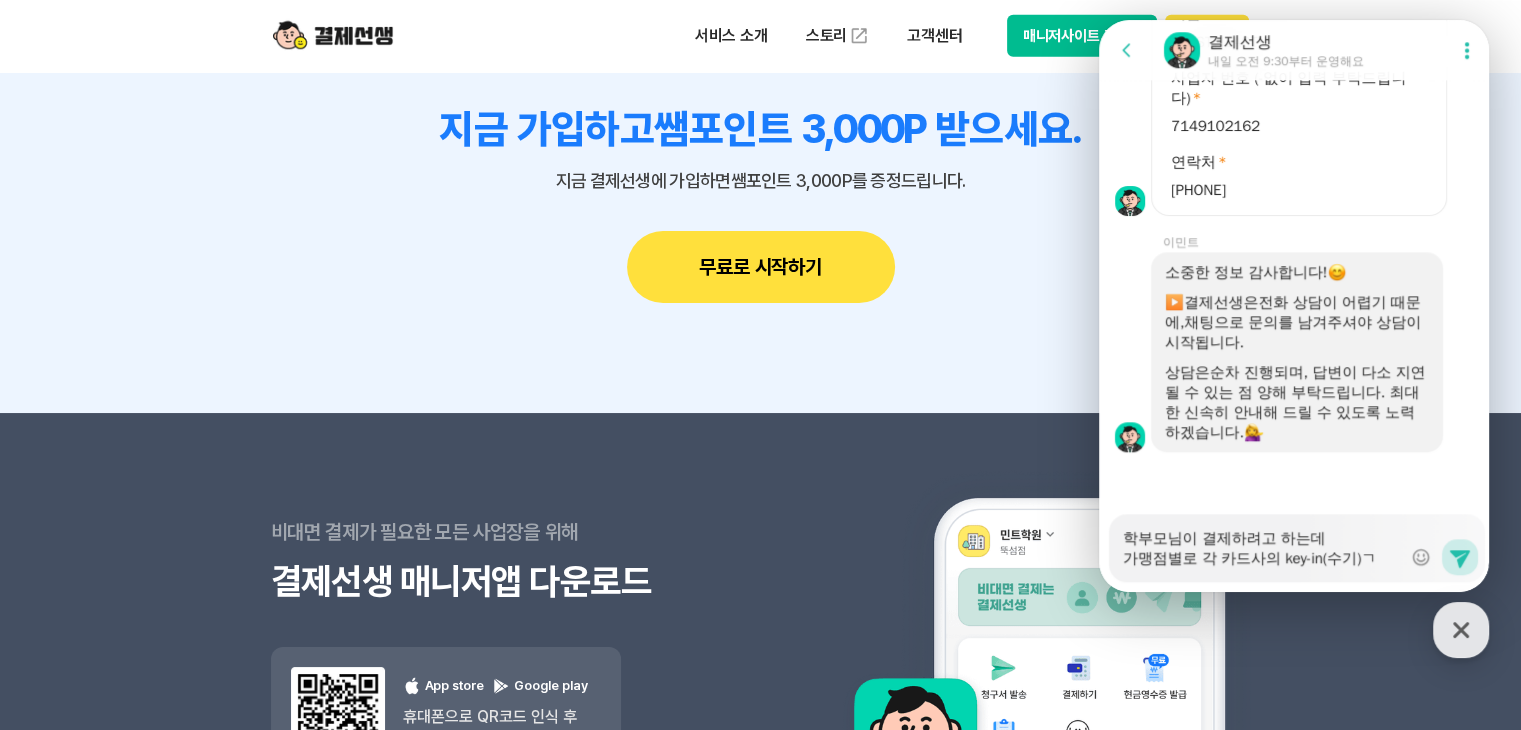 type on "x" 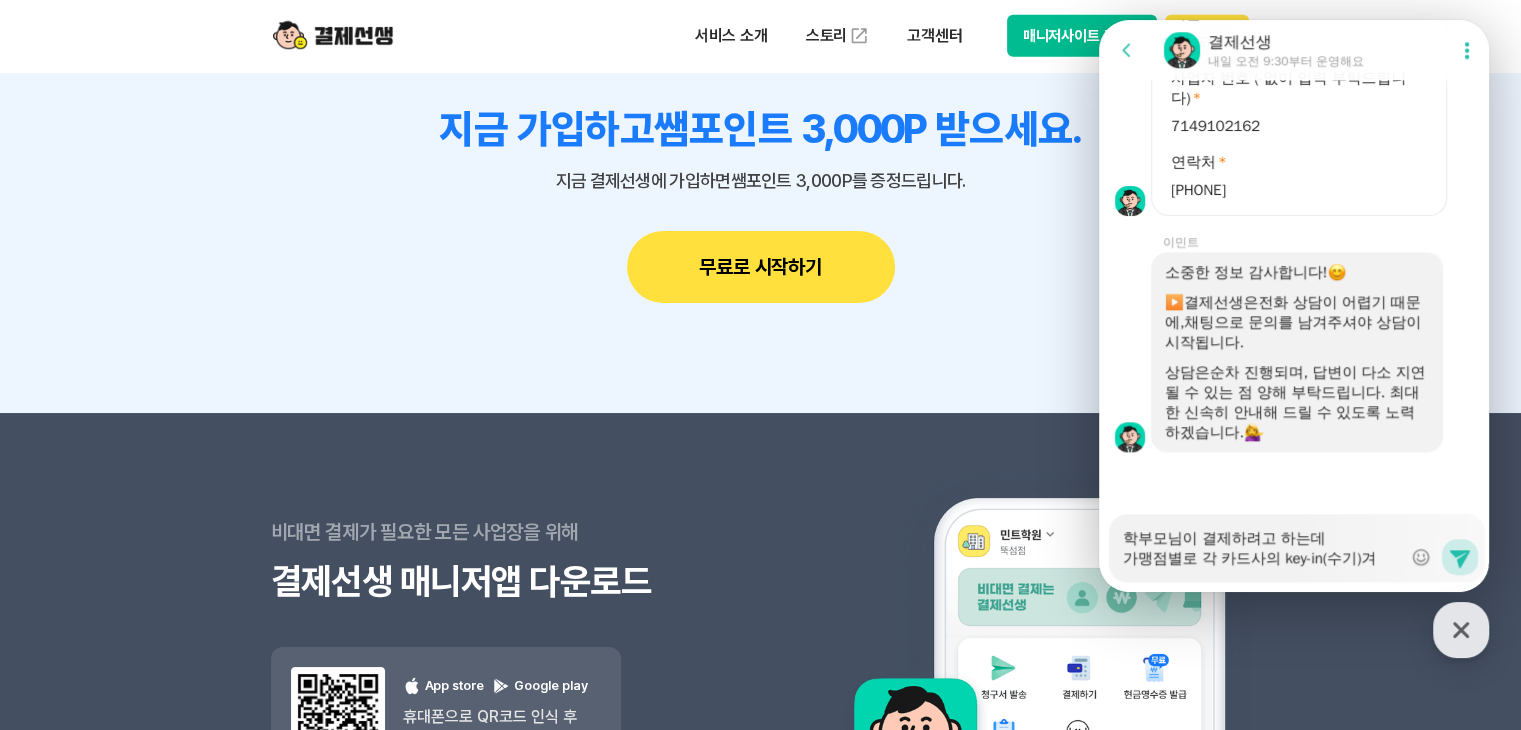 type on "x" 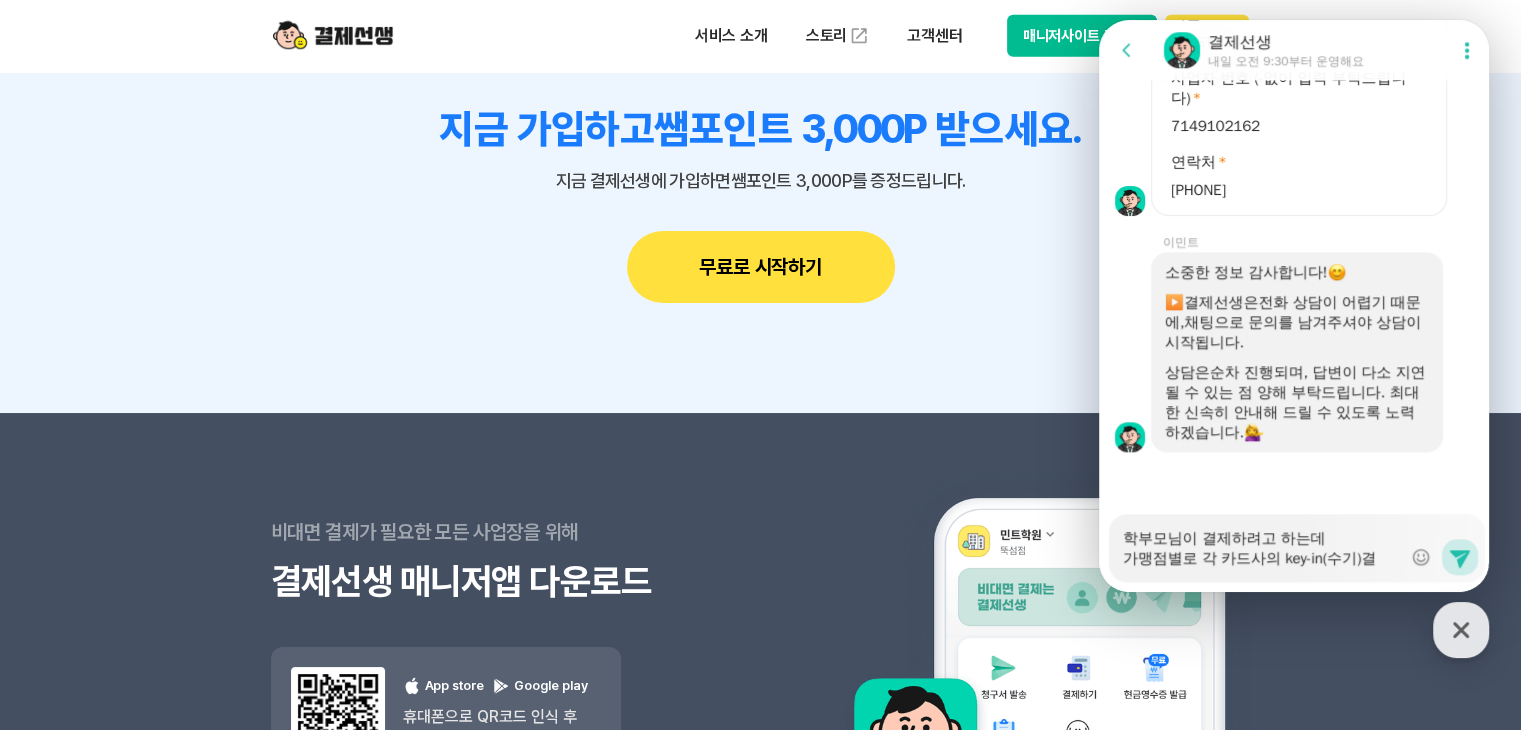 type on "학부모님이 결제하려고 하는데
가맹점별로 각 카드사의 key-in(수기)결ㅈ" 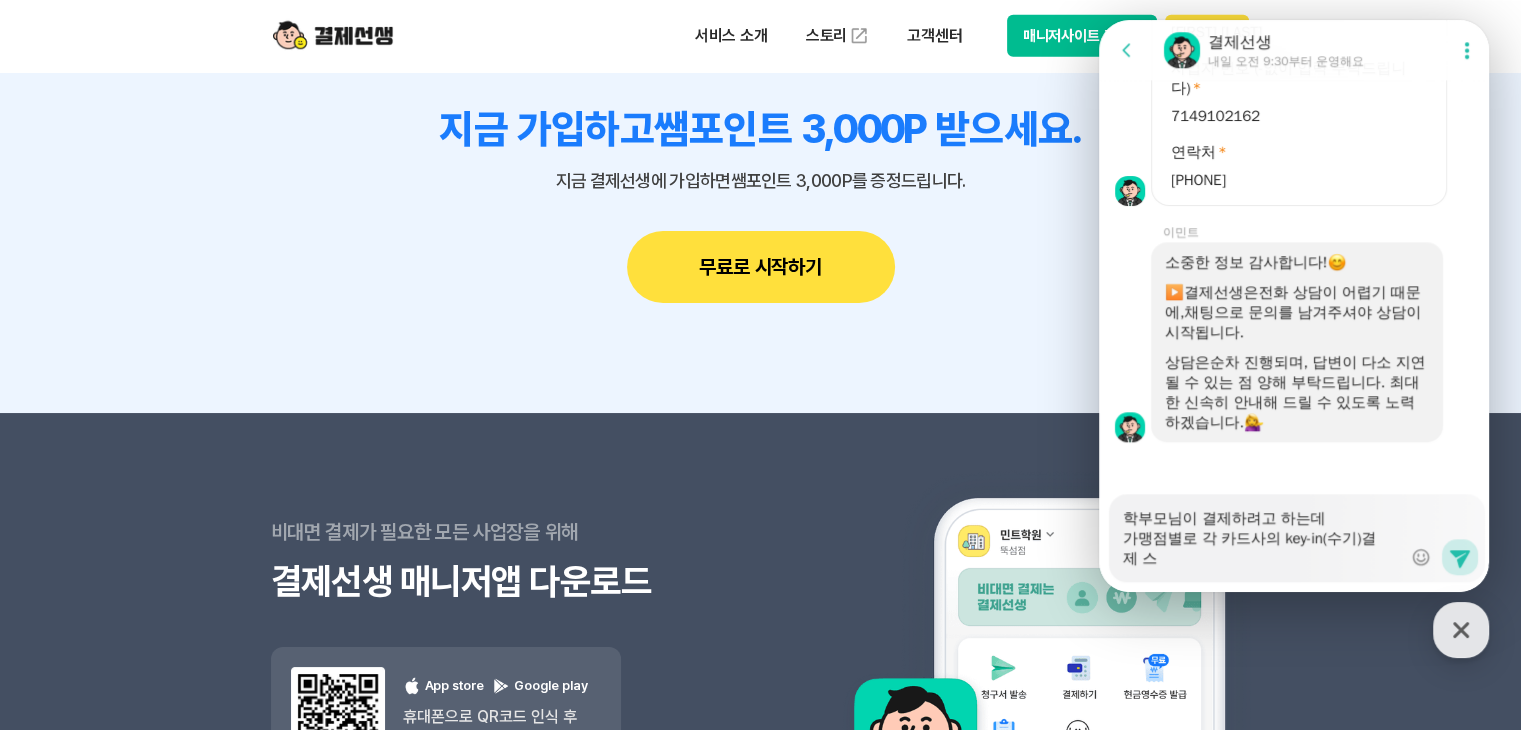 type on "x" 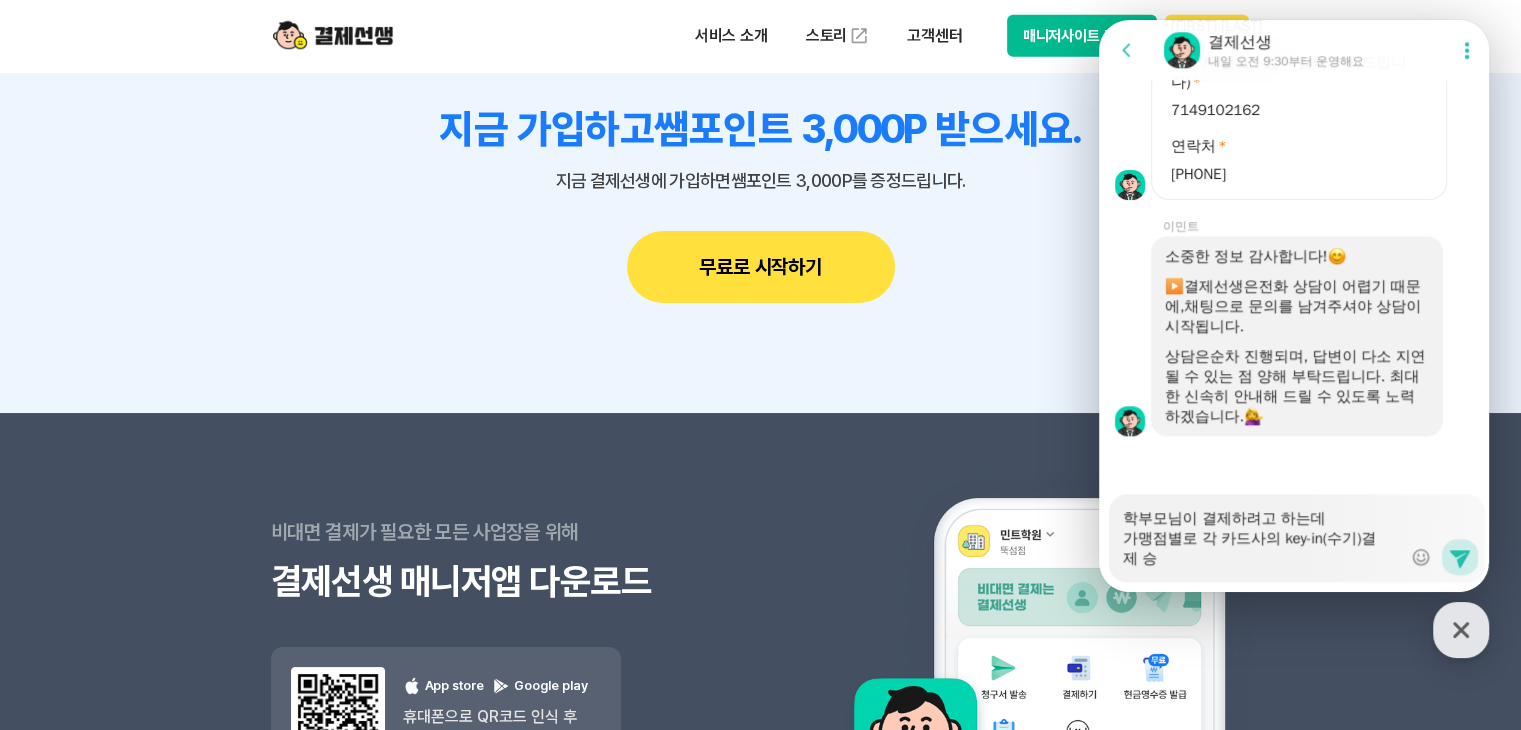type on "x" 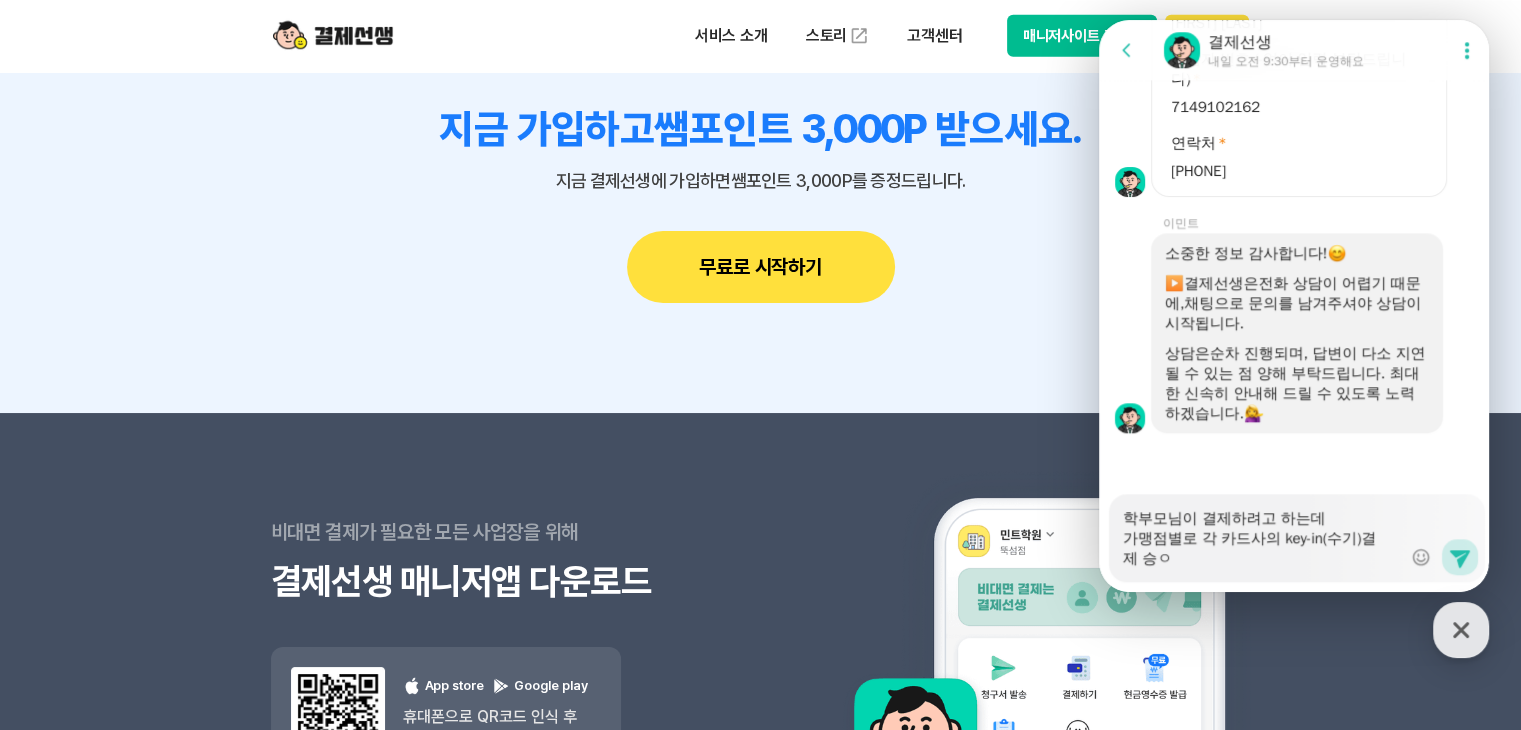 type on "x" 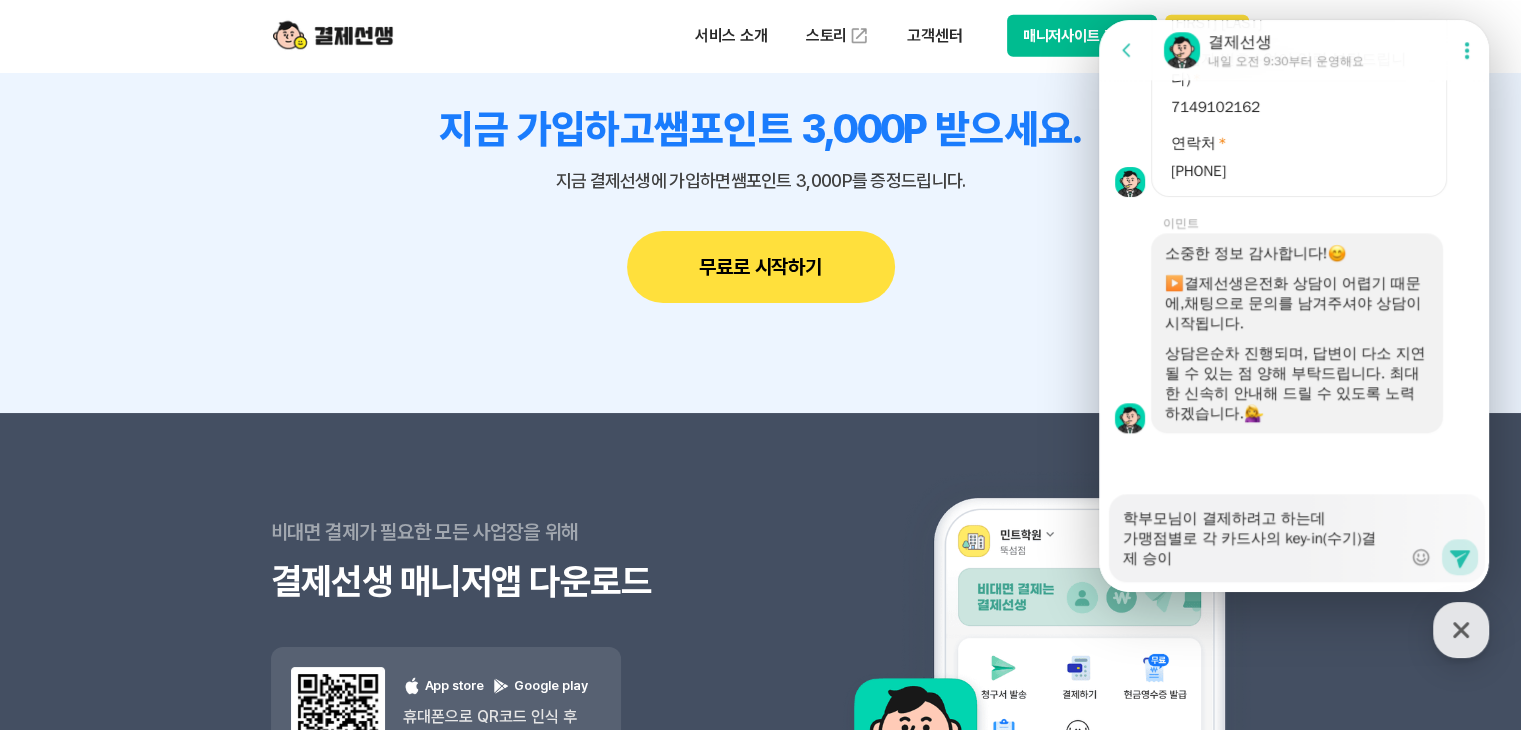 type on "x" 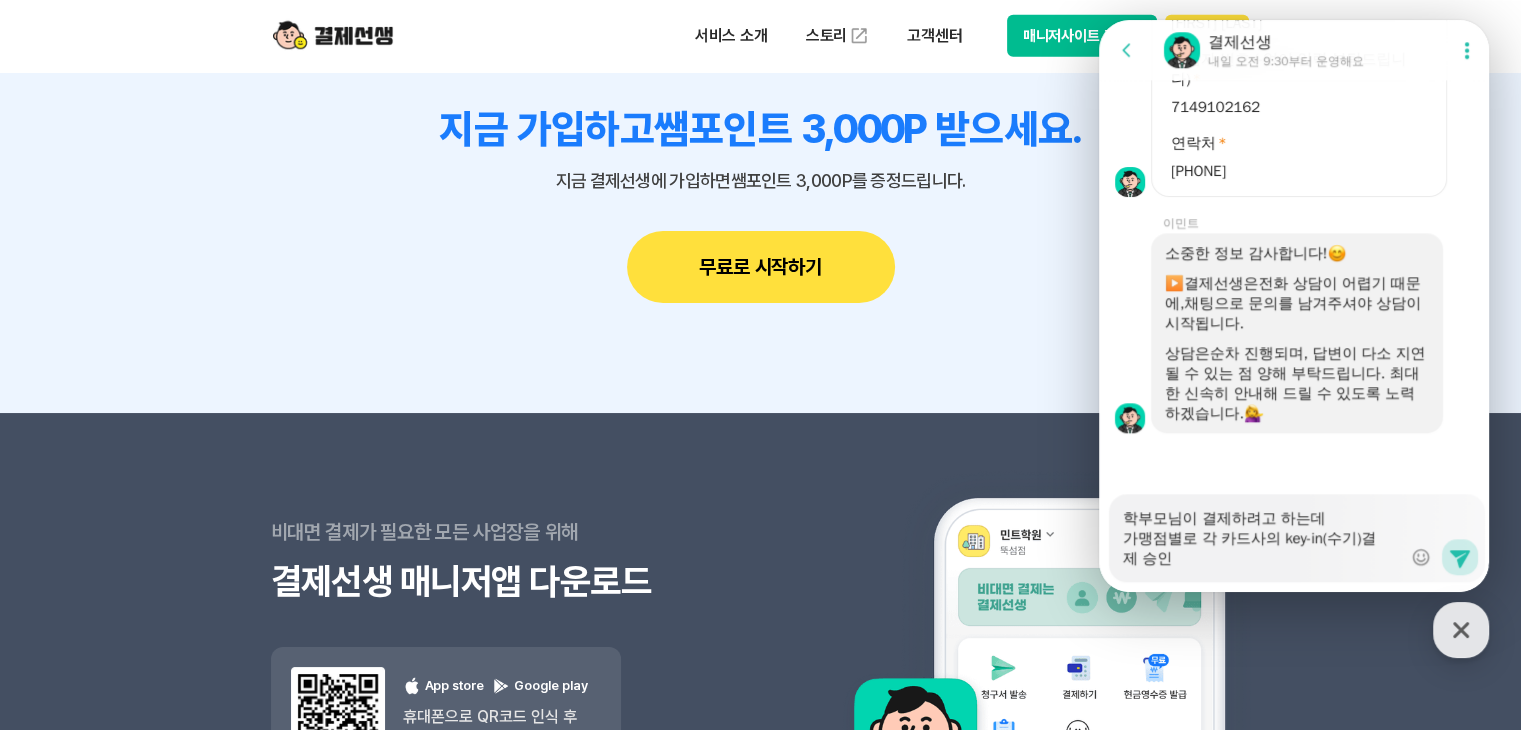 scroll, scrollTop: 1898, scrollLeft: 0, axis: vertical 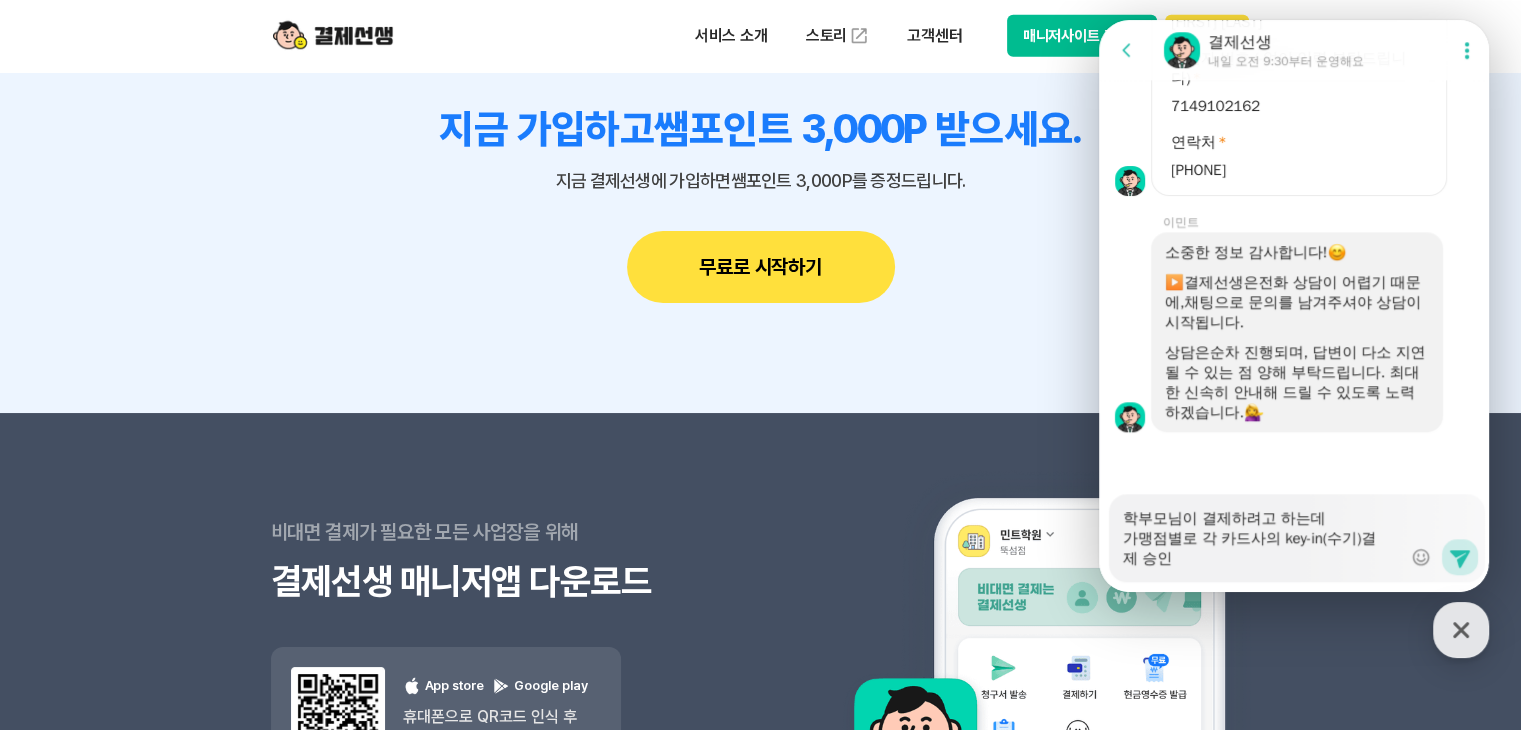 type on "x" 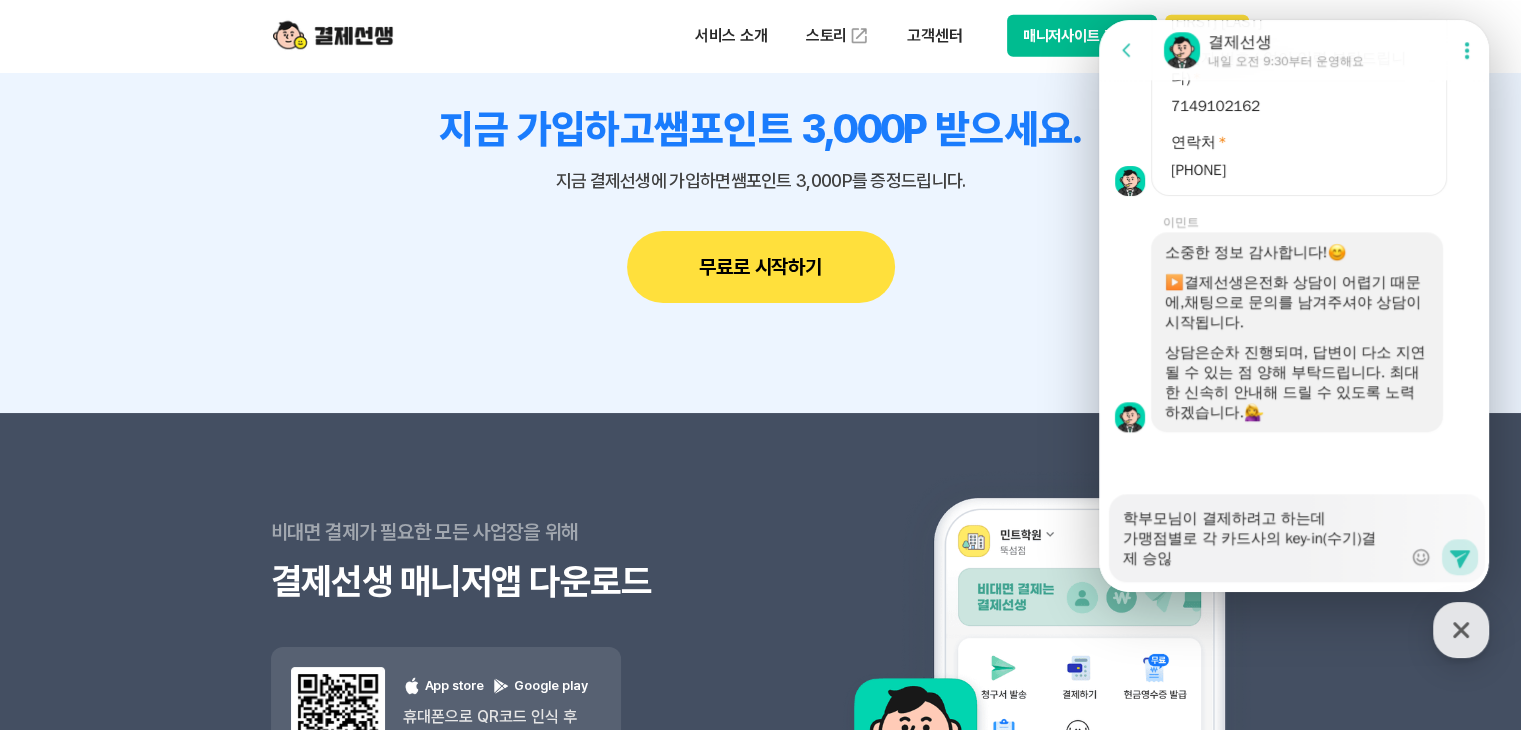 type on "x" 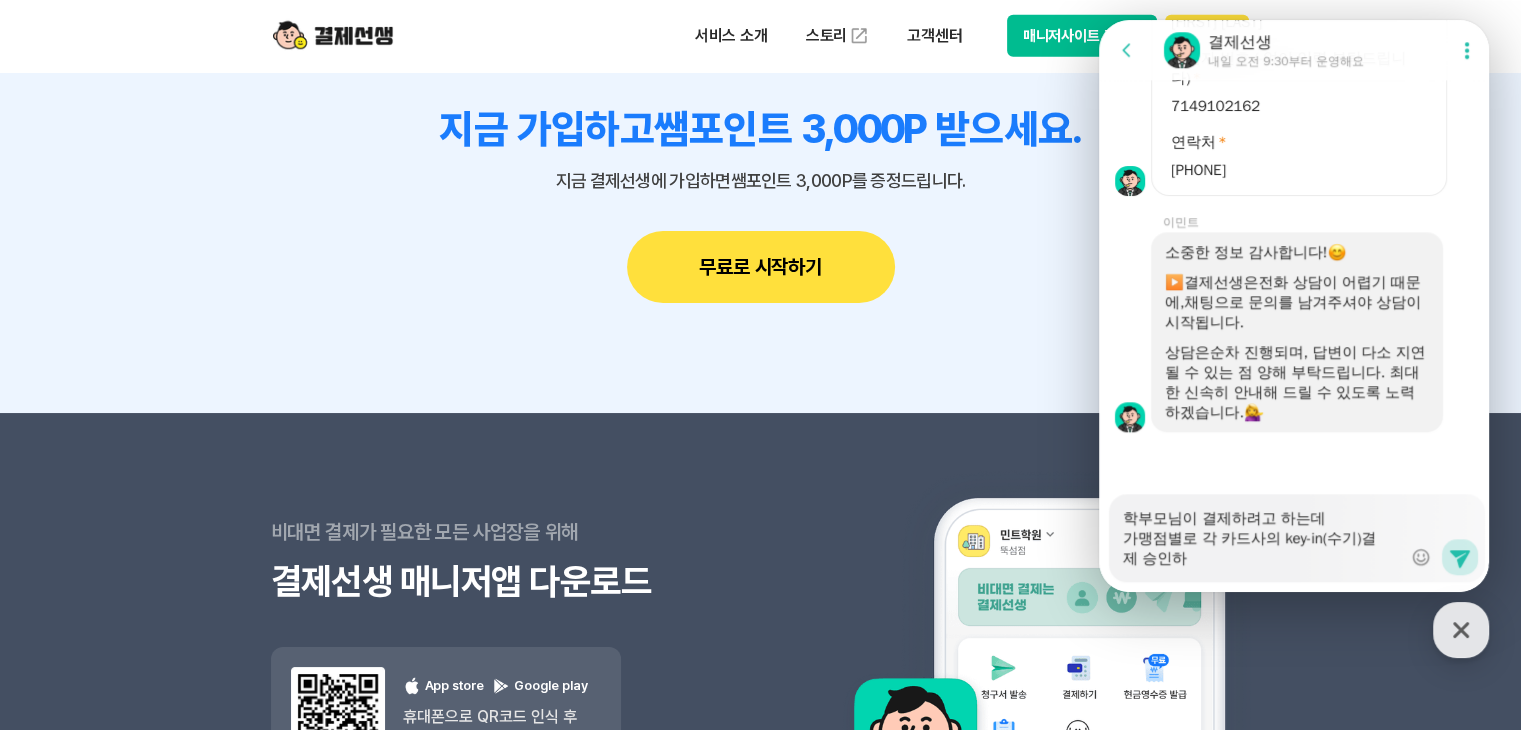type on "x" 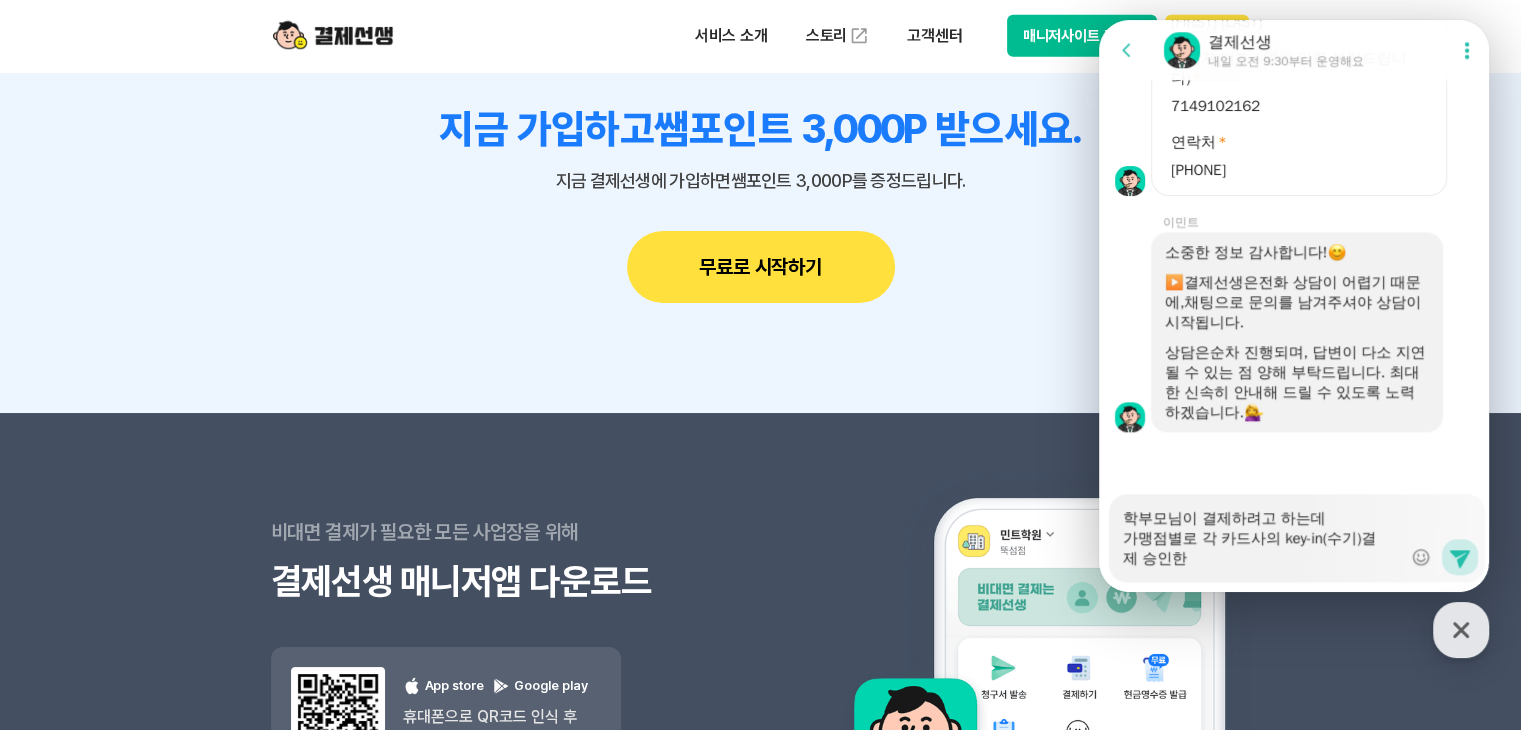 type on "x" 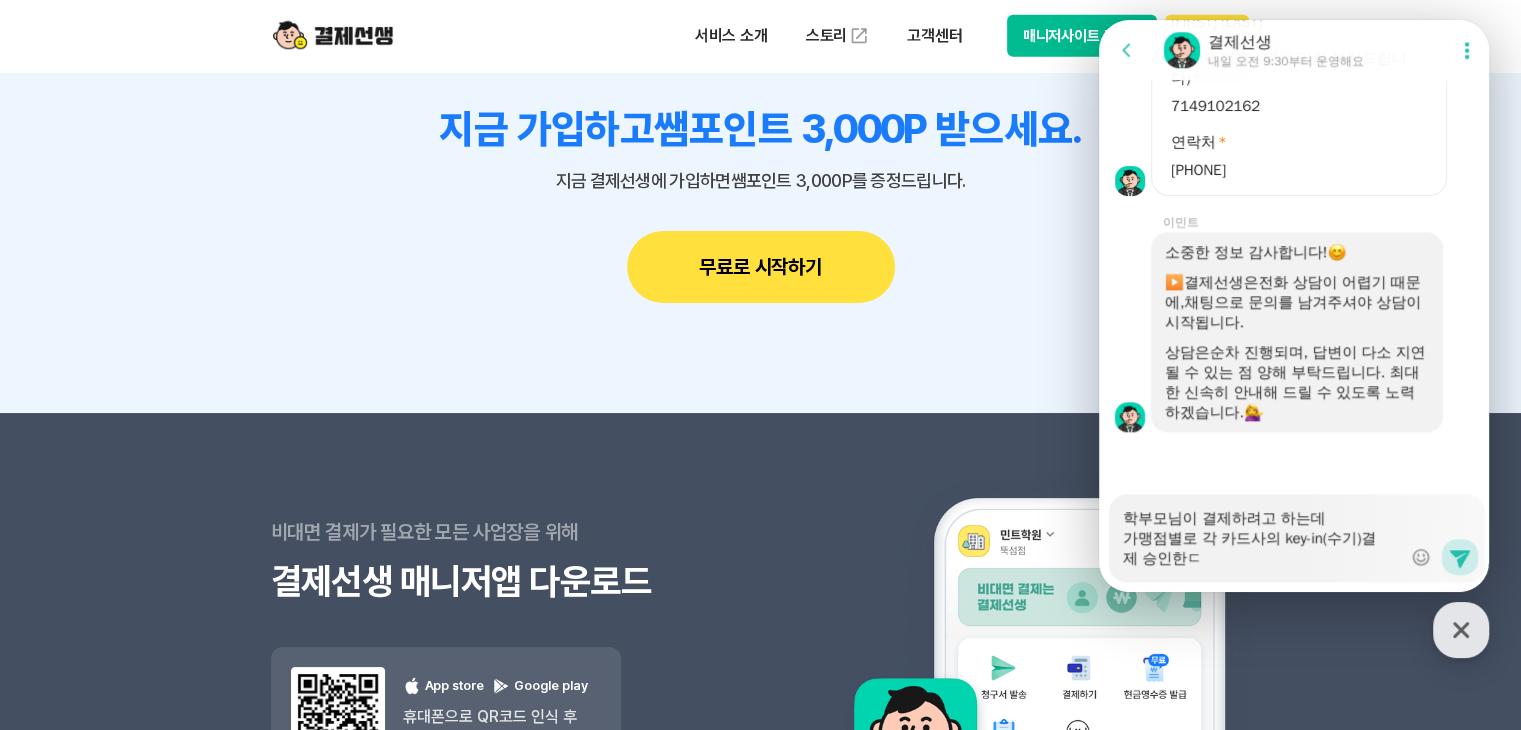 type on "x" 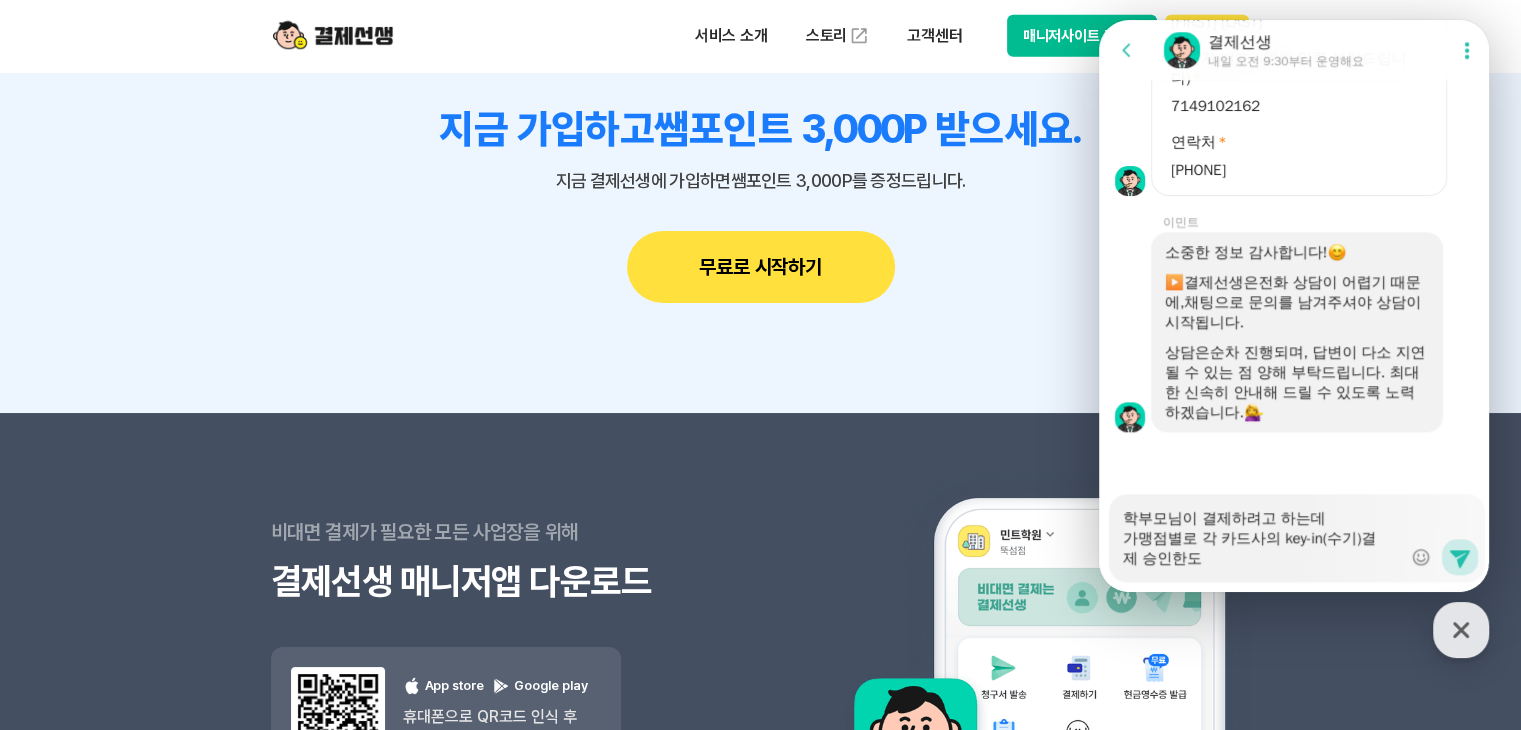 type on "x" 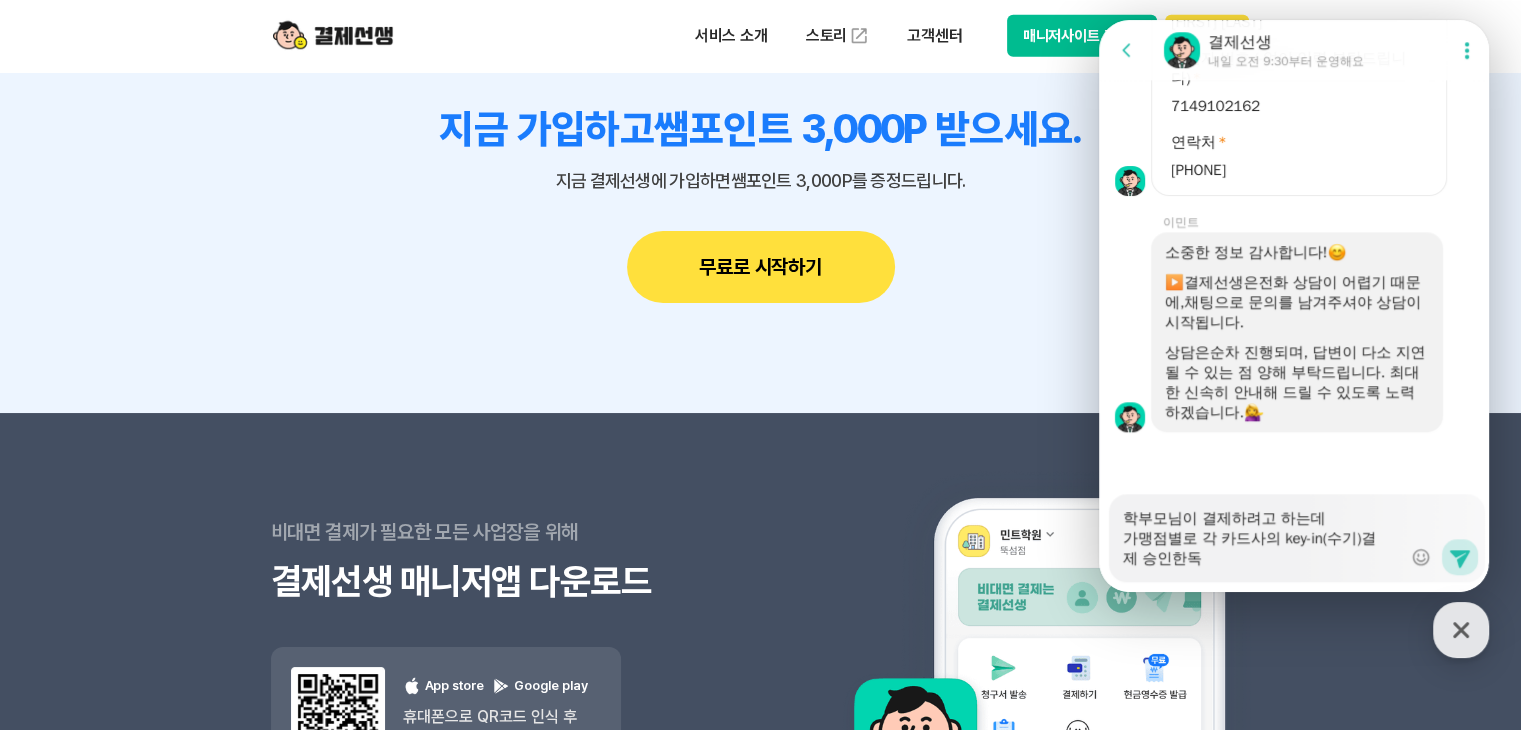 type on "x" 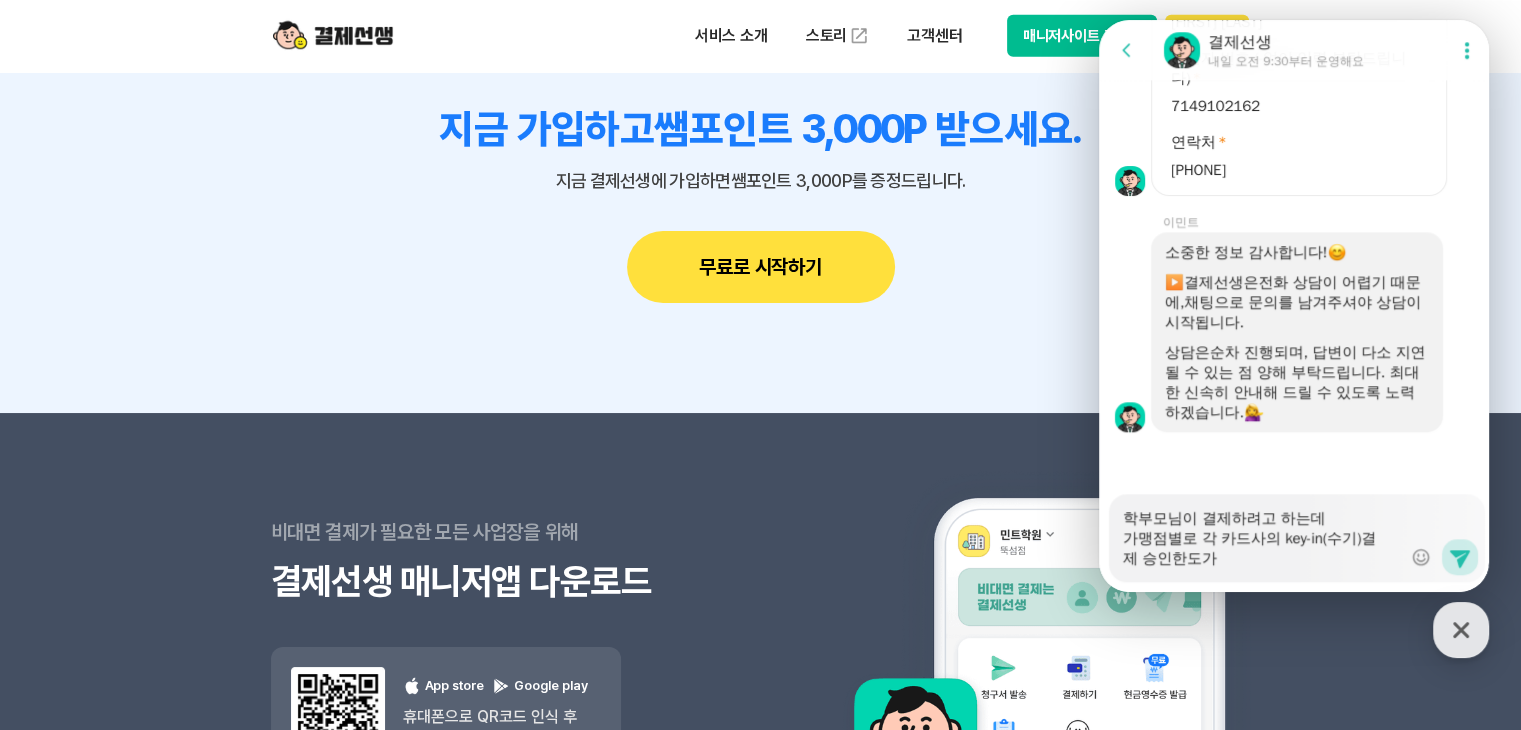 type on "x" 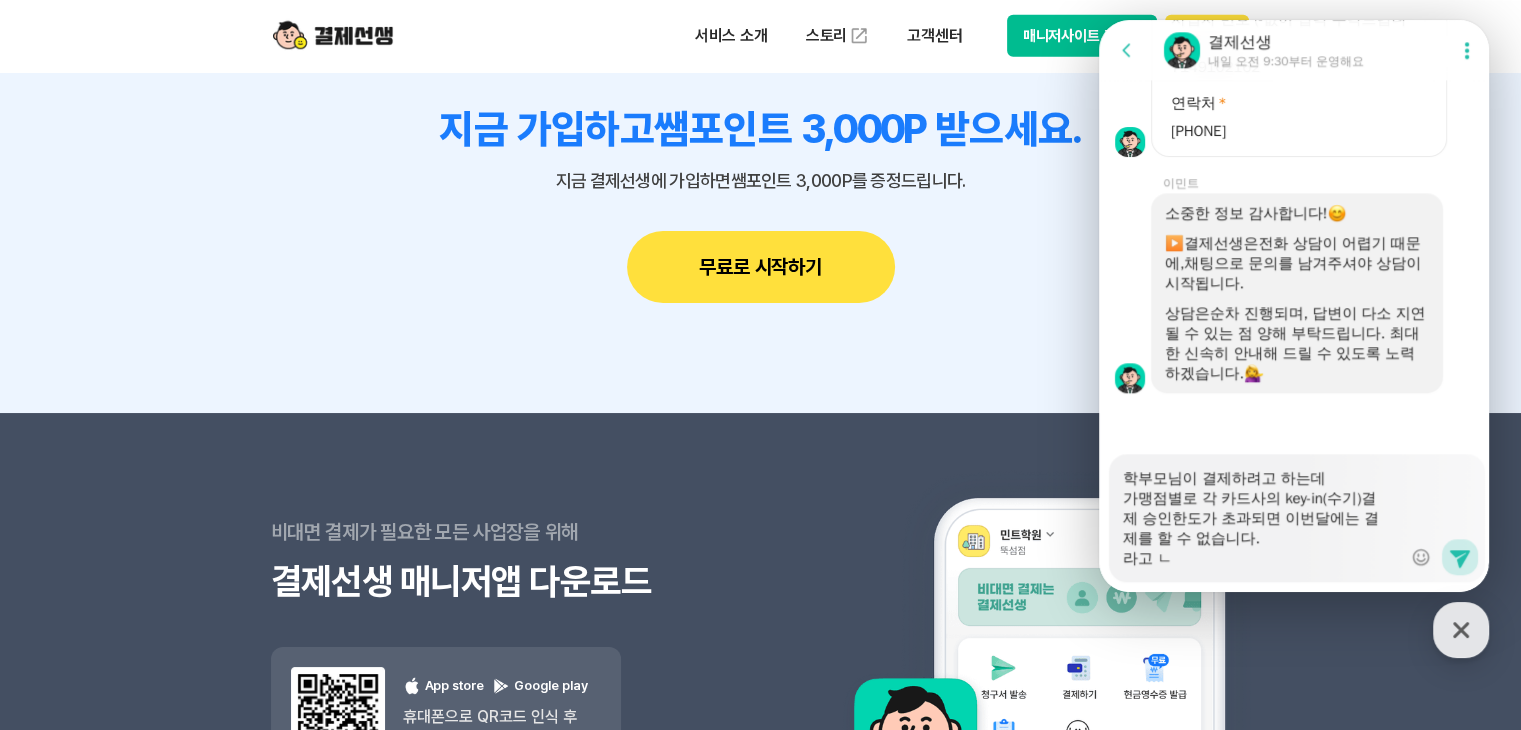 scroll, scrollTop: 1938, scrollLeft: 0, axis: vertical 